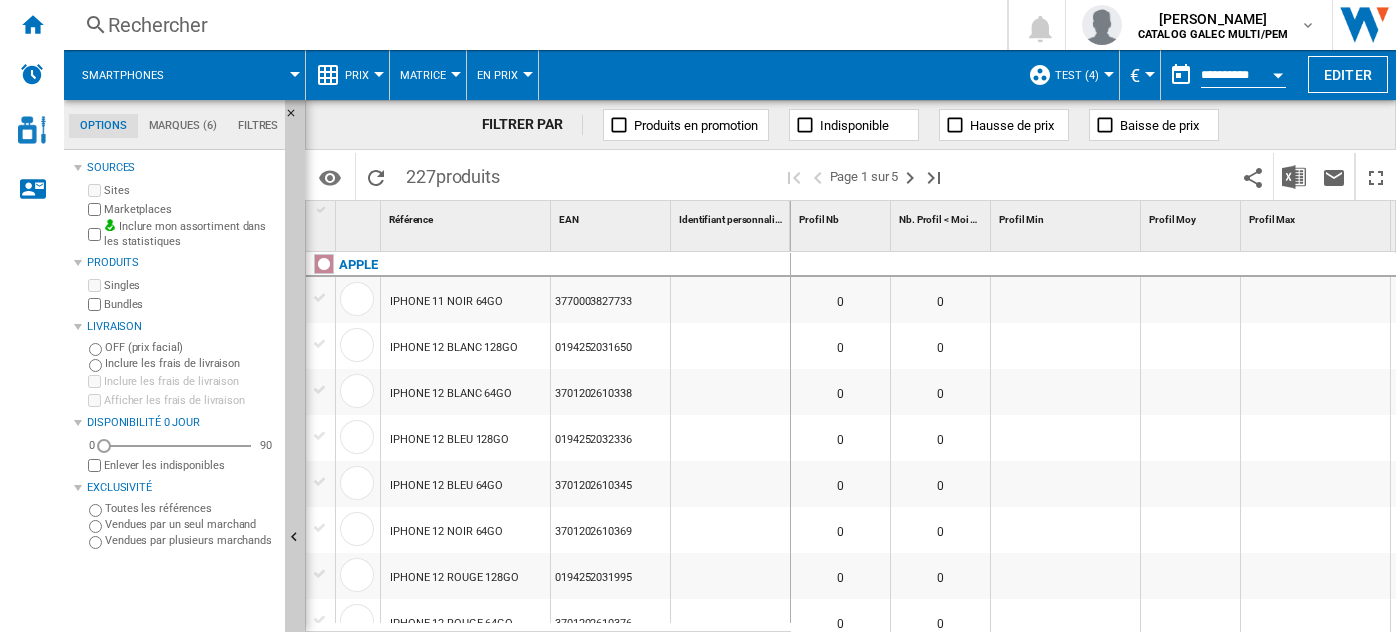 scroll, scrollTop: 0, scrollLeft: 0, axis: both 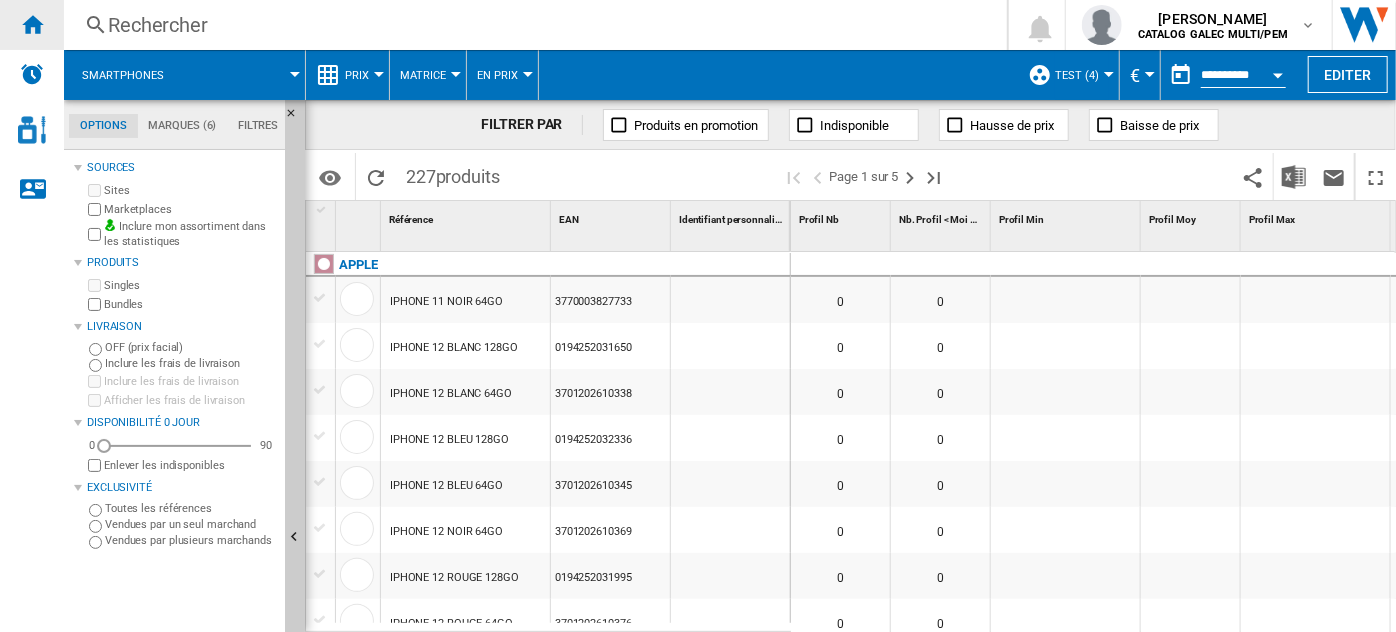 click at bounding box center (32, 24) 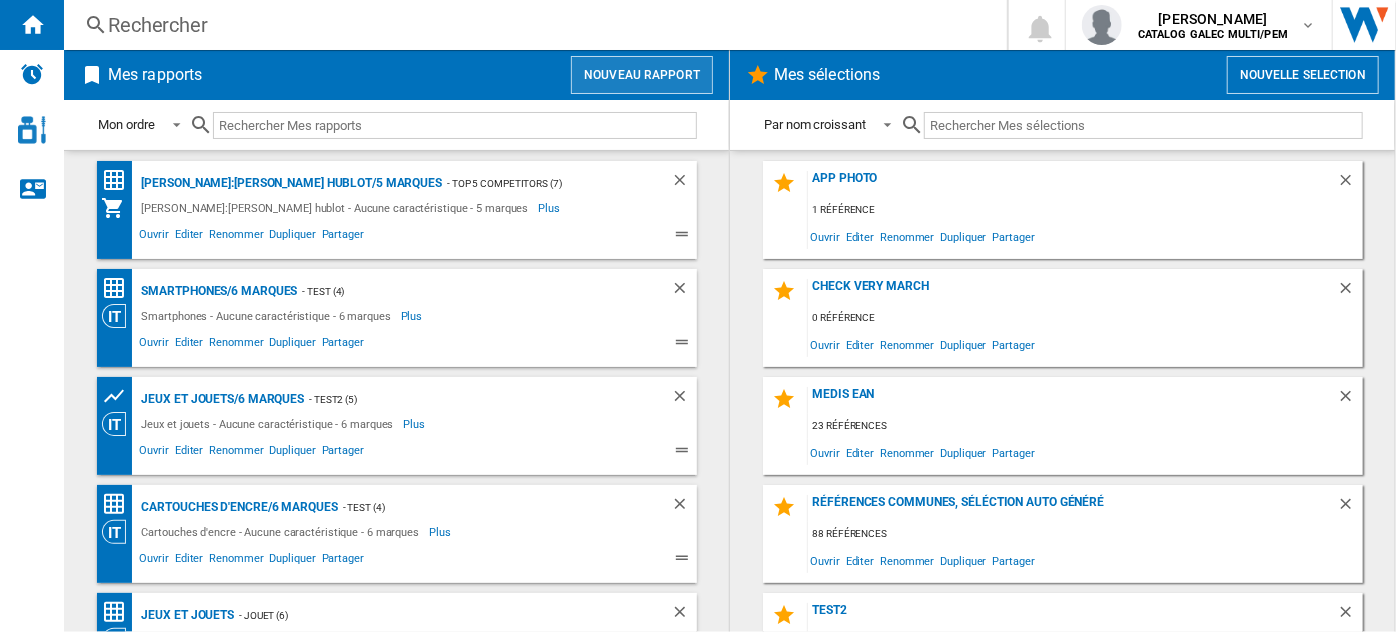 click on "Nouveau rapport" at bounding box center [642, 75] 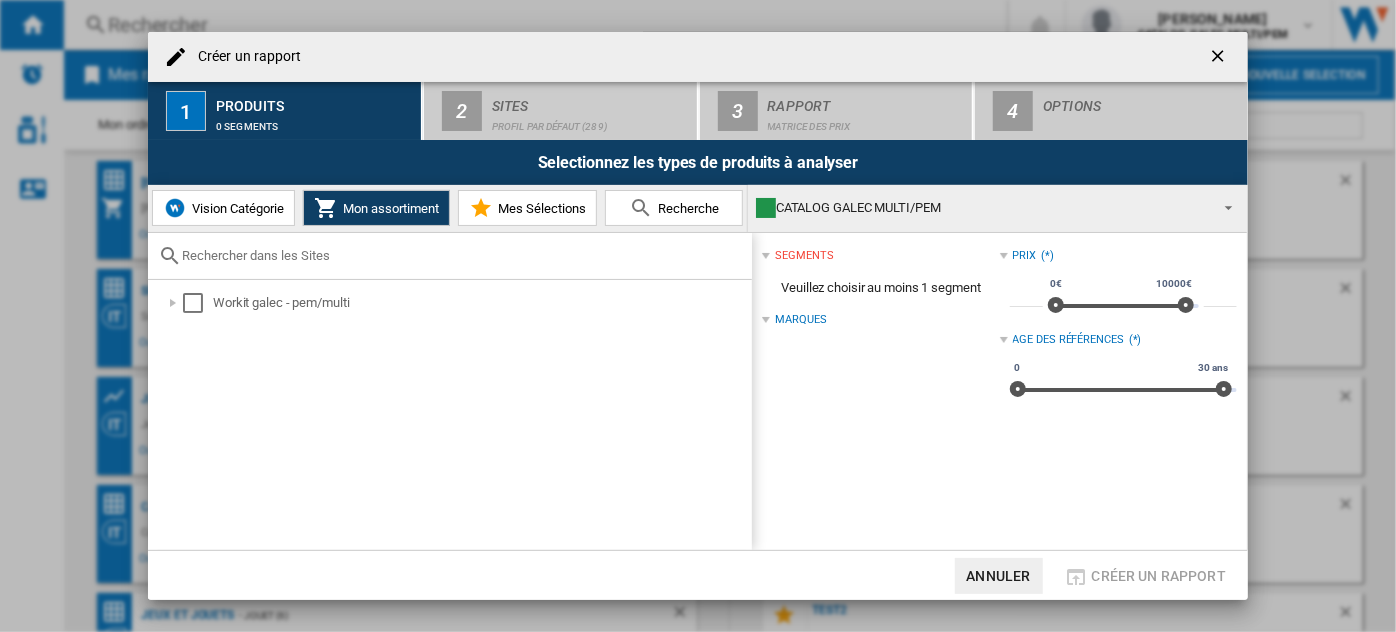 click on "Vision Catégorie" at bounding box center [235, 208] 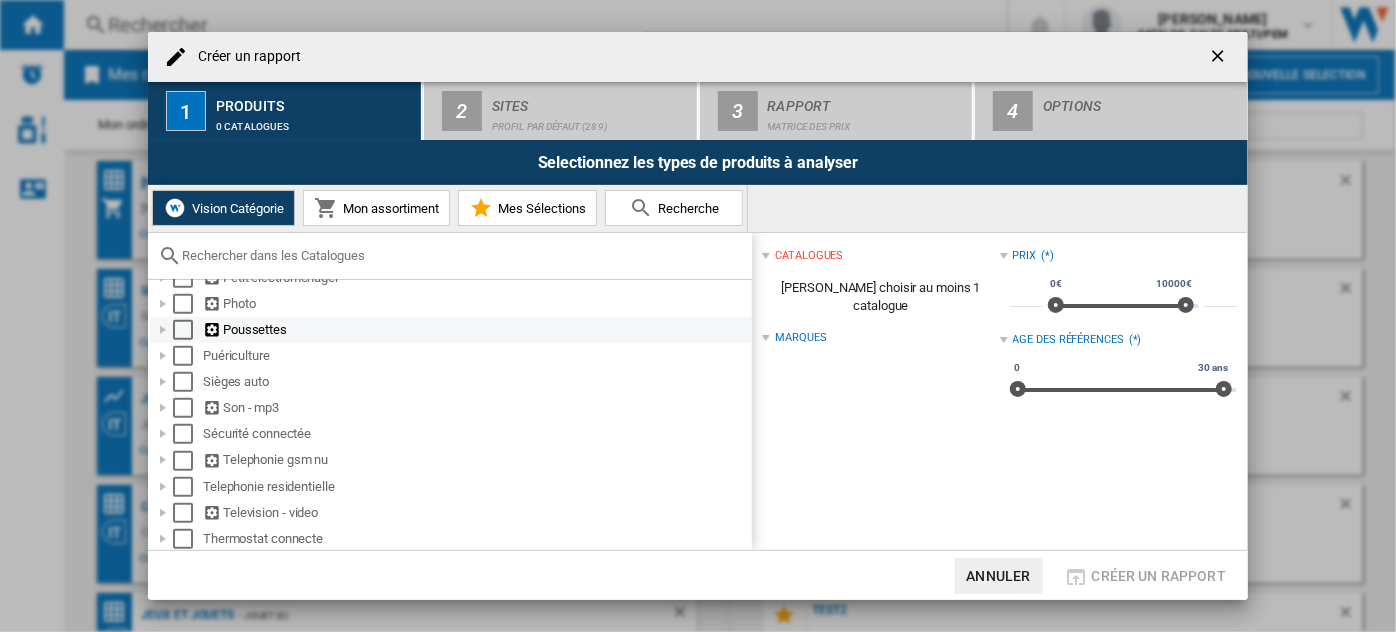 scroll, scrollTop: 818, scrollLeft: 0, axis: vertical 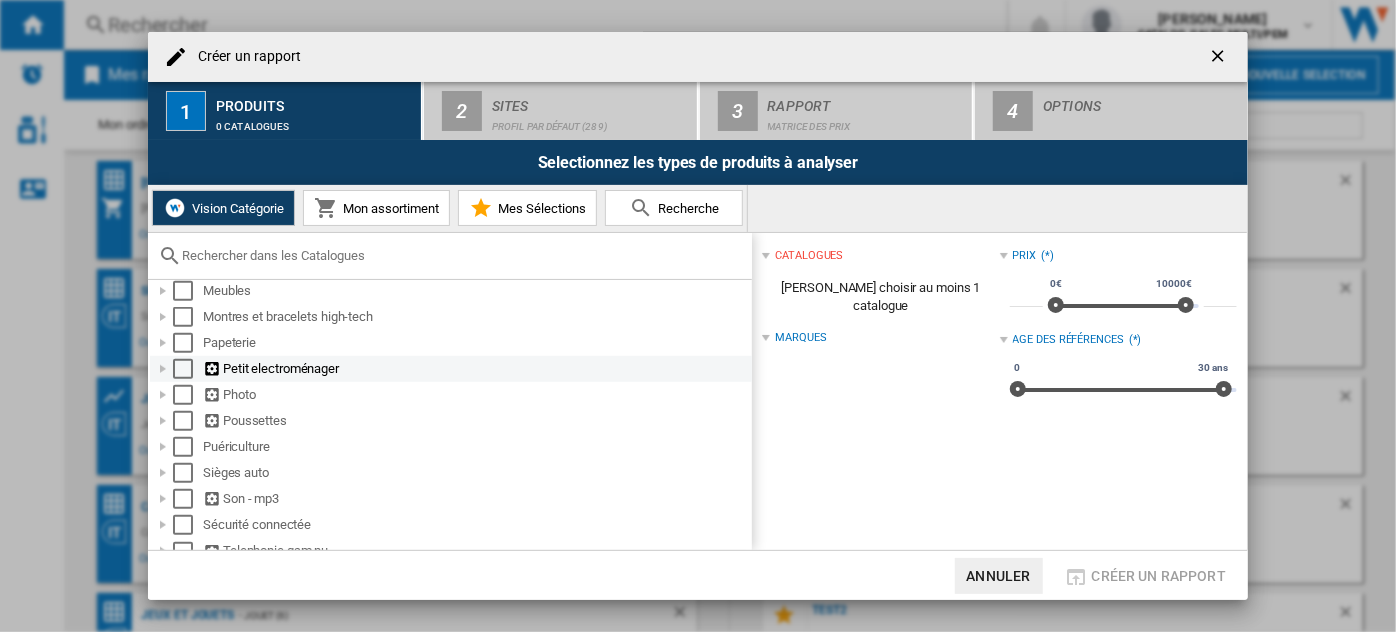 click at bounding box center (163, 369) 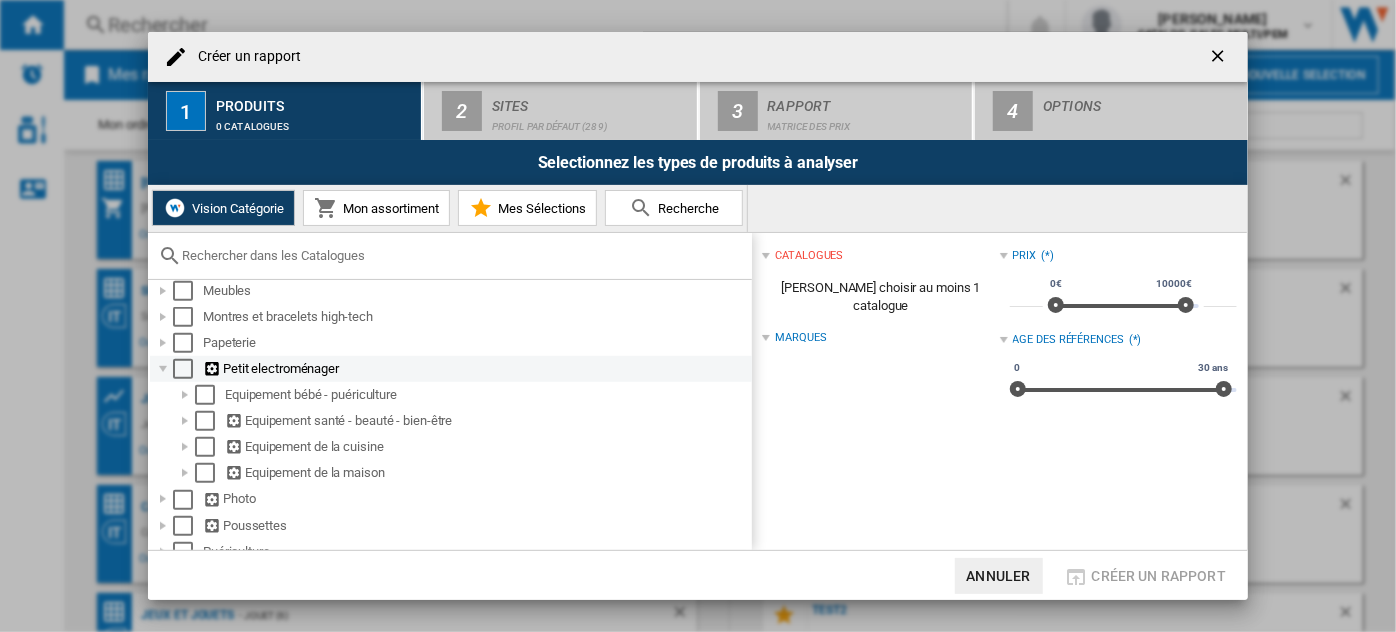 click at bounding box center [183, 369] 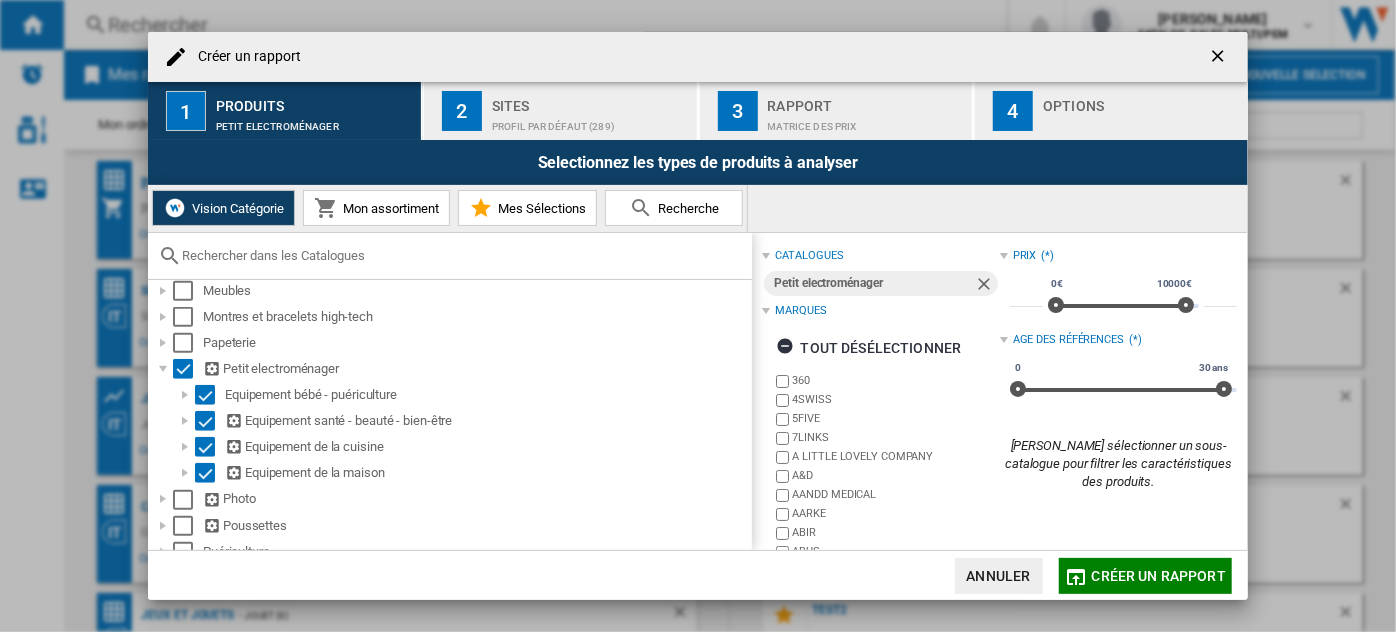 click on "Sites" at bounding box center [590, 100] 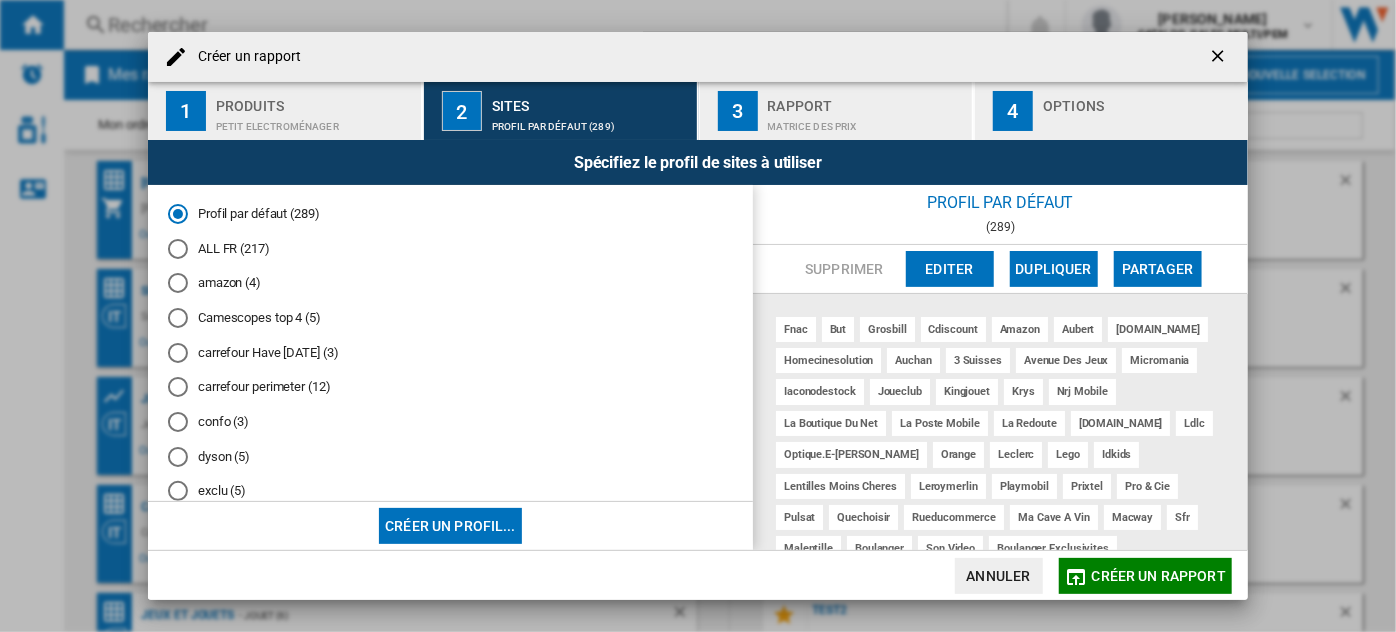 type 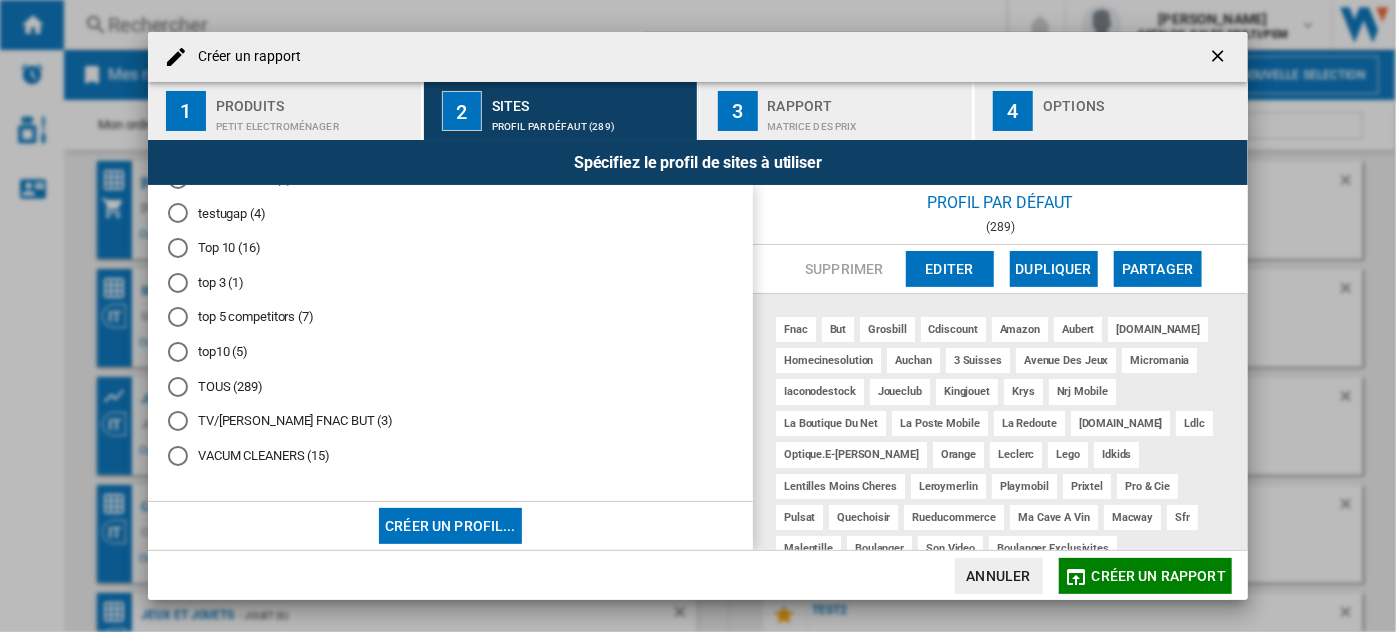 click on "top10 (5)" at bounding box center (450, 352) 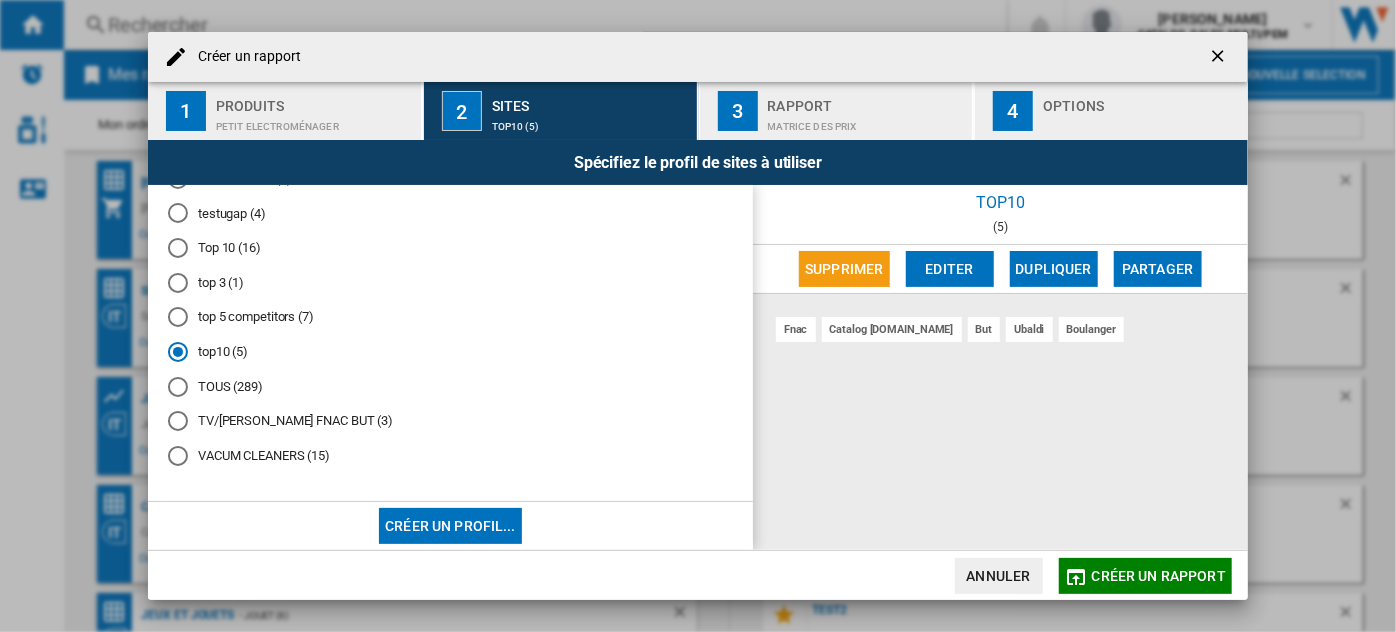 click on "top 3 (1)" at bounding box center [450, 282] 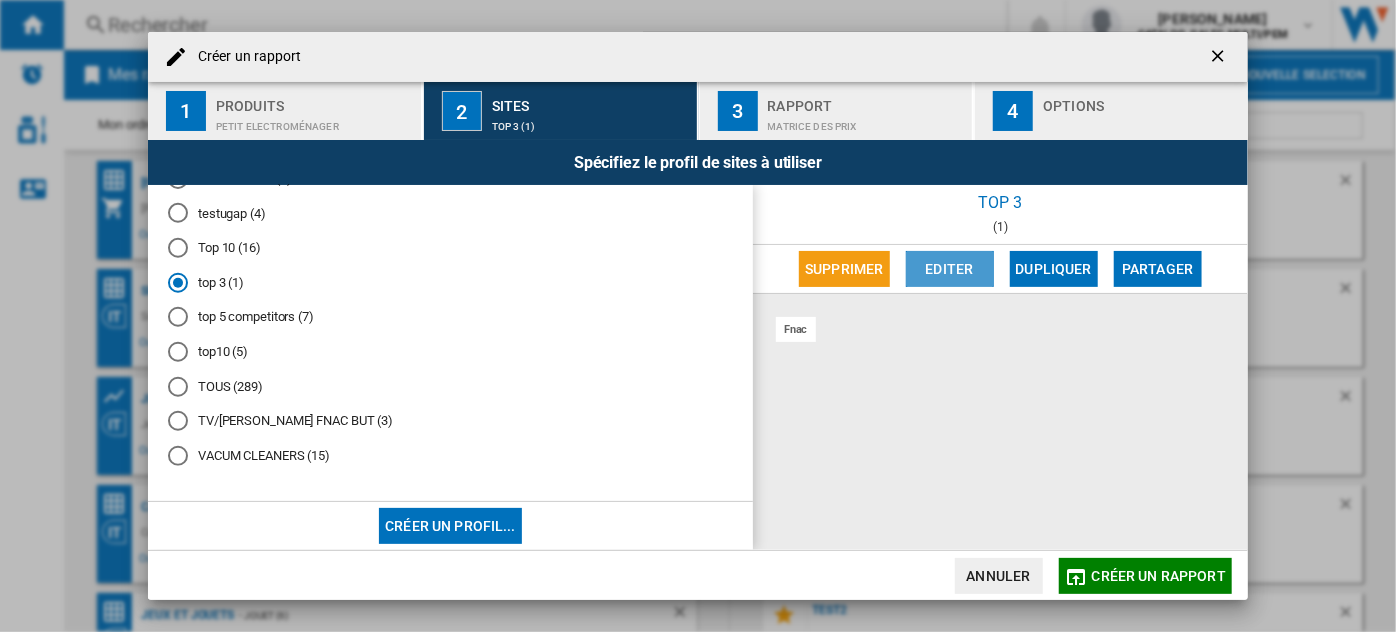 click on "Editer" at bounding box center (950, 269) 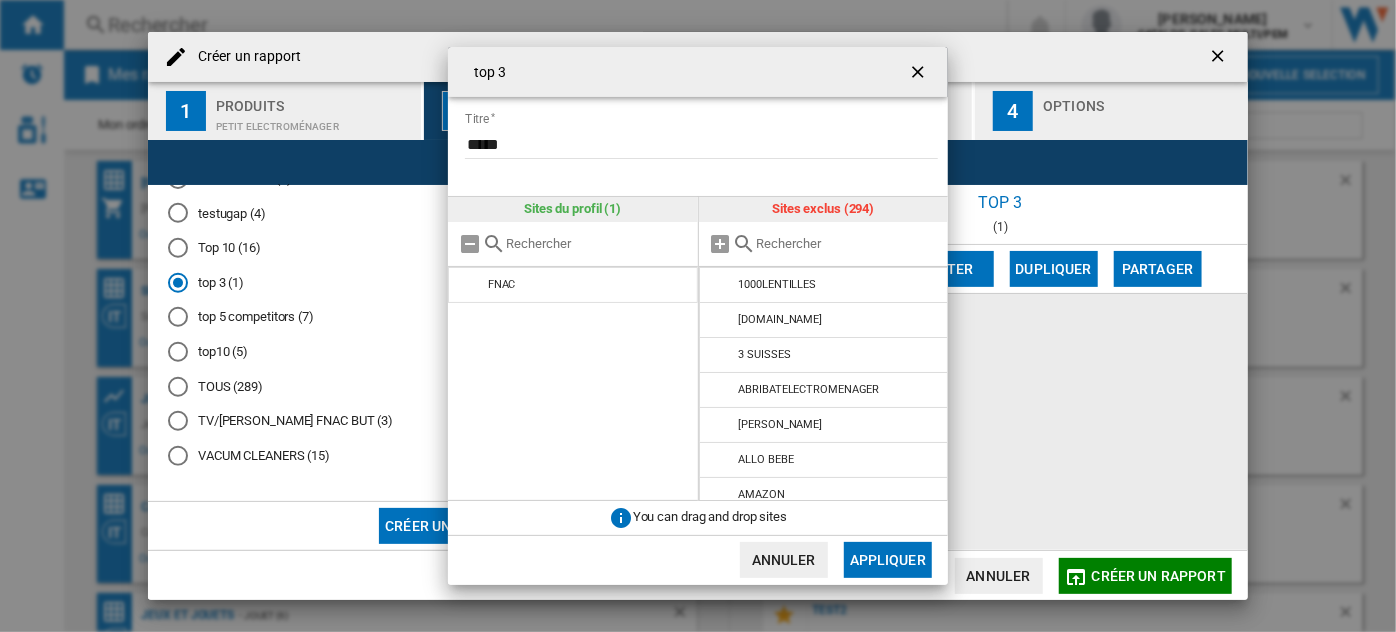 click at bounding box center (597, 243) 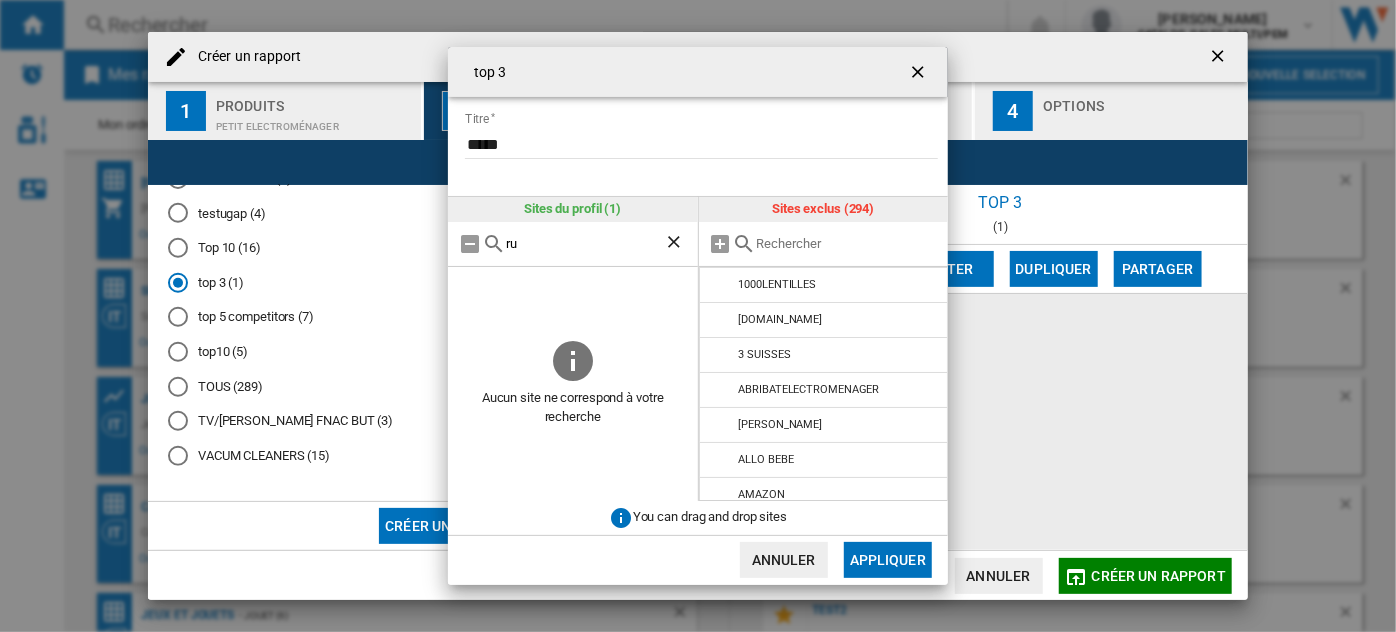 type on "r" 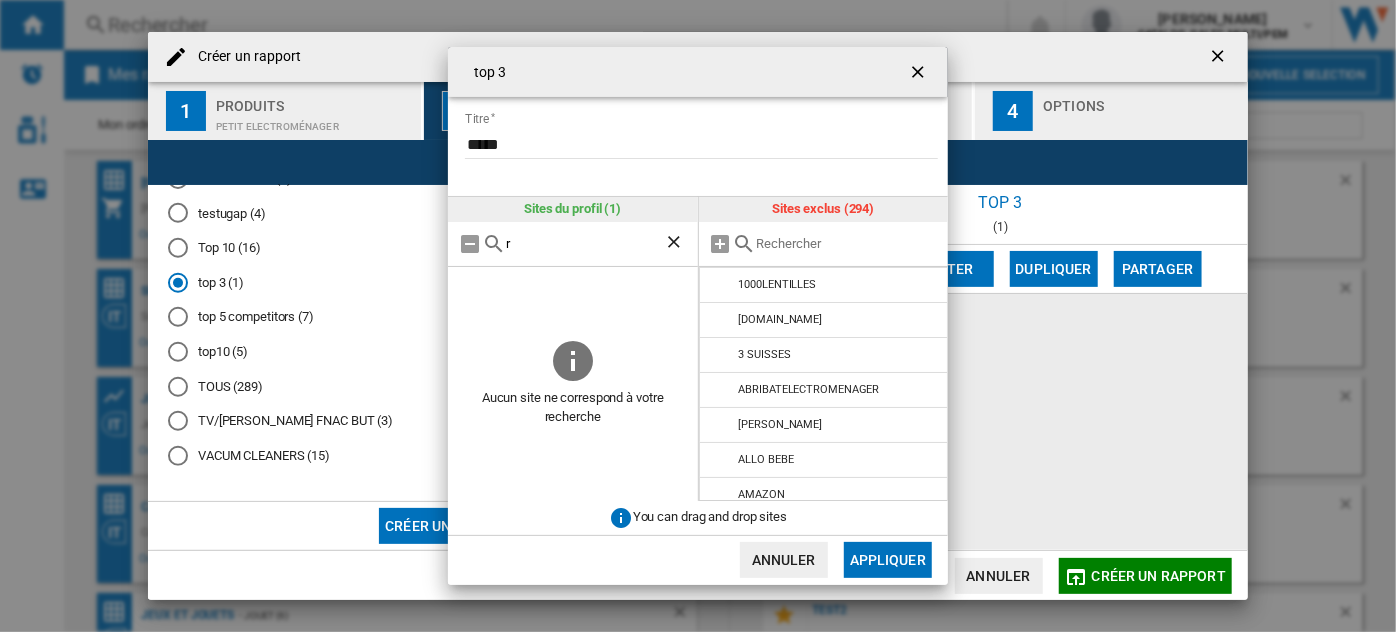 type 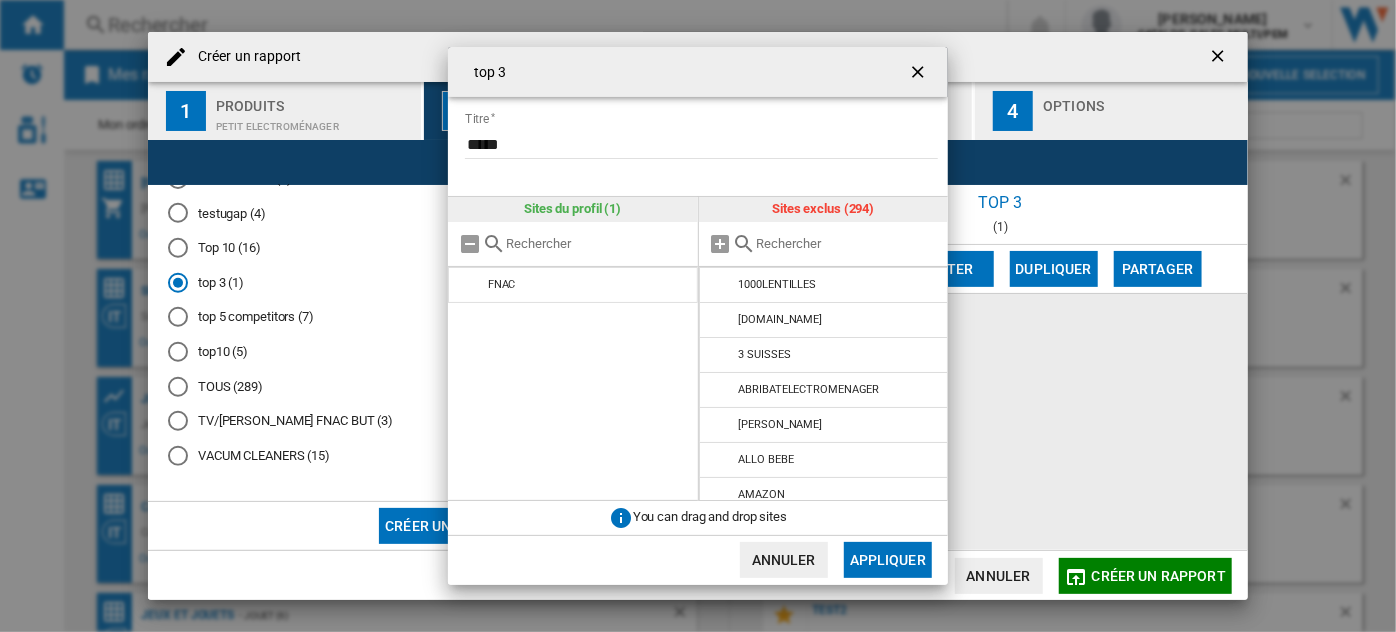 click at bounding box center [848, 243] 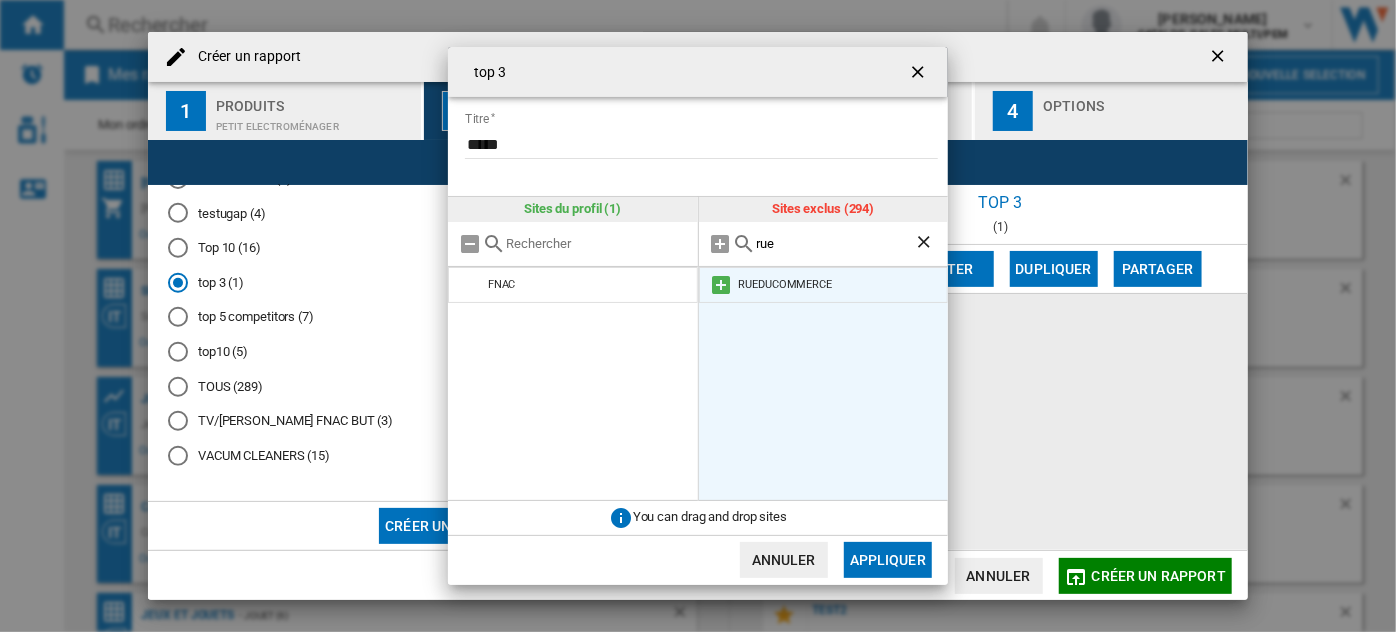 click at bounding box center (722, 285) 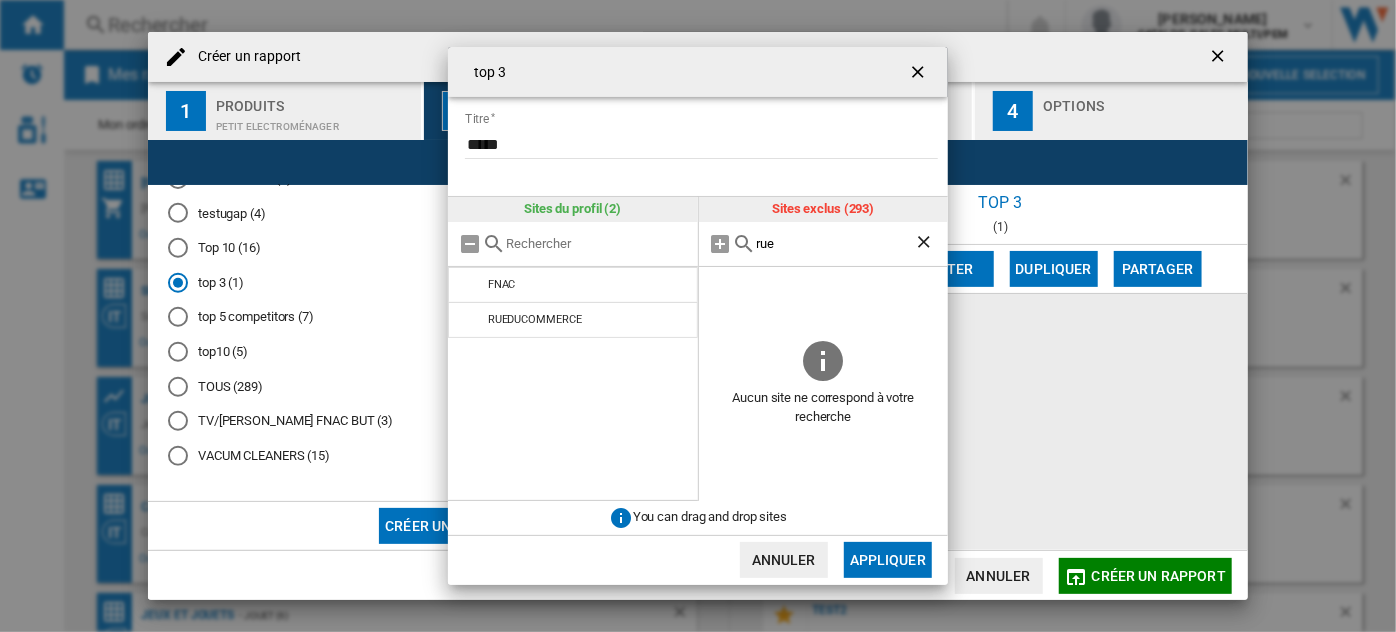 click on "rue" at bounding box center (836, 243) 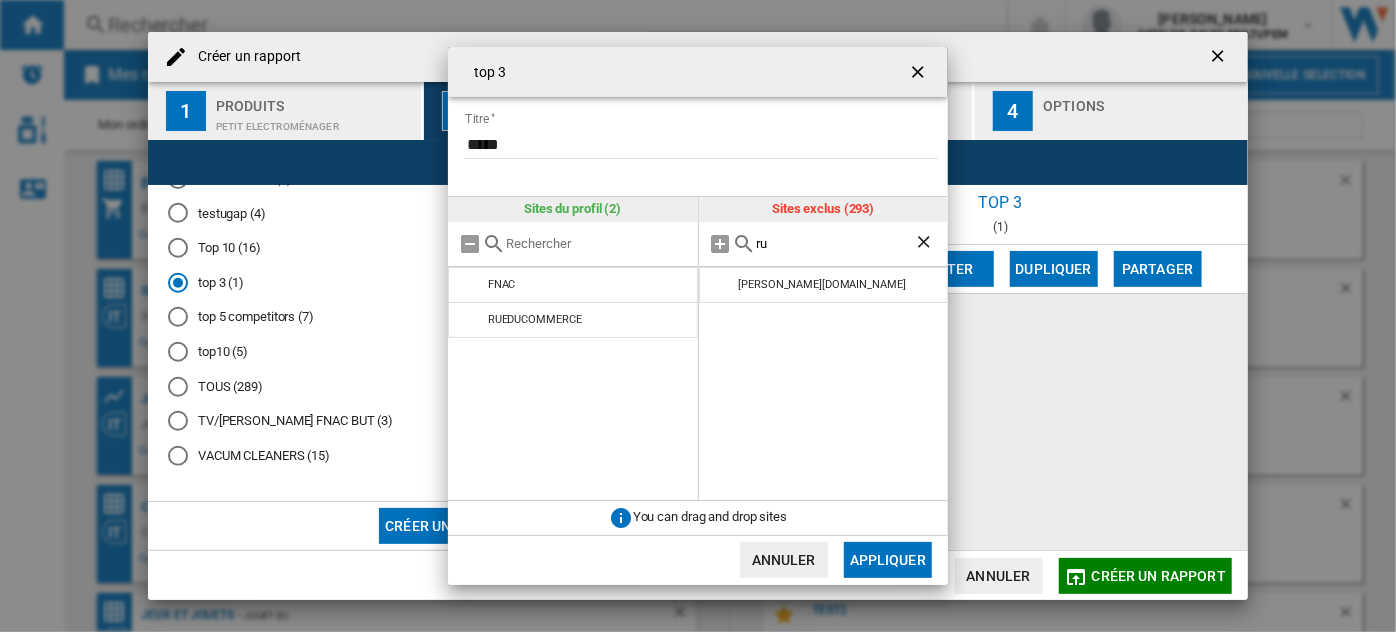 type on "r" 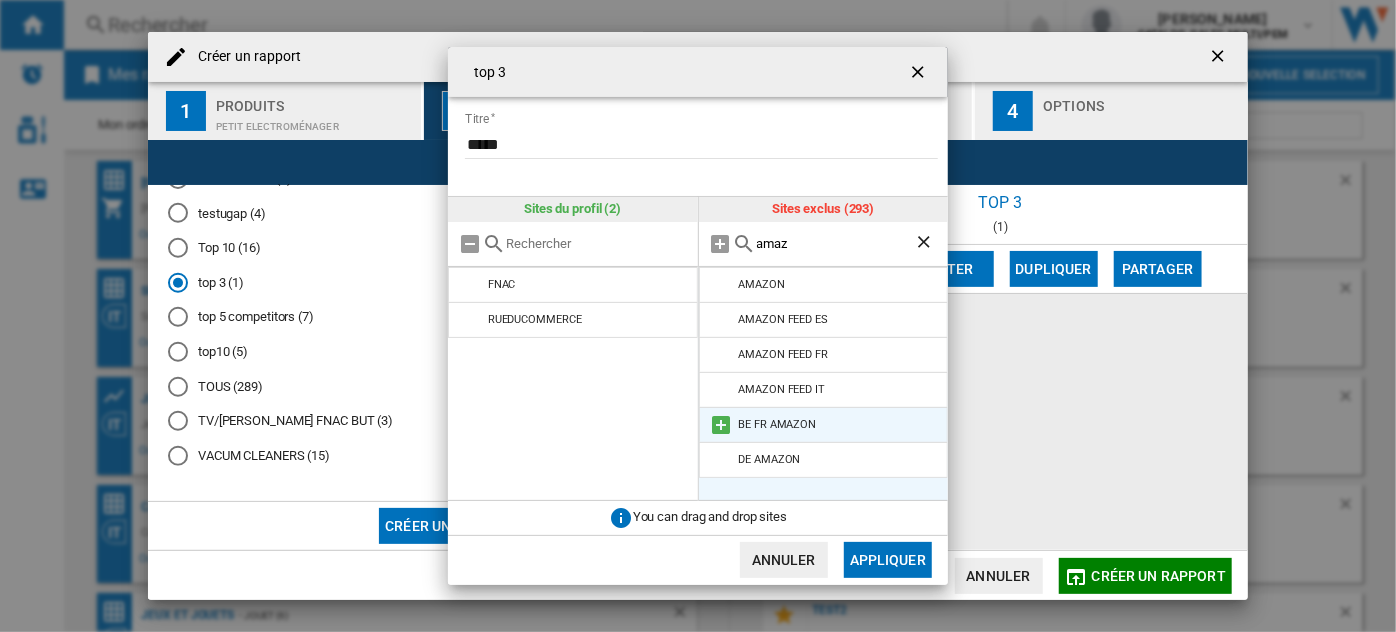 type on "amaz" 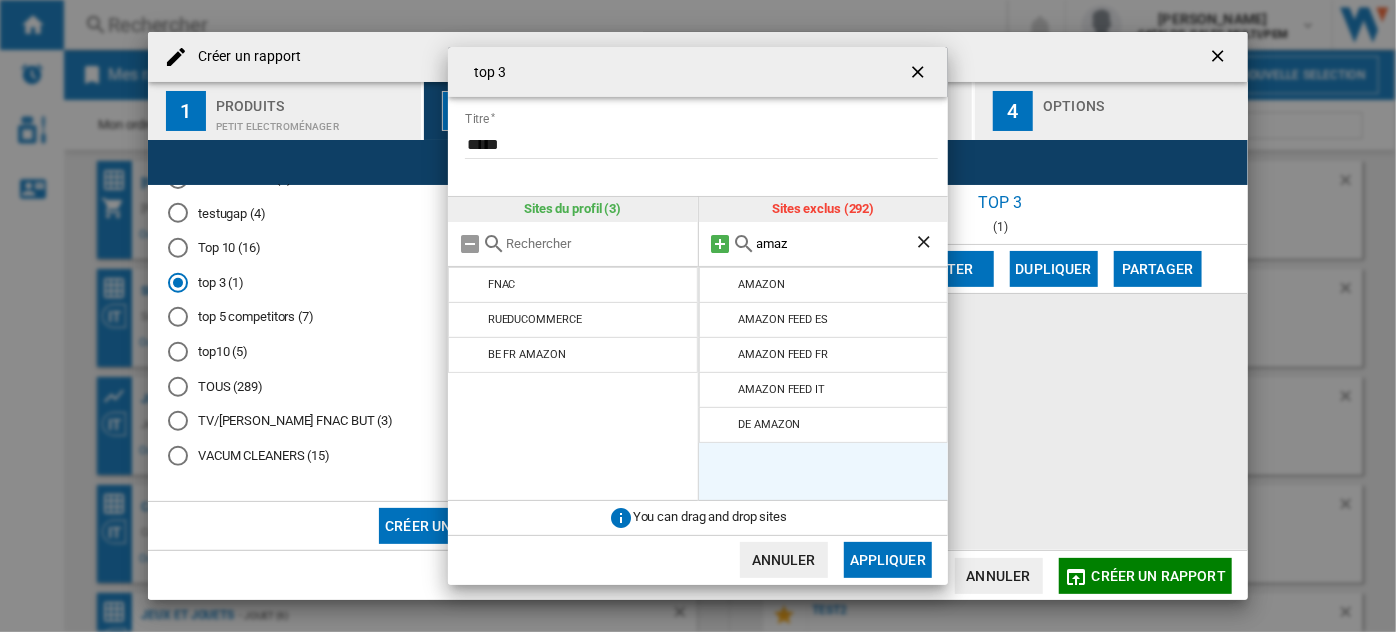 drag, startPoint x: 827, startPoint y: 242, endPoint x: 716, endPoint y: 239, distance: 111.040535 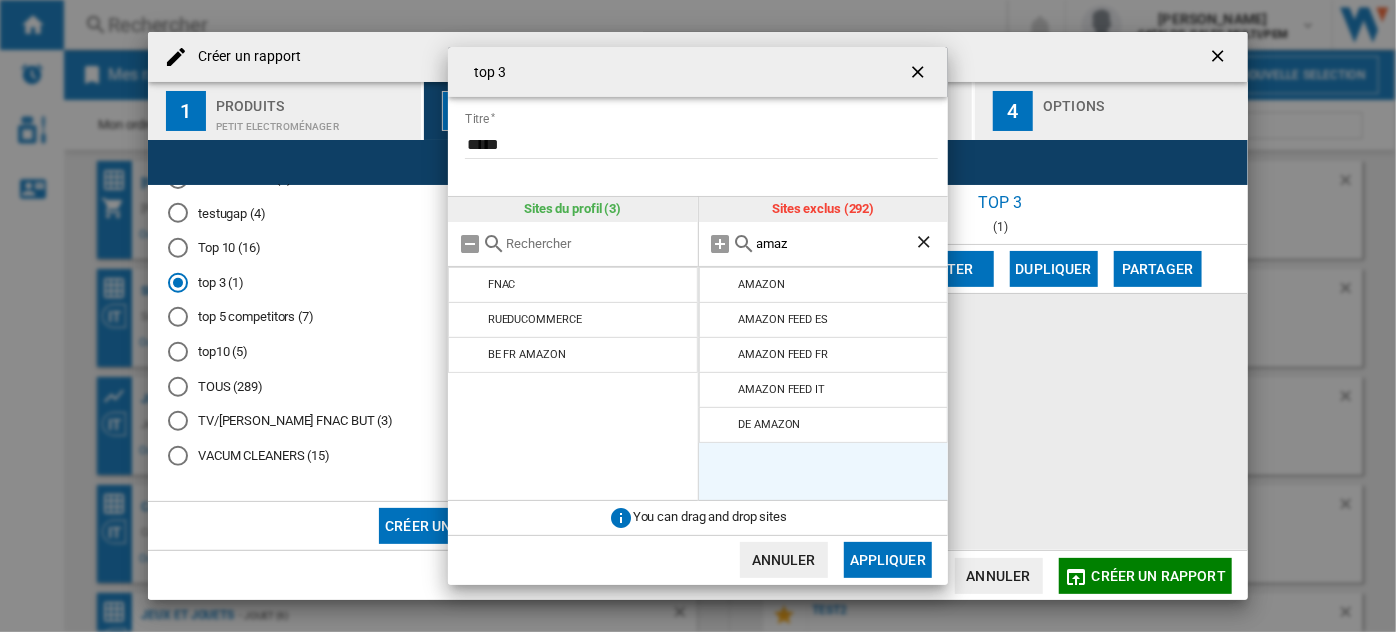 click on "amaz" at bounding box center (836, 243) 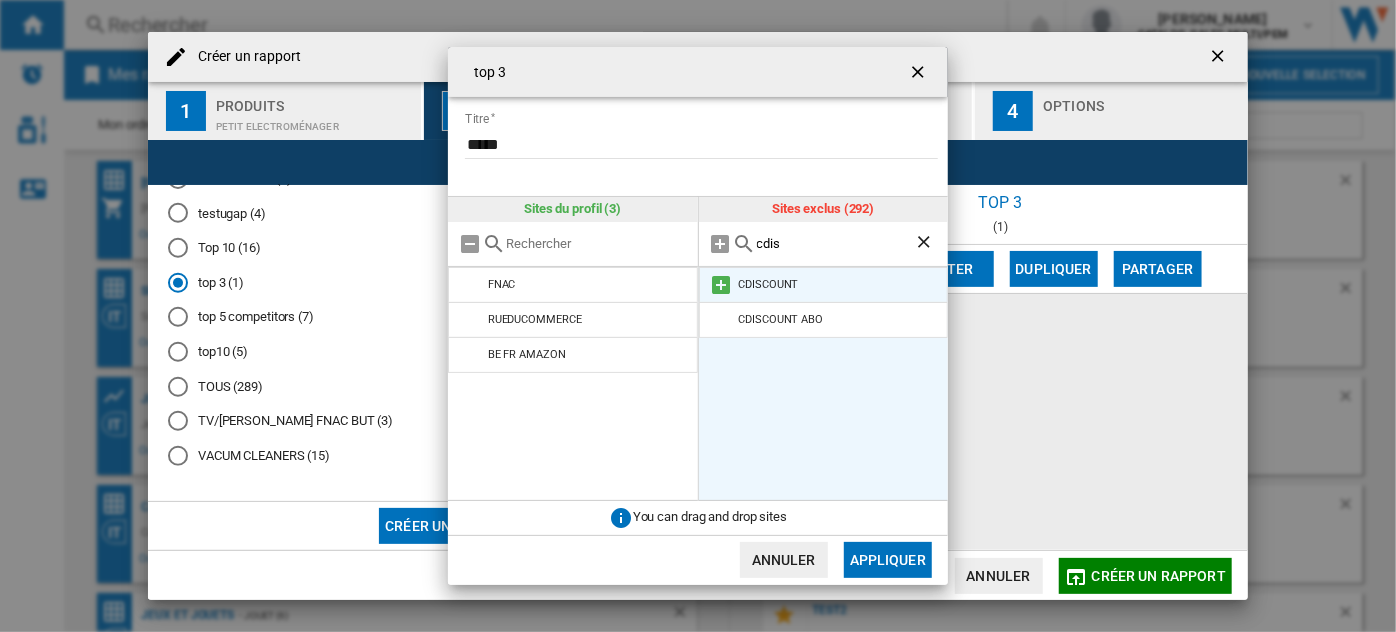 click at bounding box center (722, 285) 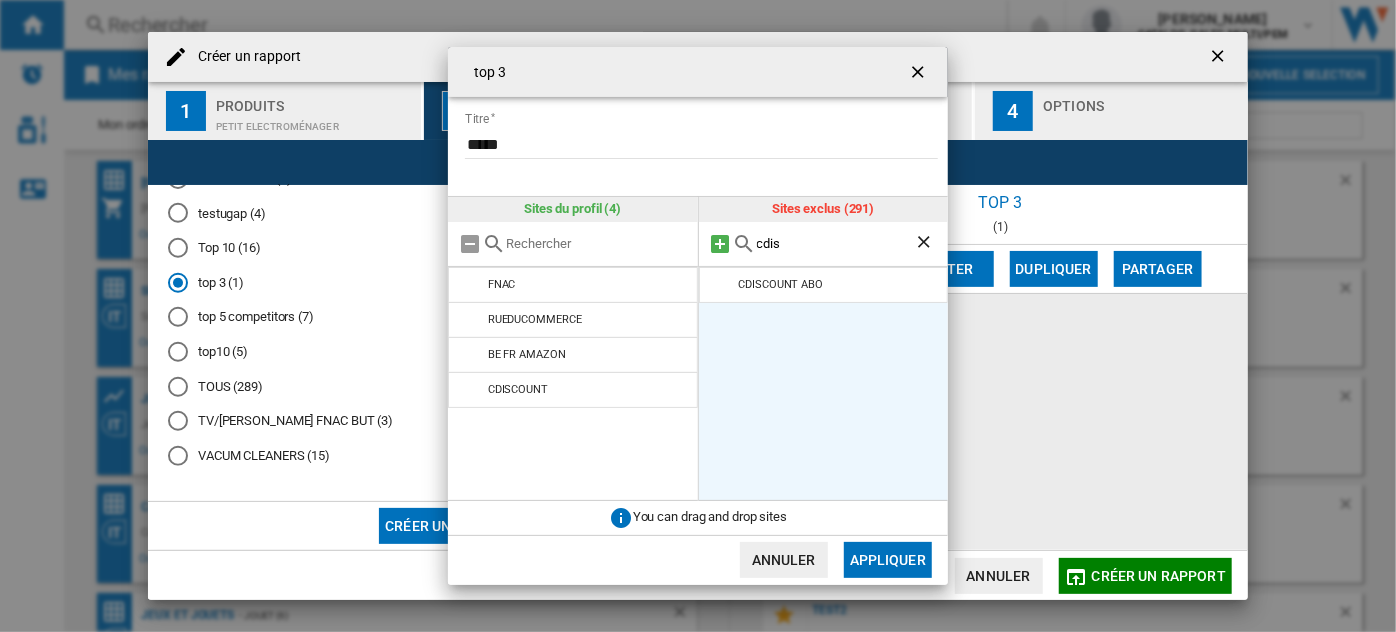 drag, startPoint x: 808, startPoint y: 240, endPoint x: 717, endPoint y: 236, distance: 91.08787 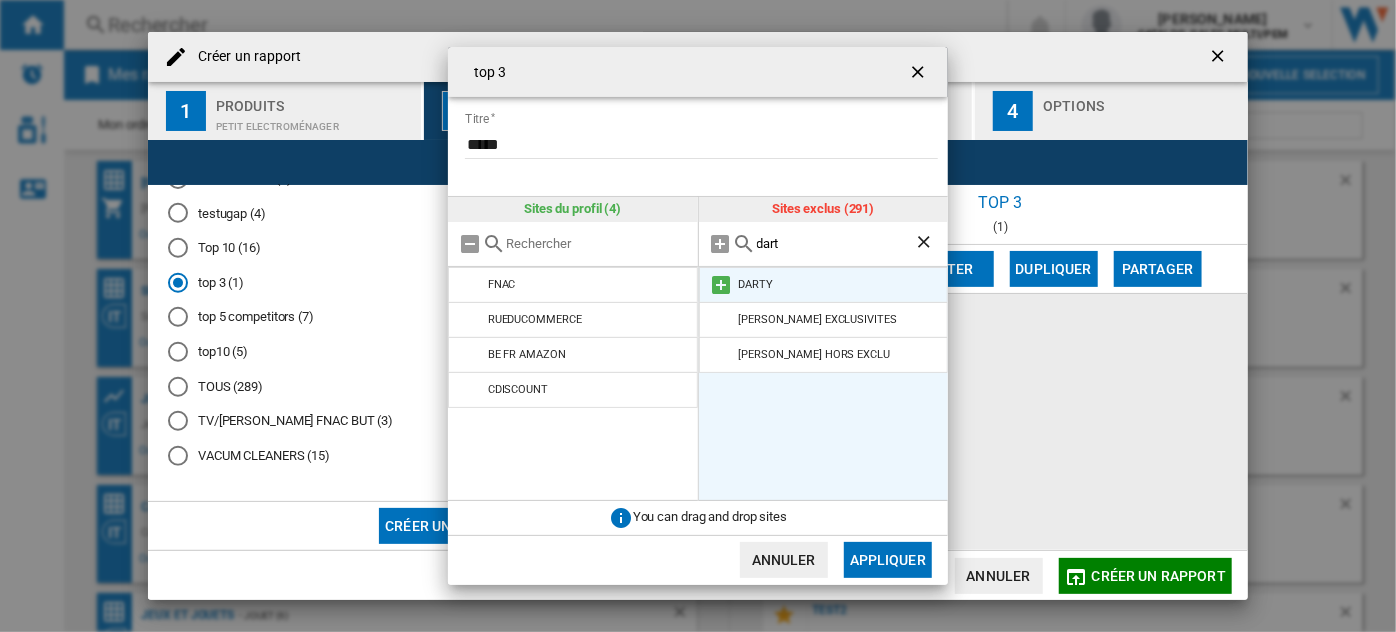 type on "dart" 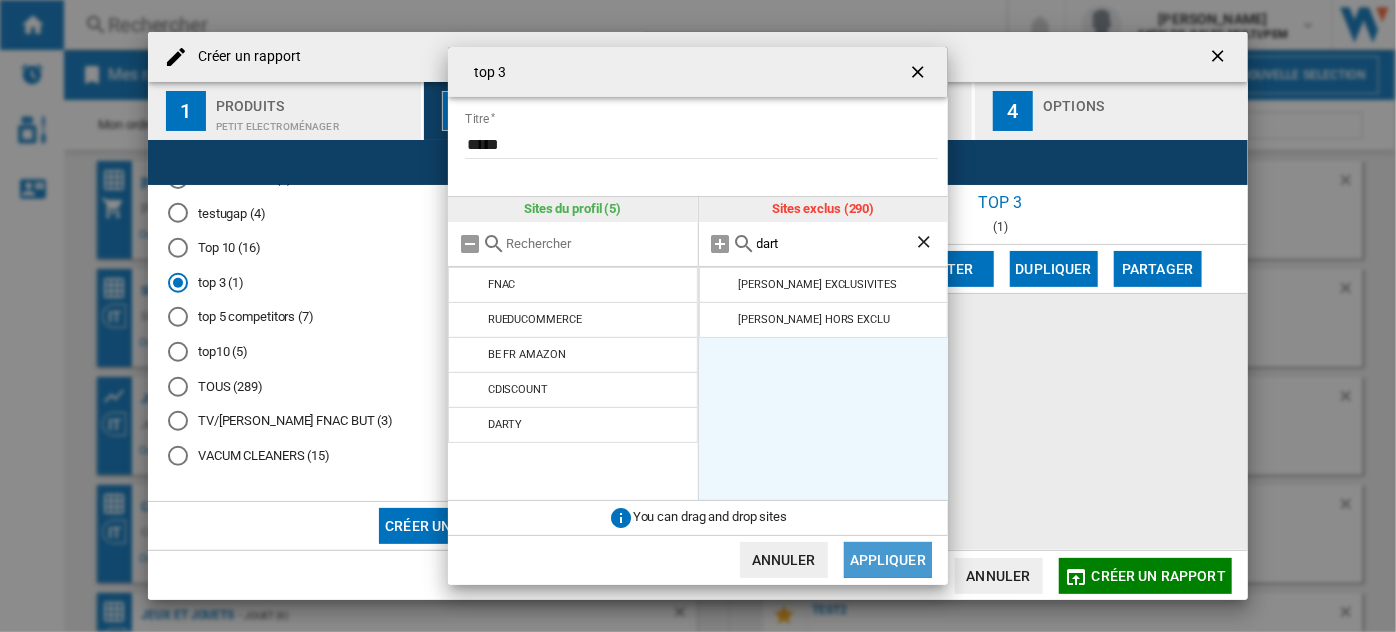 click on "Appliquer" 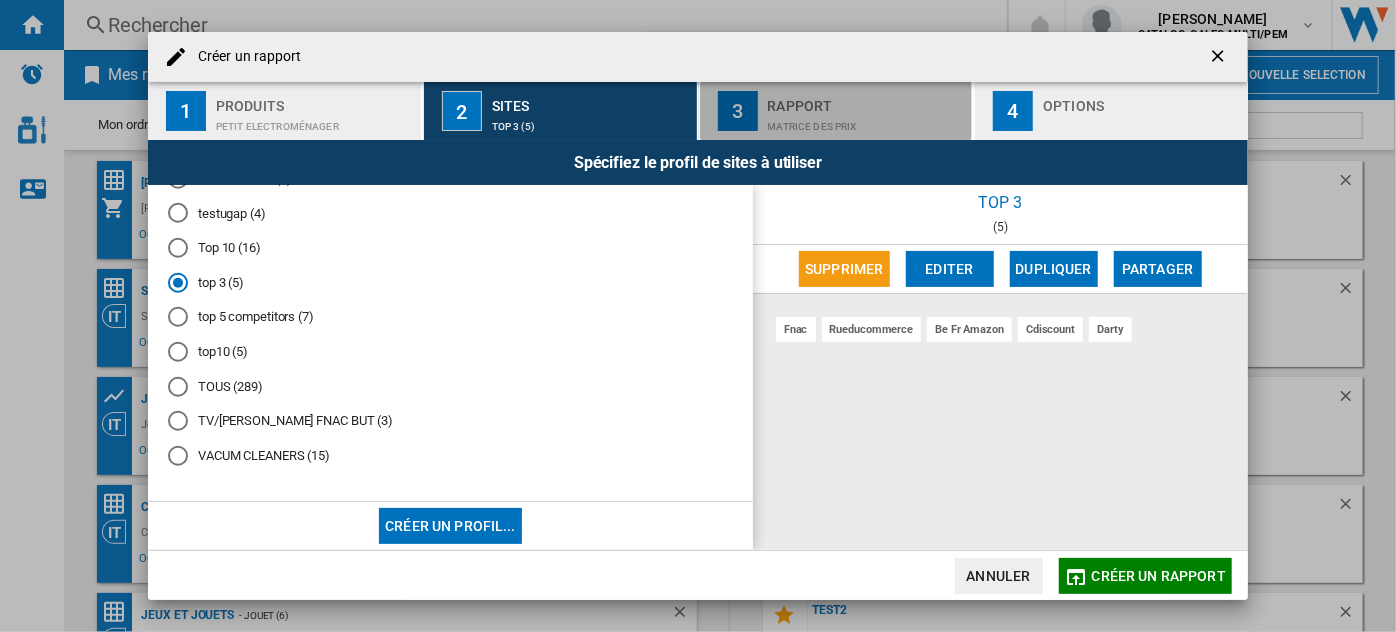 click on "Rapport" at bounding box center [866, 100] 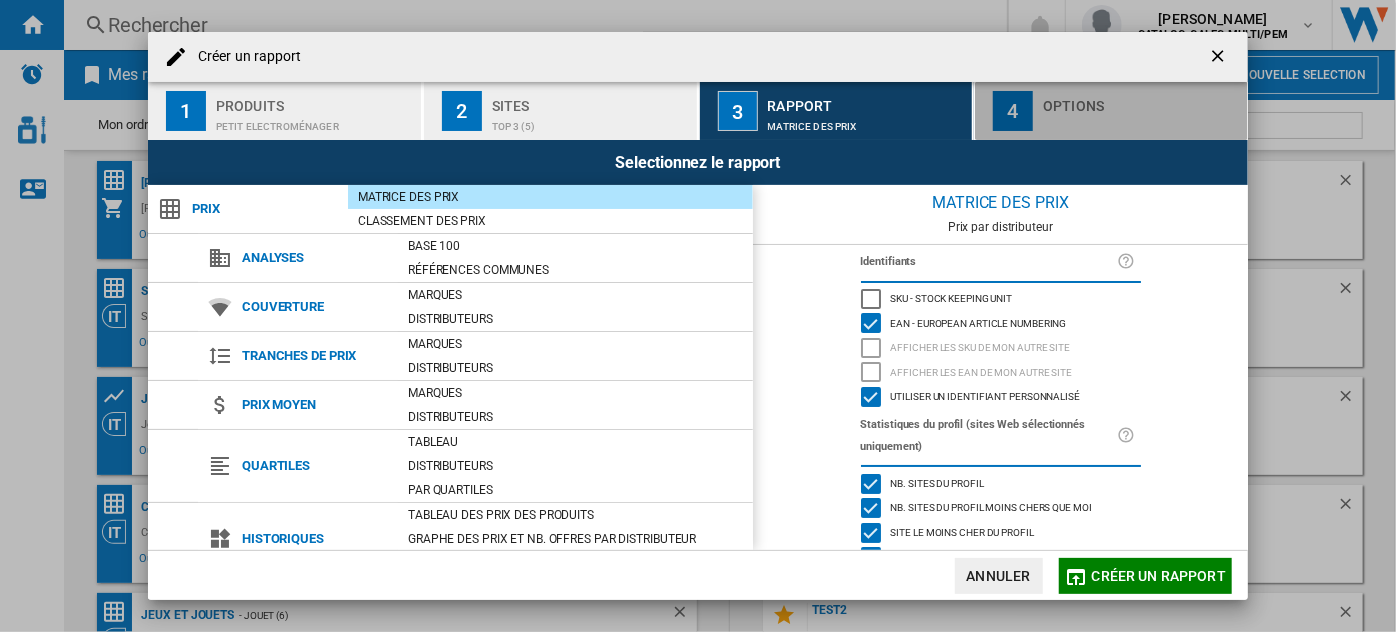 click on "4
Options" at bounding box center [1111, 111] 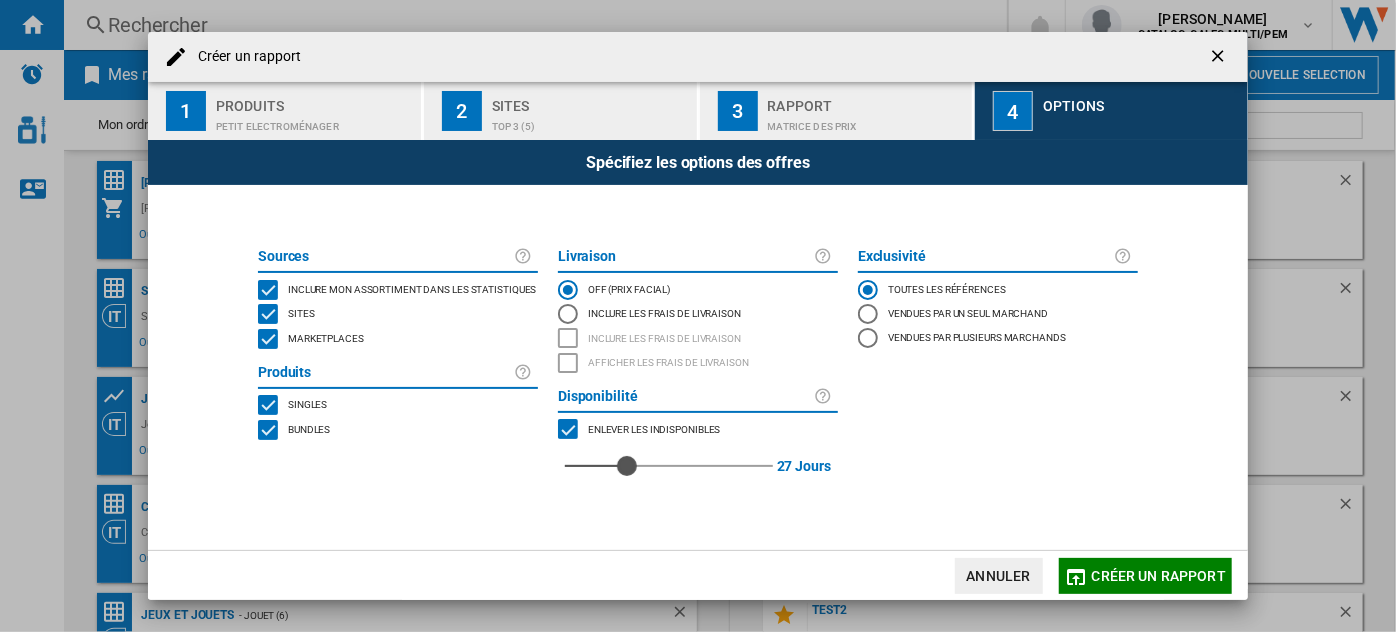 click on "27" at bounding box center [669, 466] 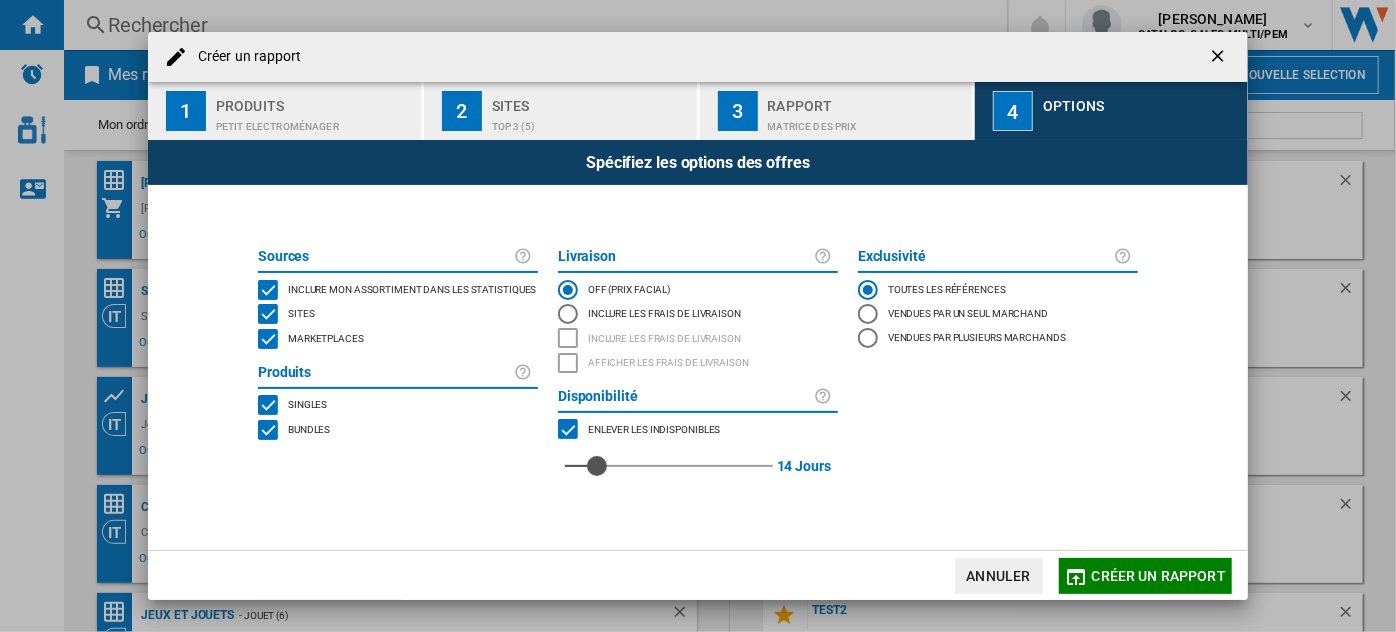 click on "14" at bounding box center (669, 466) 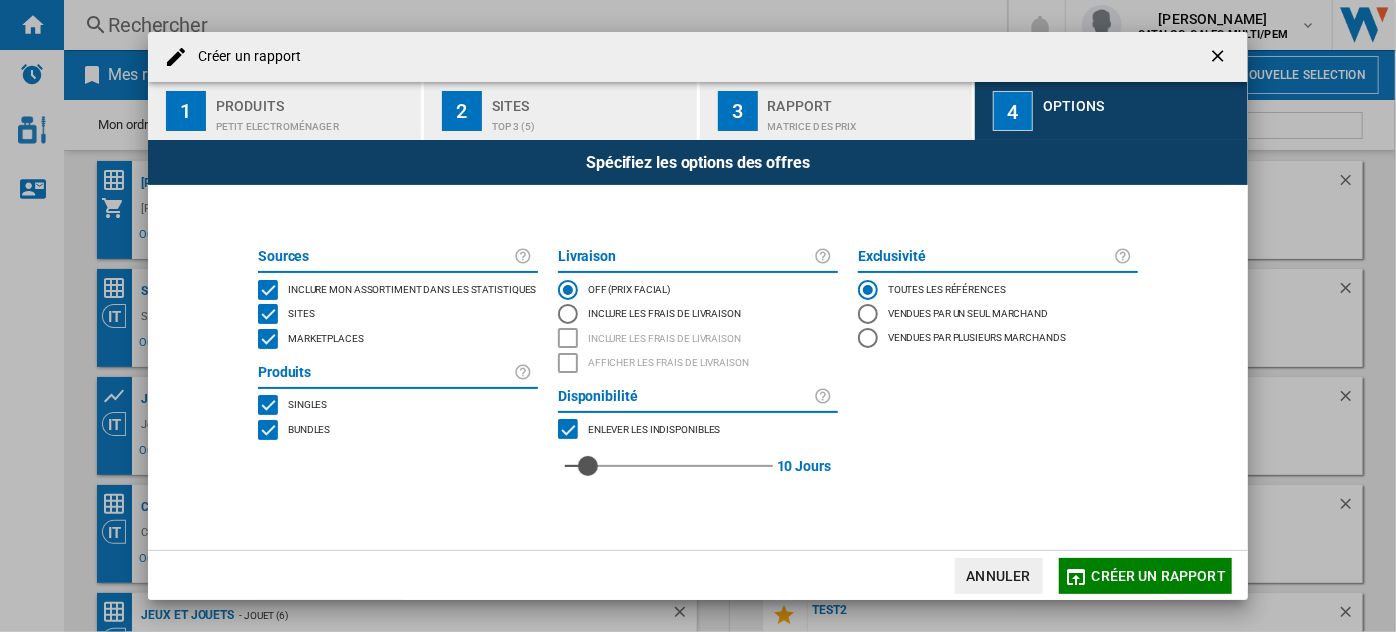 click at bounding box center [588, 466] 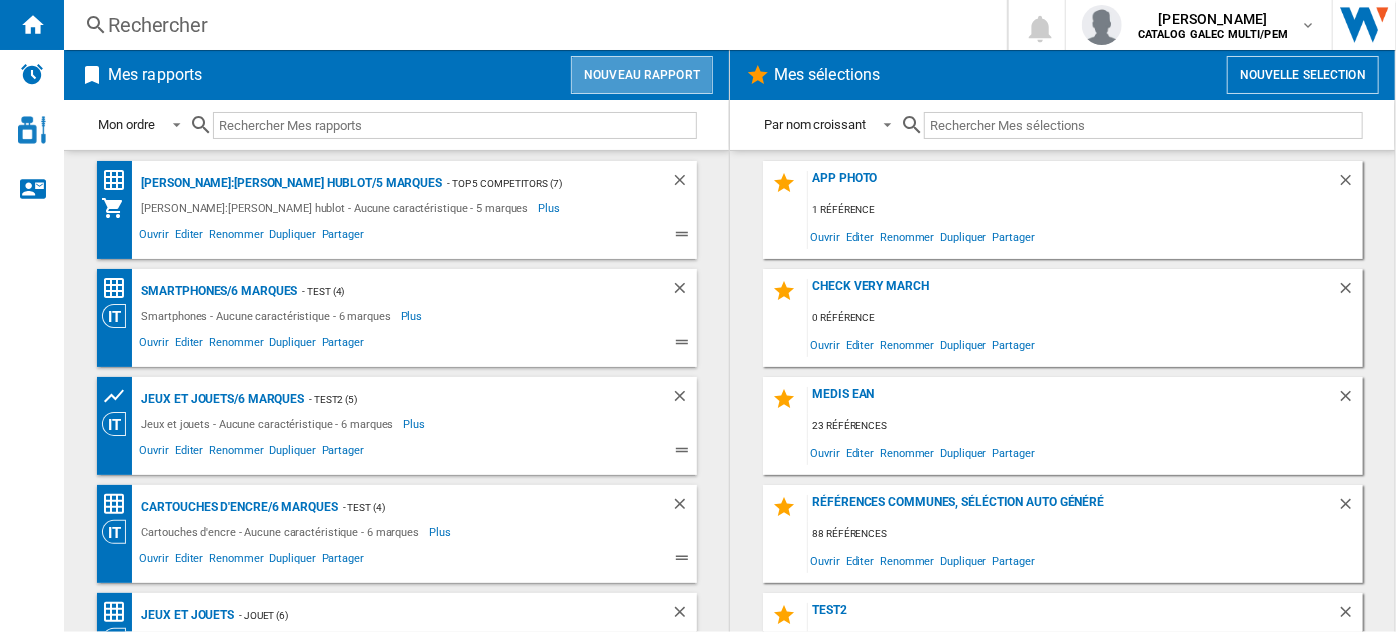 click on "Nouveau rapport" at bounding box center [642, 75] 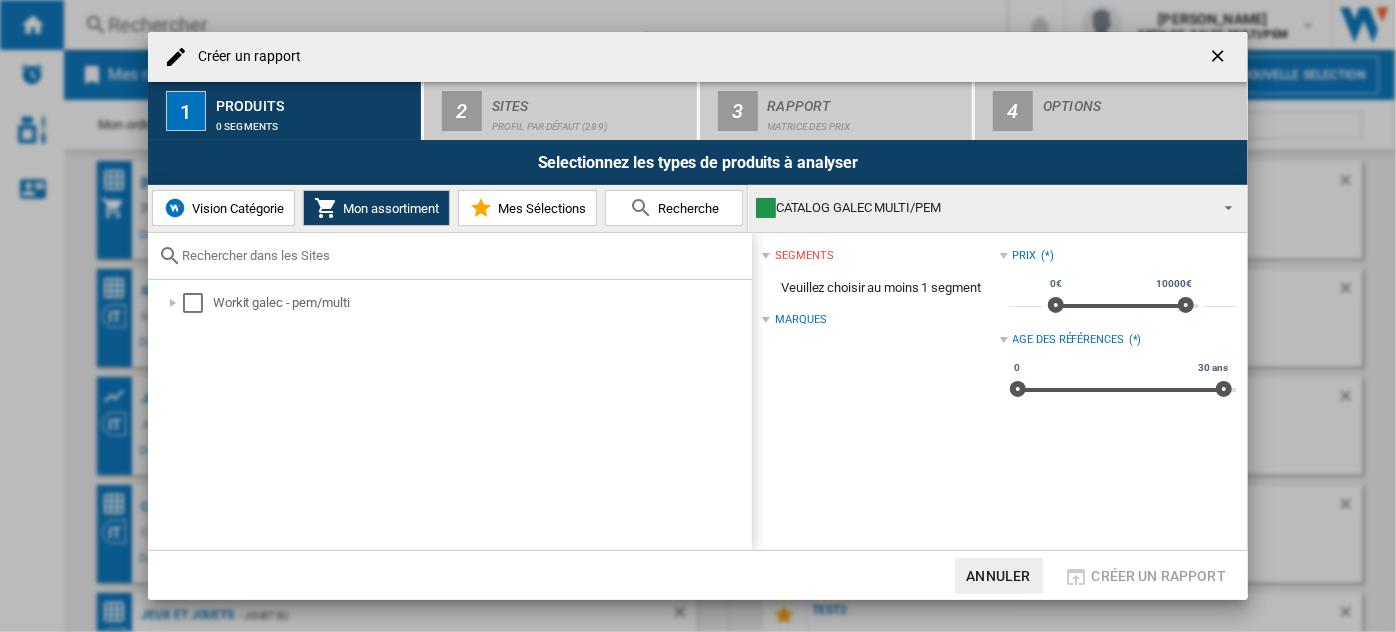 click on "Vision Catégorie" at bounding box center (223, 208) 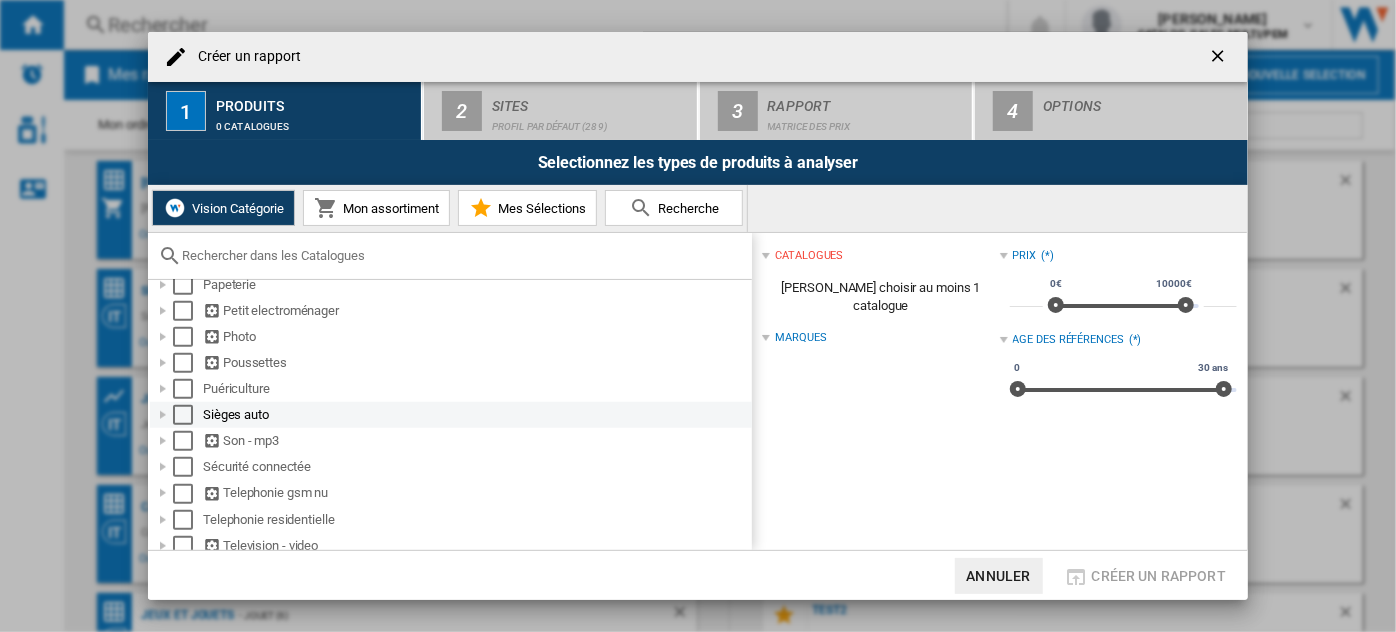 scroll, scrollTop: 849, scrollLeft: 0, axis: vertical 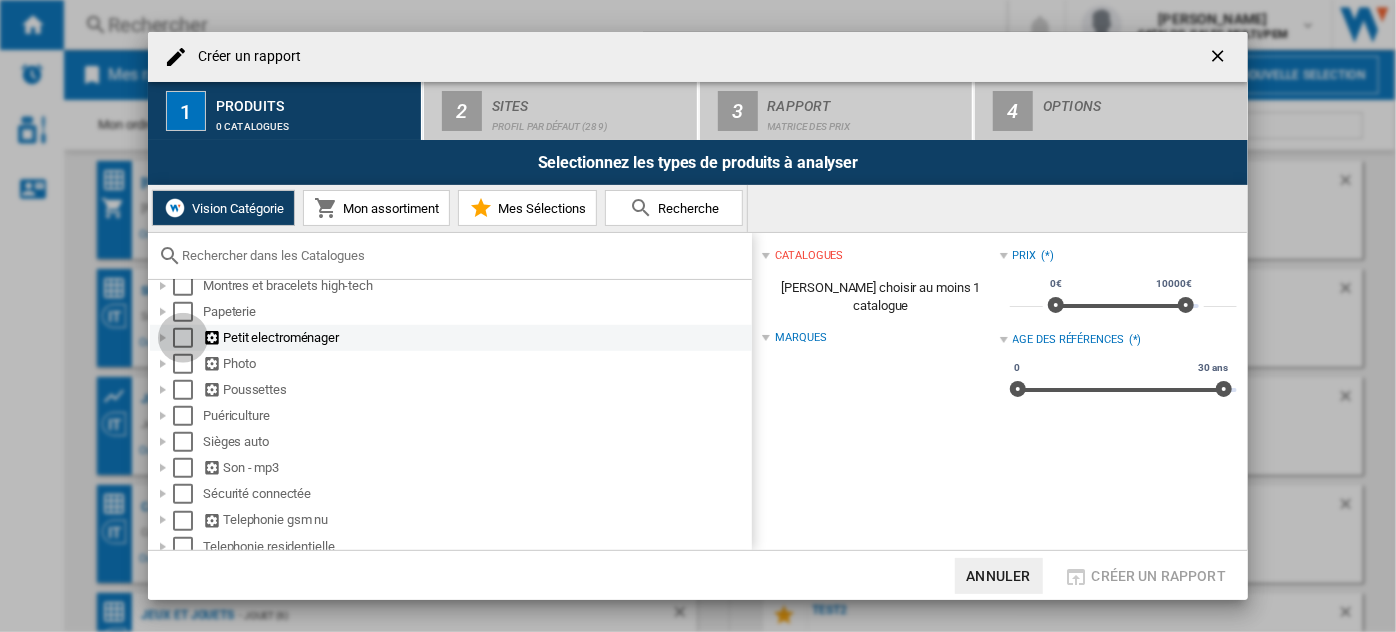 click at bounding box center [183, 338] 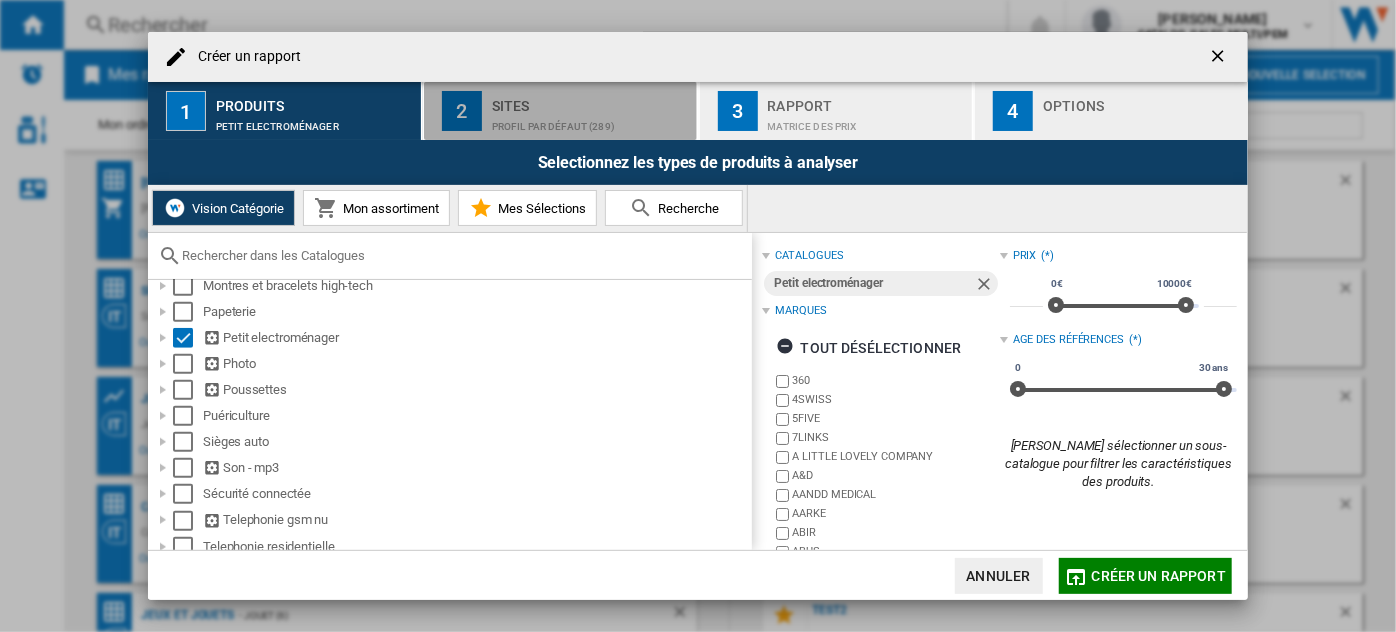 click on "Profil par défaut (289)" at bounding box center (590, 121) 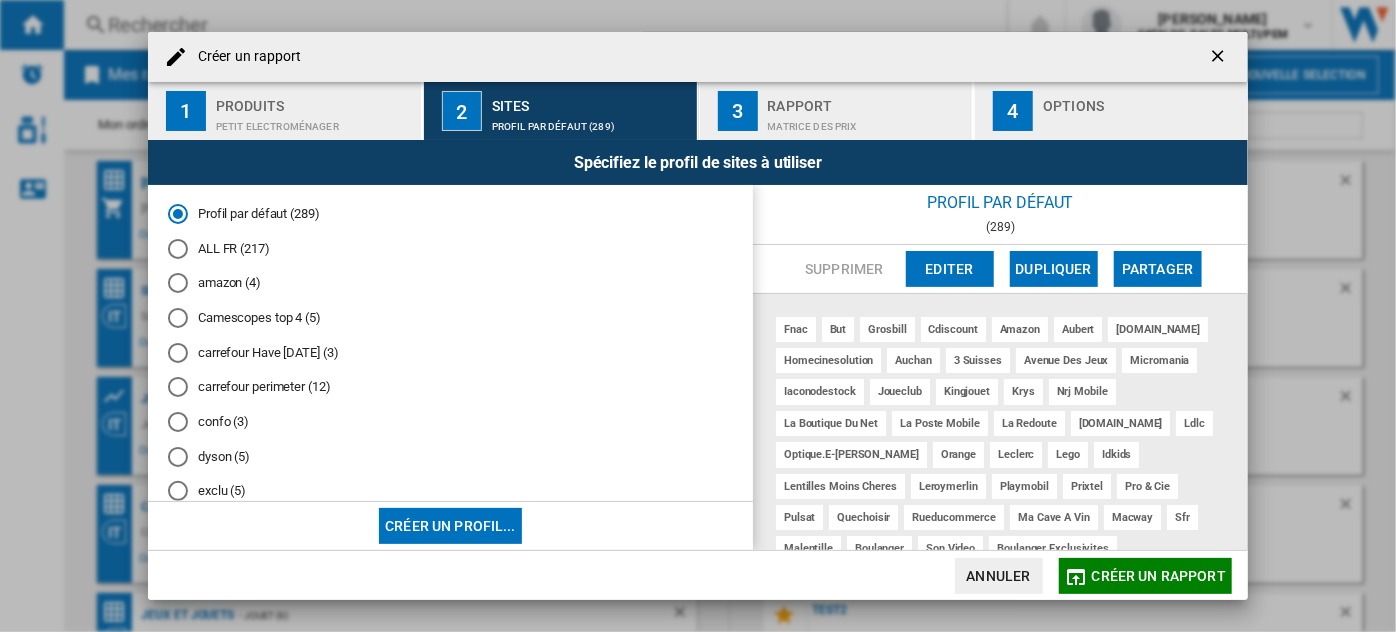 scroll, scrollTop: 792, scrollLeft: 0, axis: vertical 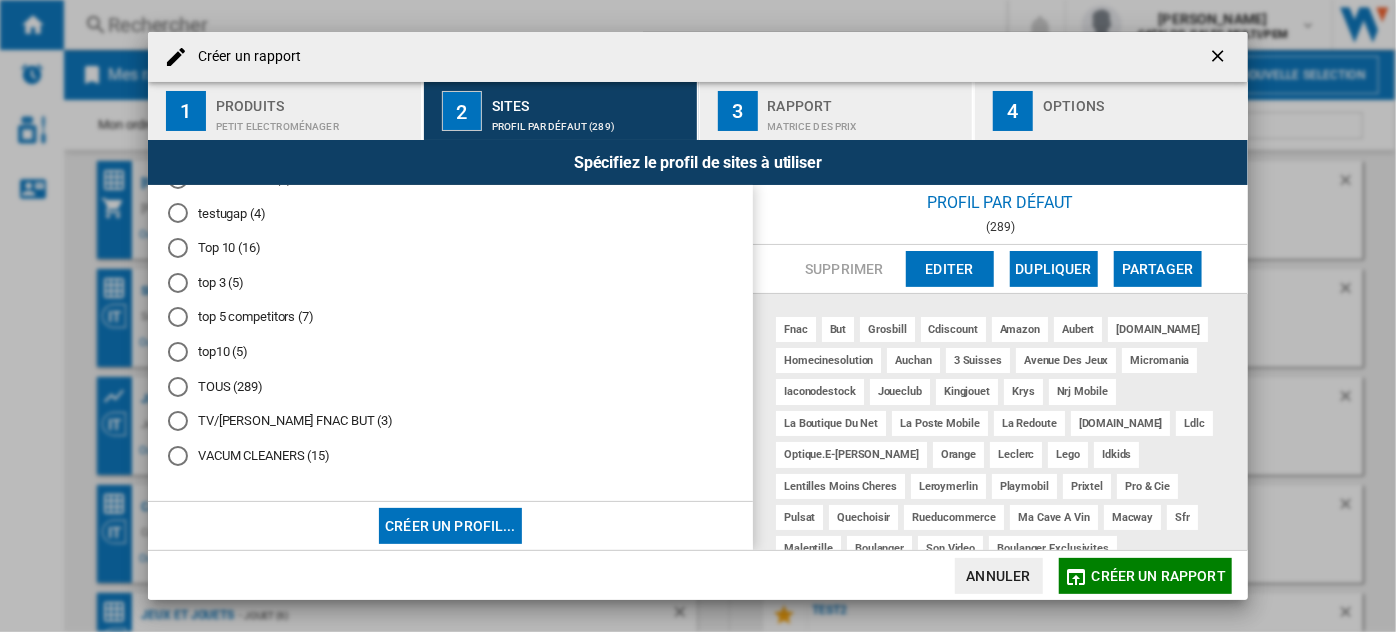 click on "top 3 (5)" at bounding box center (450, 282) 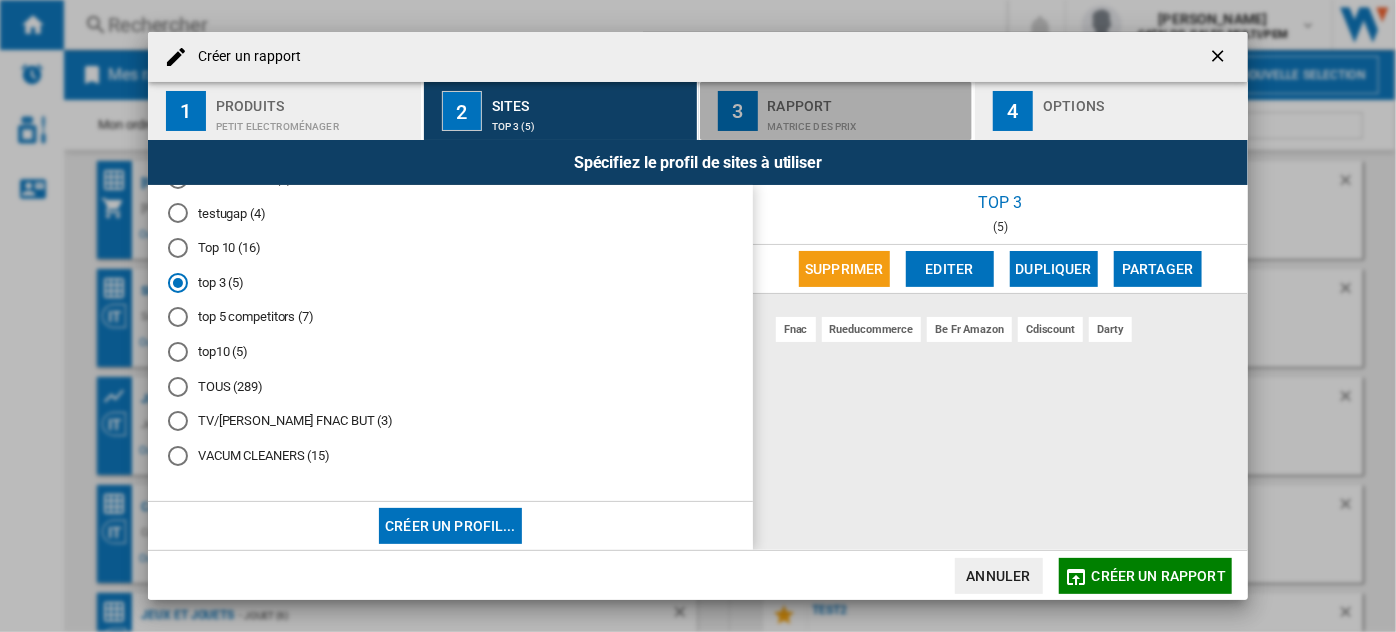 click on "Matrice des prix" at bounding box center (866, 121) 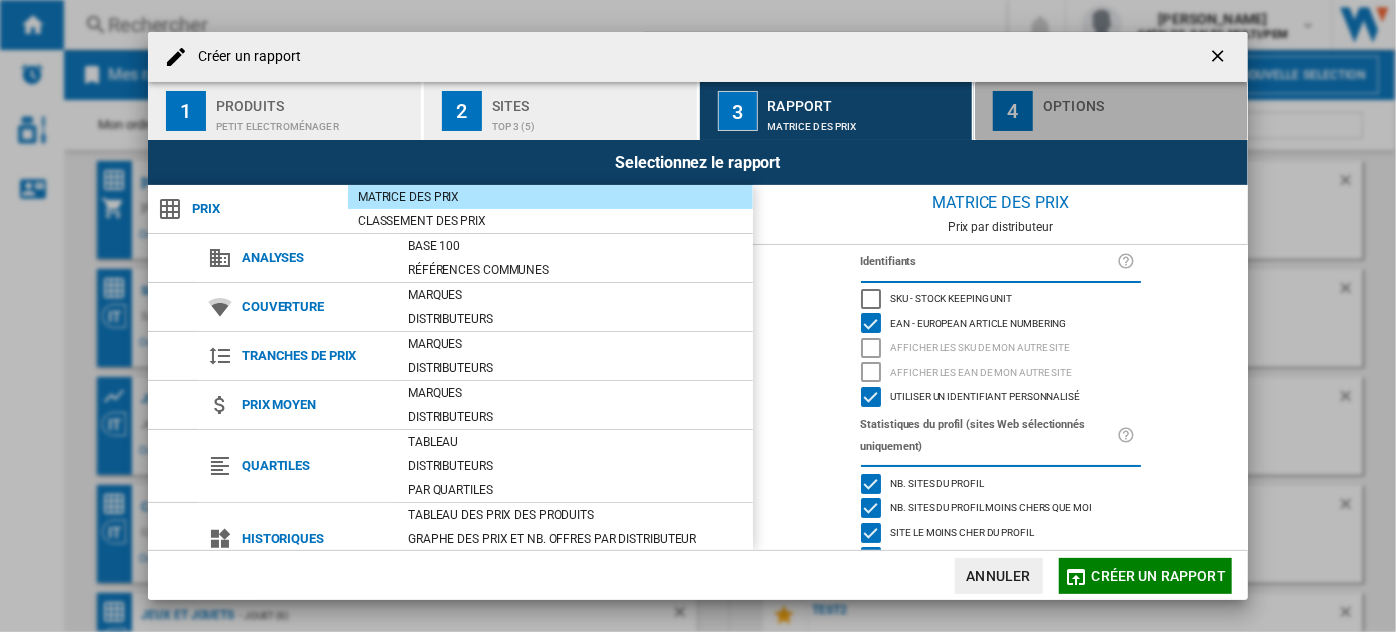 click at bounding box center (1141, 121) 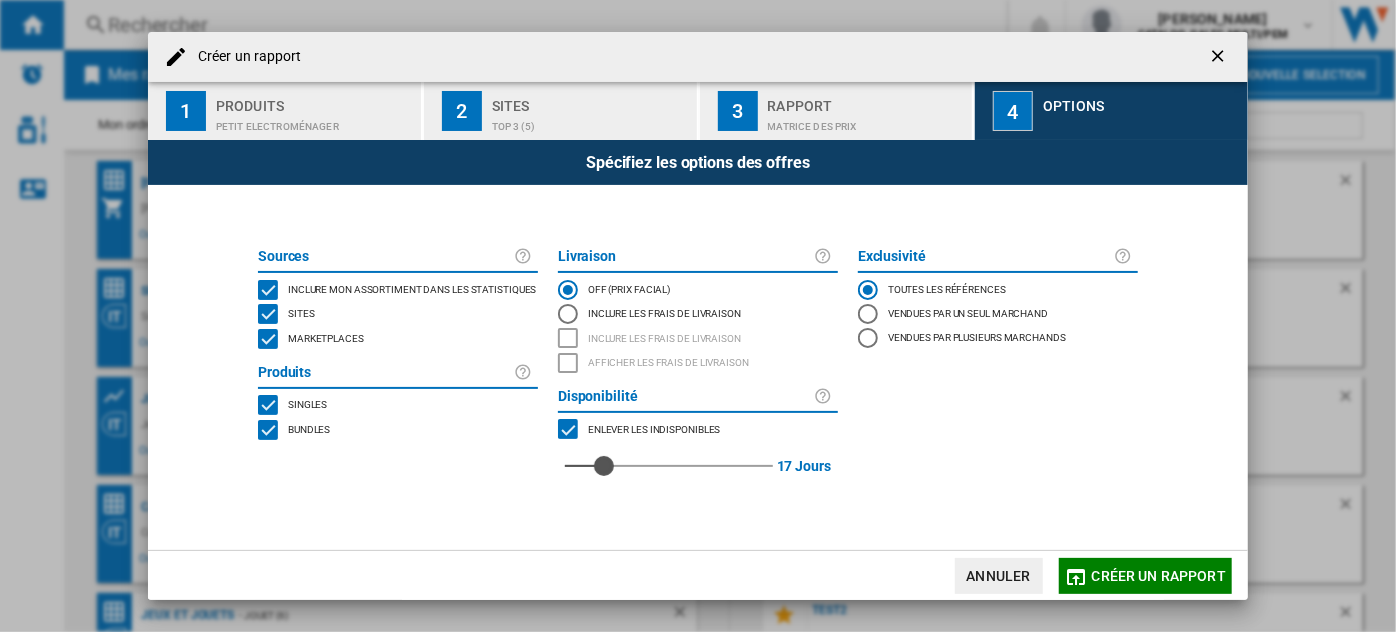 click on "17" at bounding box center (669, 442) 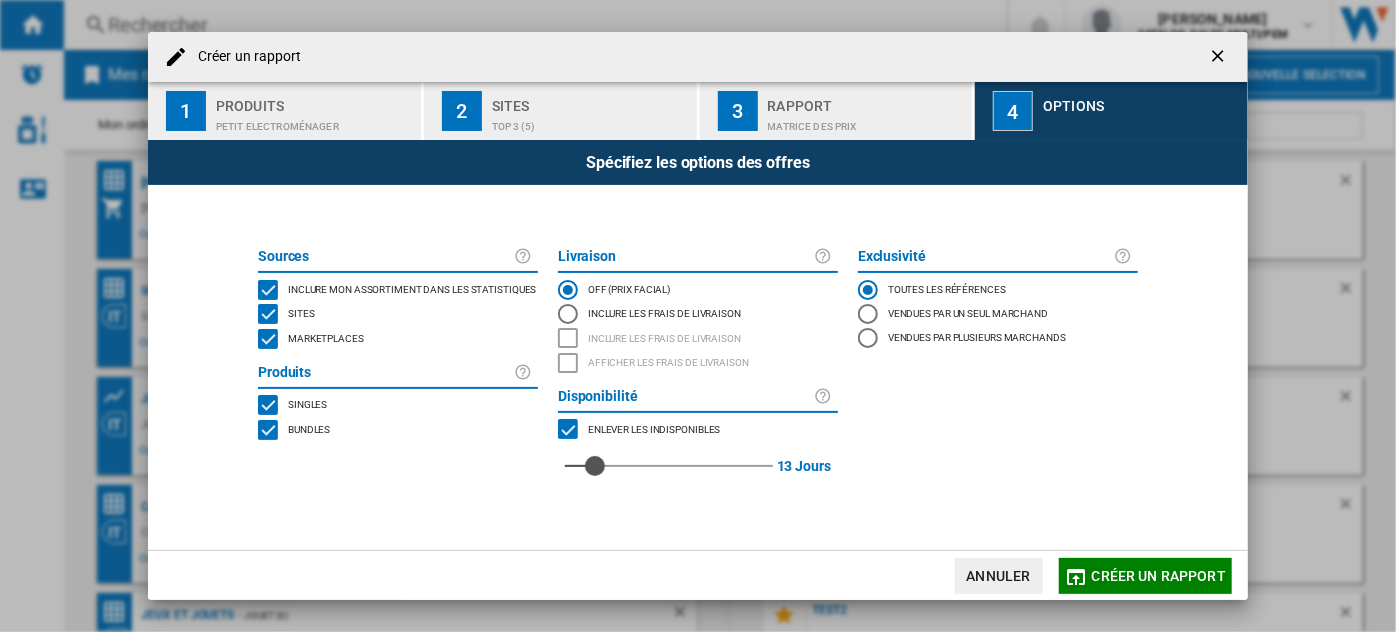 click at bounding box center [595, 466] 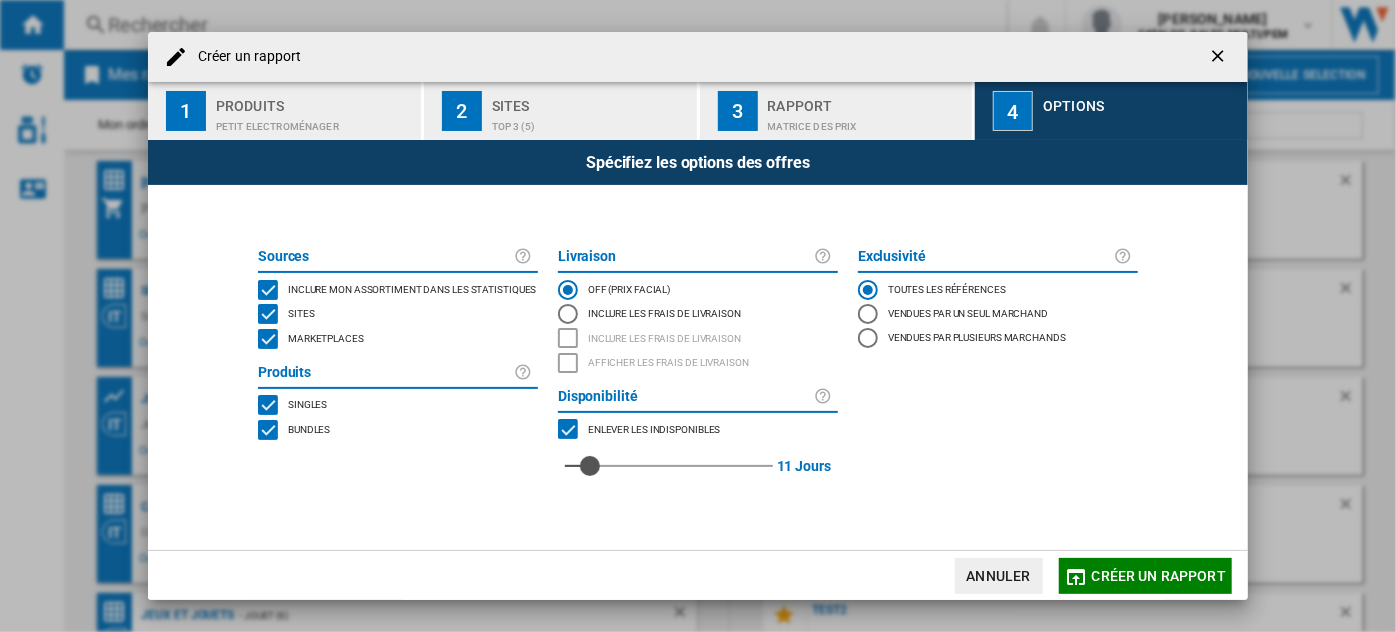 click at bounding box center (590, 466) 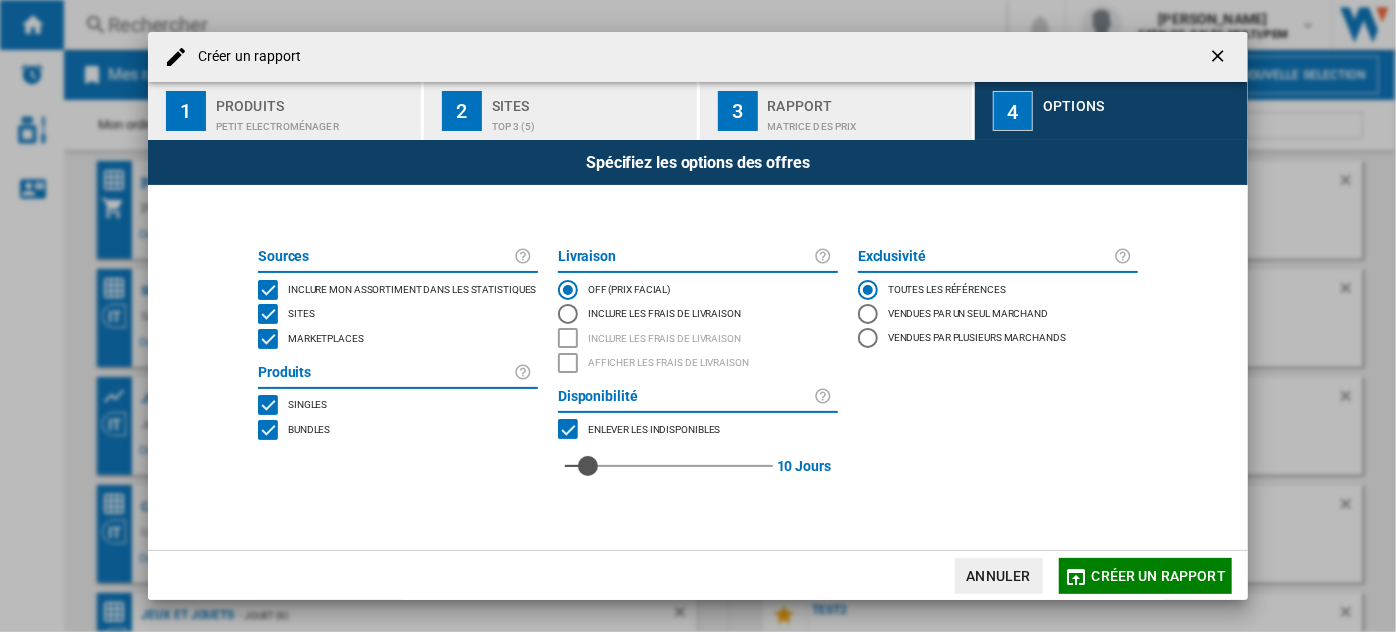 click at bounding box center [588, 466] 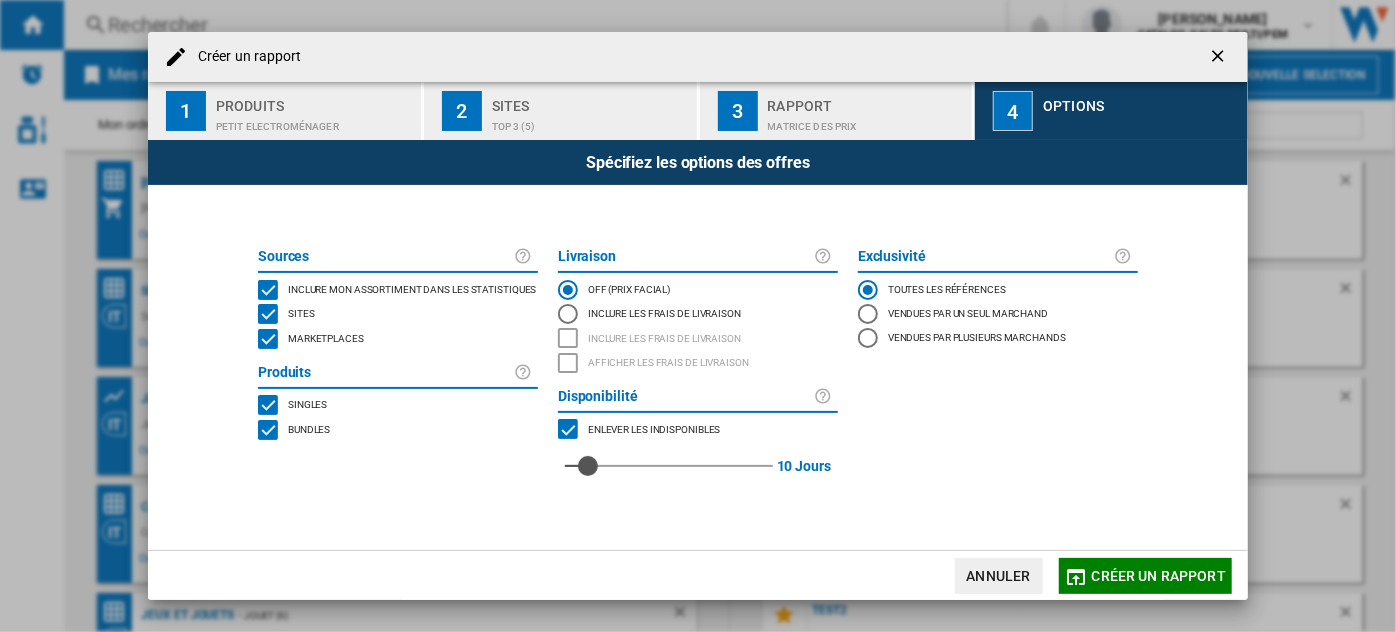 click on "Marketplaces" 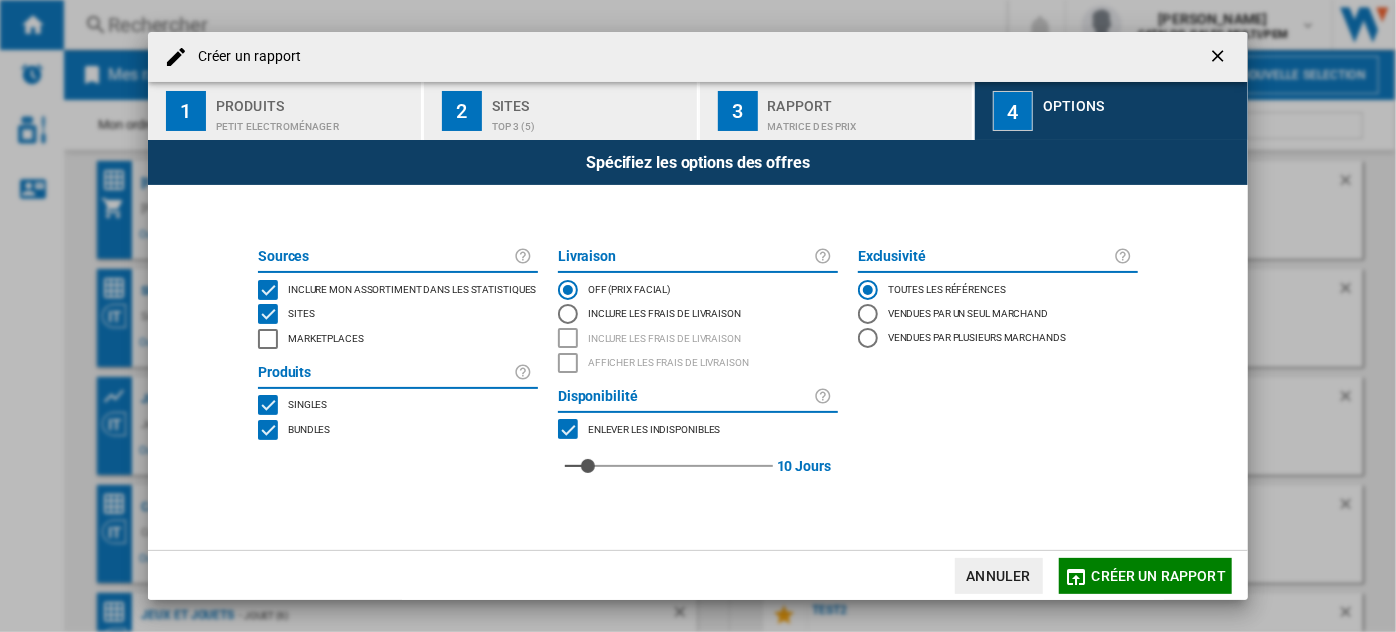 click on "Bundles" 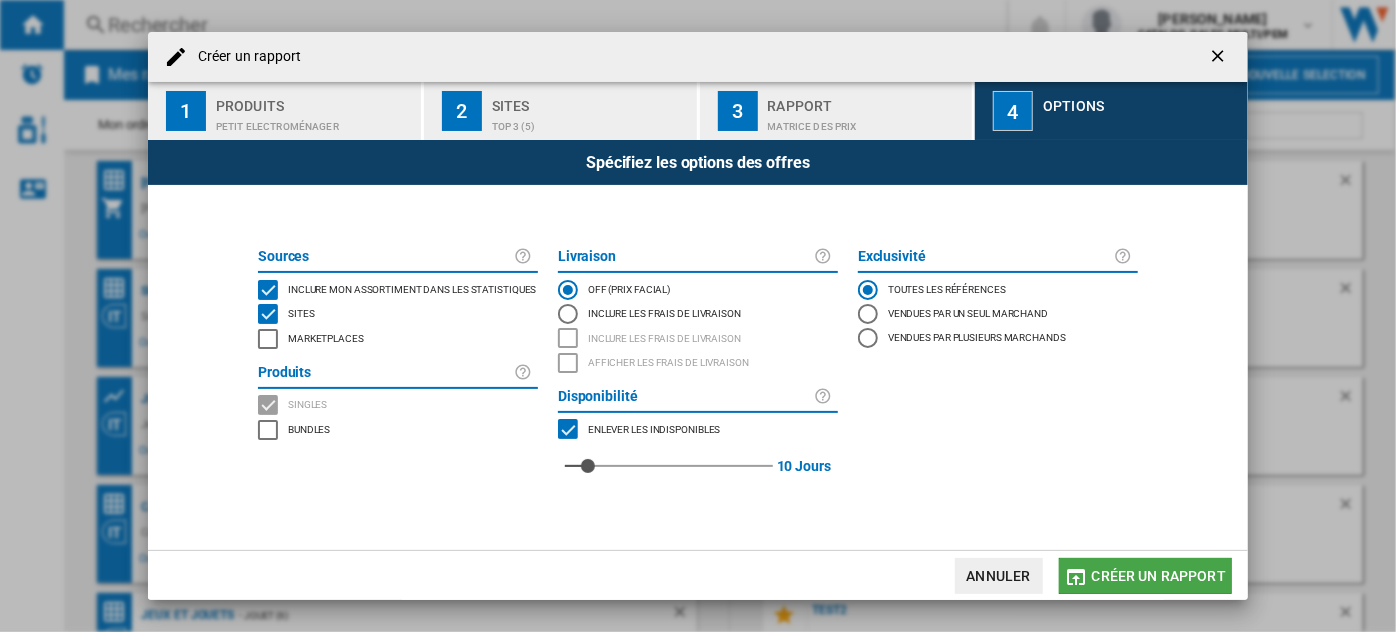 click on "Créer un rapport" 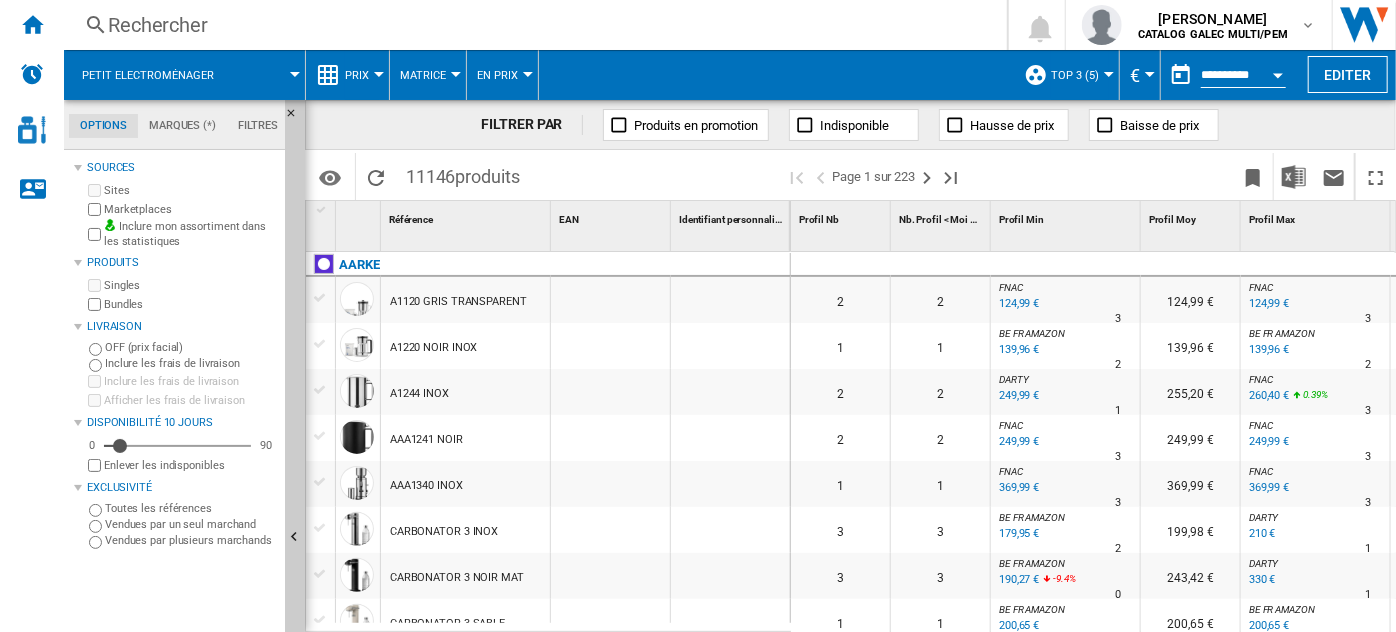 click on "Prix" at bounding box center (357, 75) 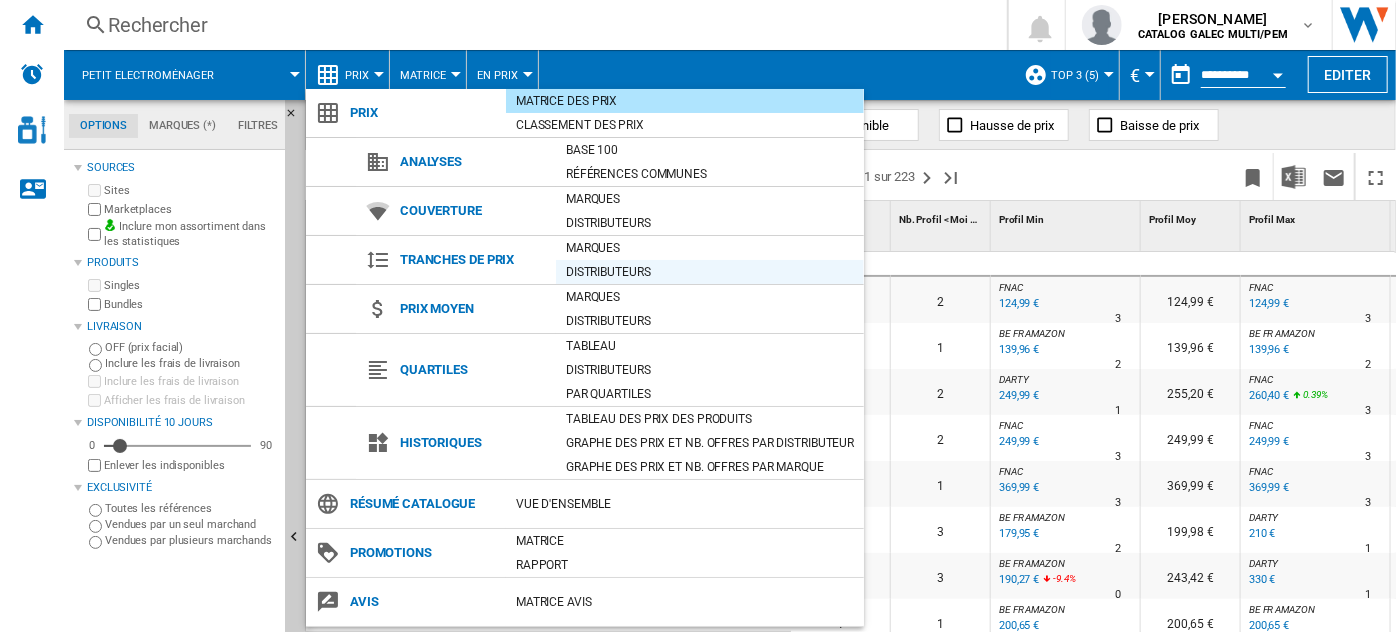 click on "Distributeurs" at bounding box center [710, 272] 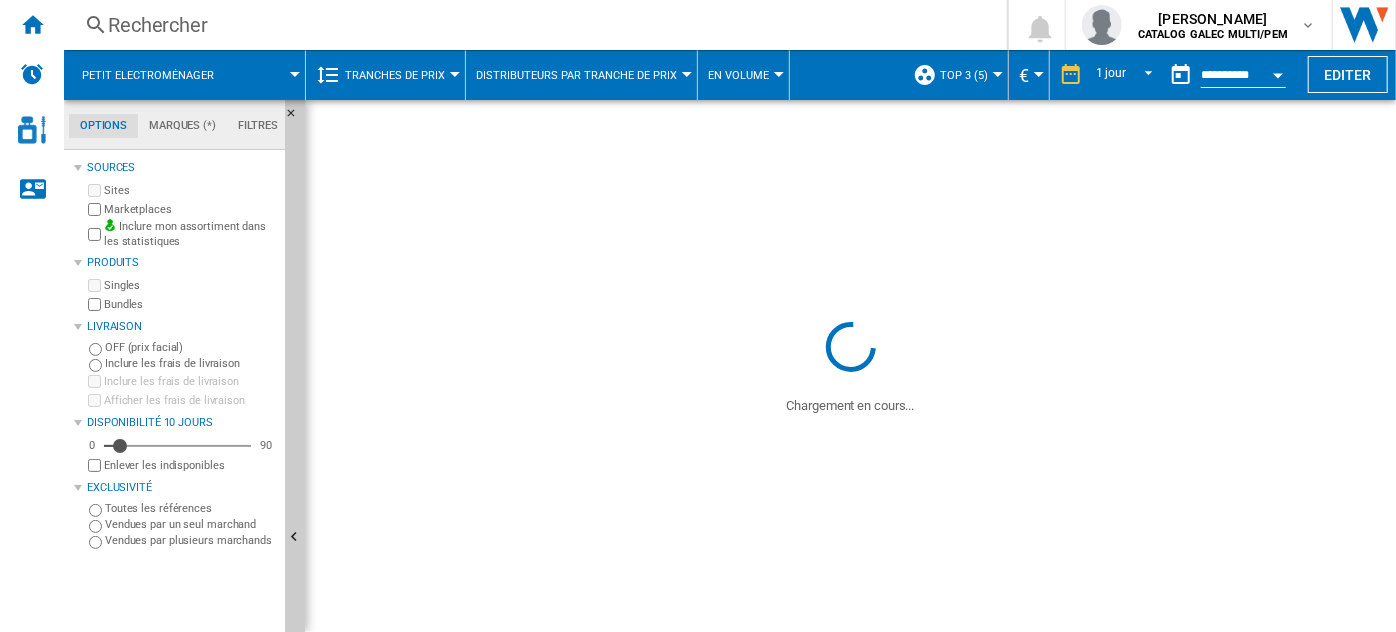 click at bounding box center [1278, 72] 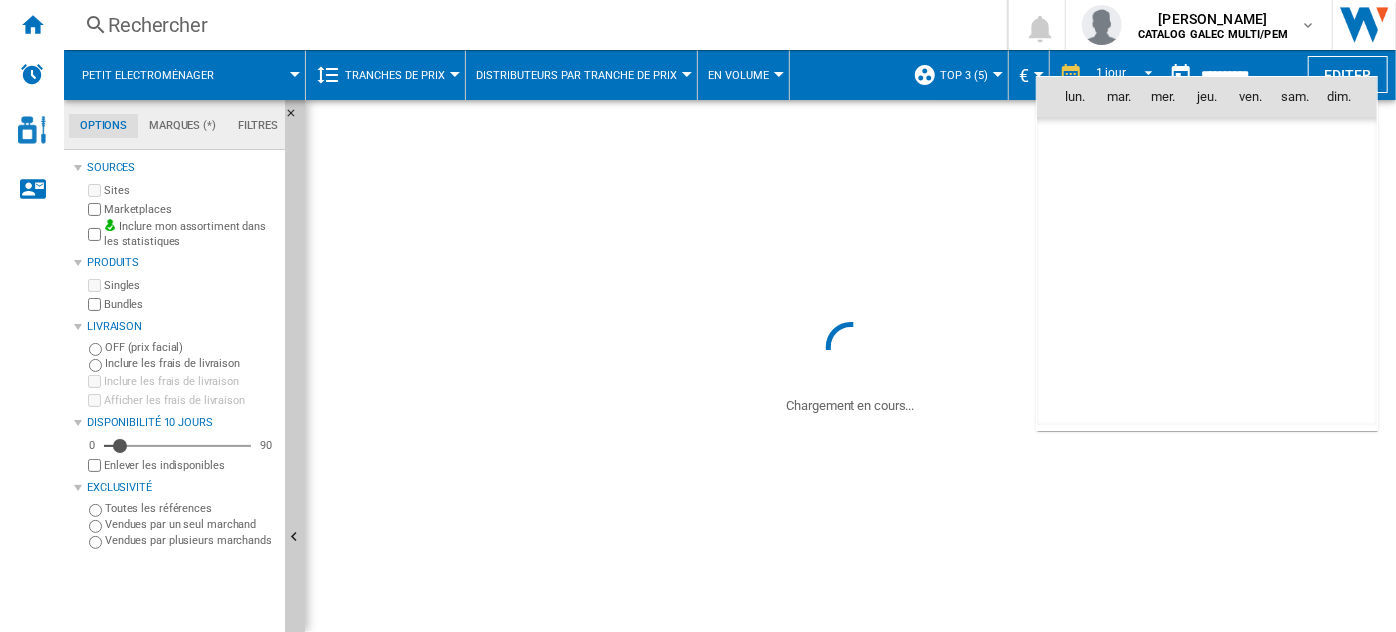 scroll, scrollTop: 9540, scrollLeft: 0, axis: vertical 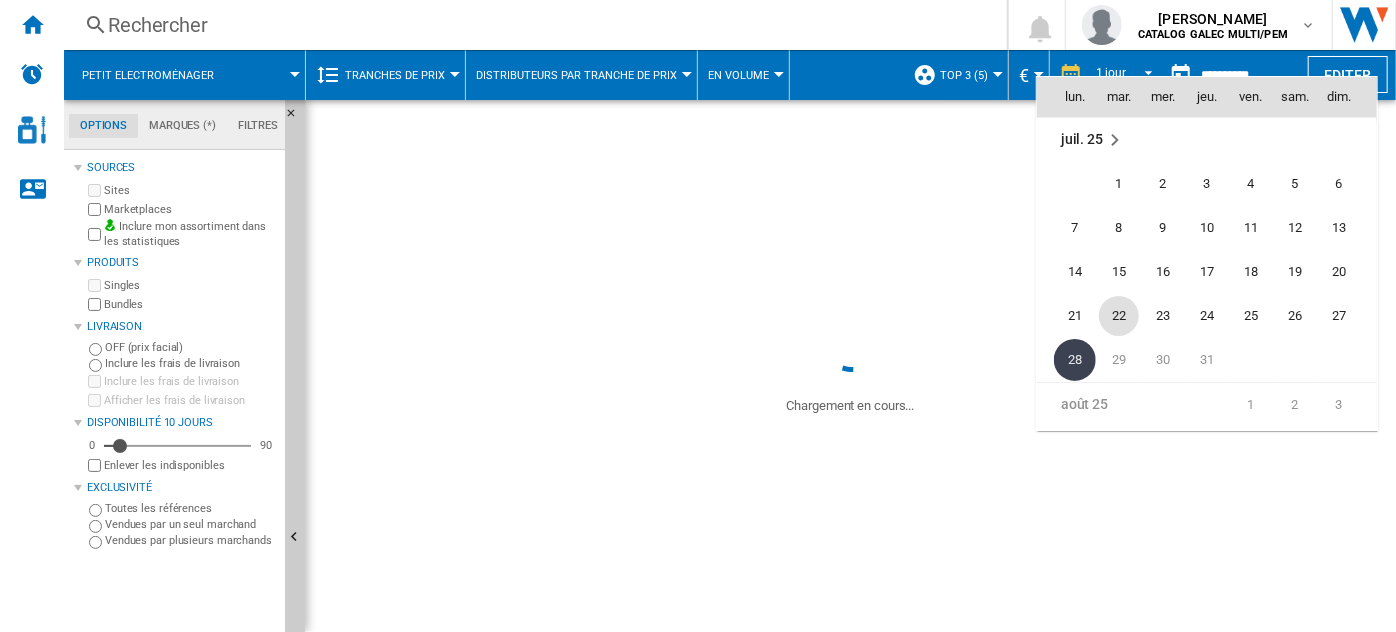 click on "22" at bounding box center [1119, 316] 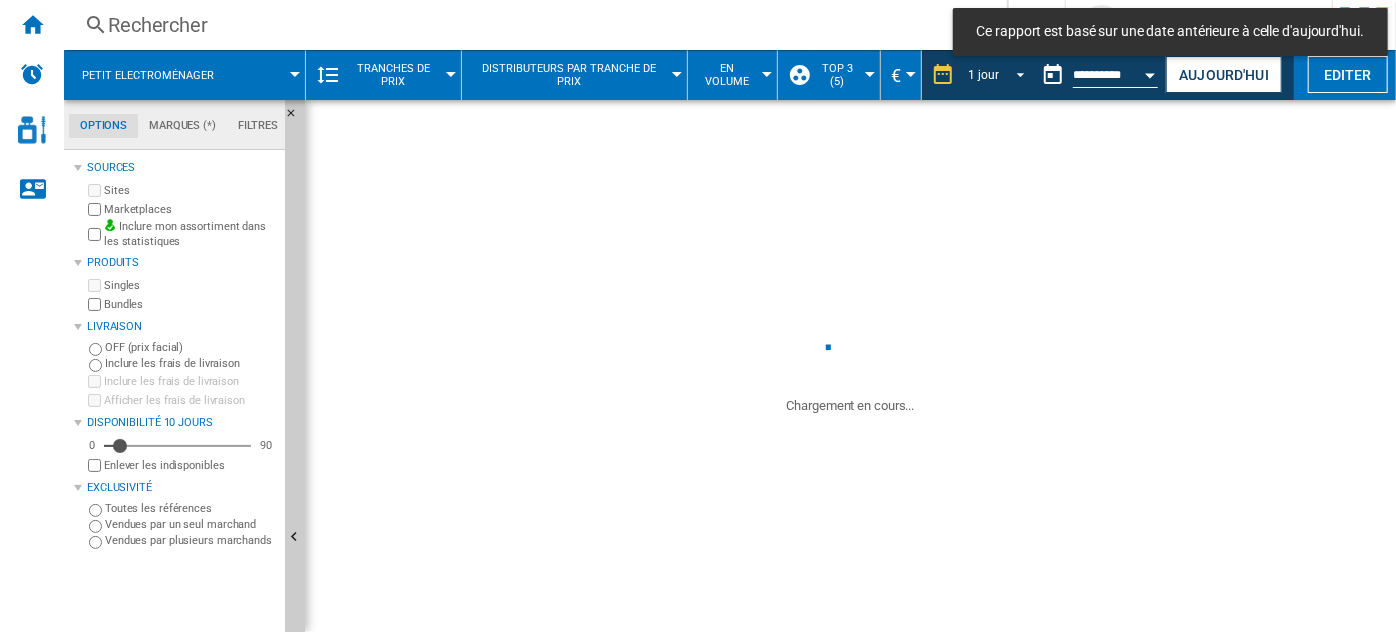 click at bounding box center (1015, 73) 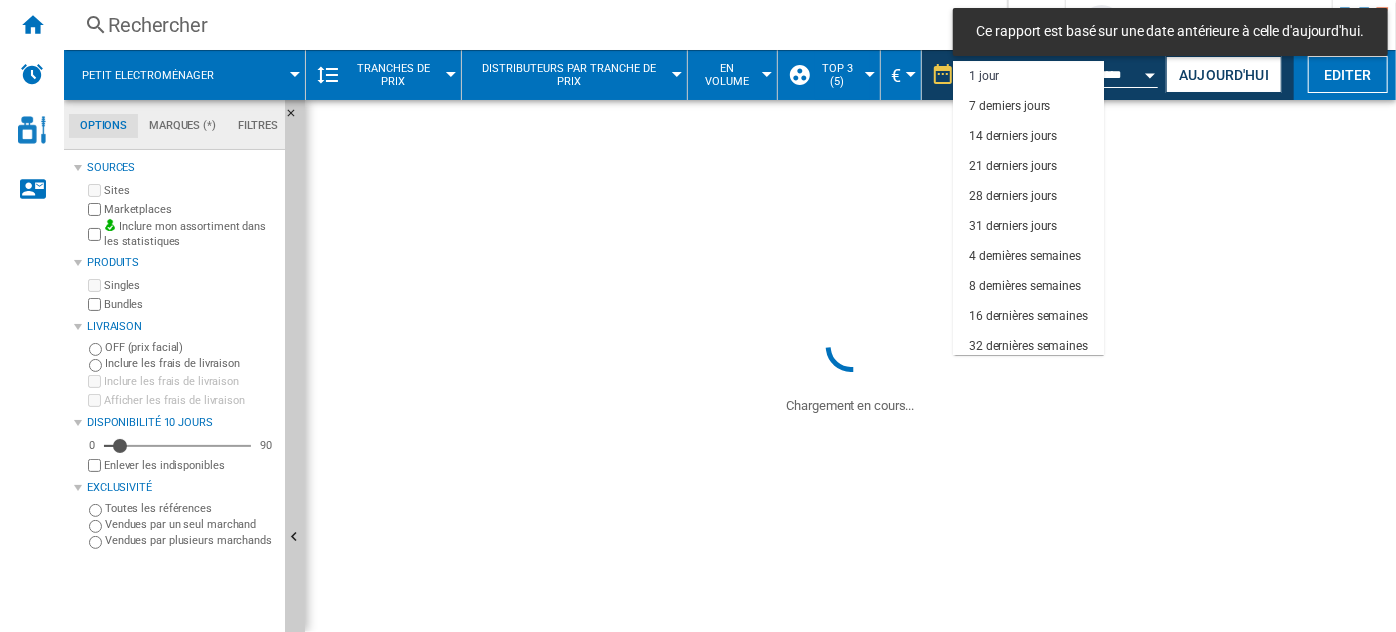 click at bounding box center [698, 316] 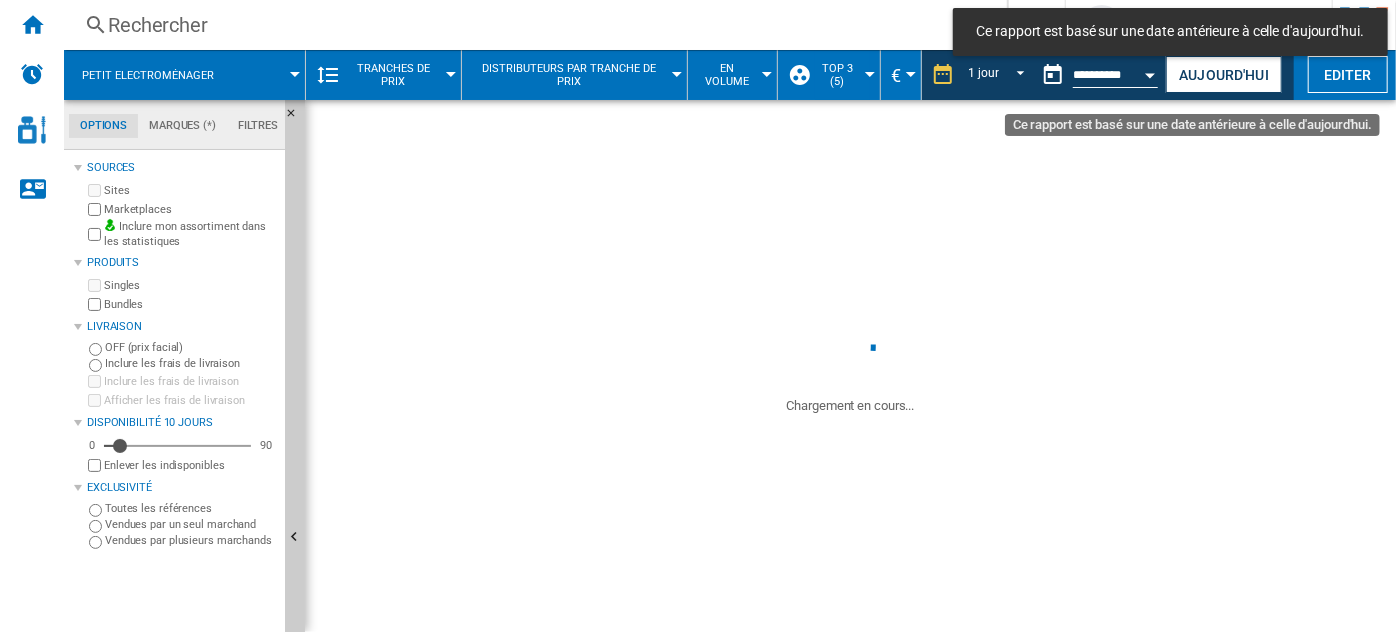 click at bounding box center [1151, 72] 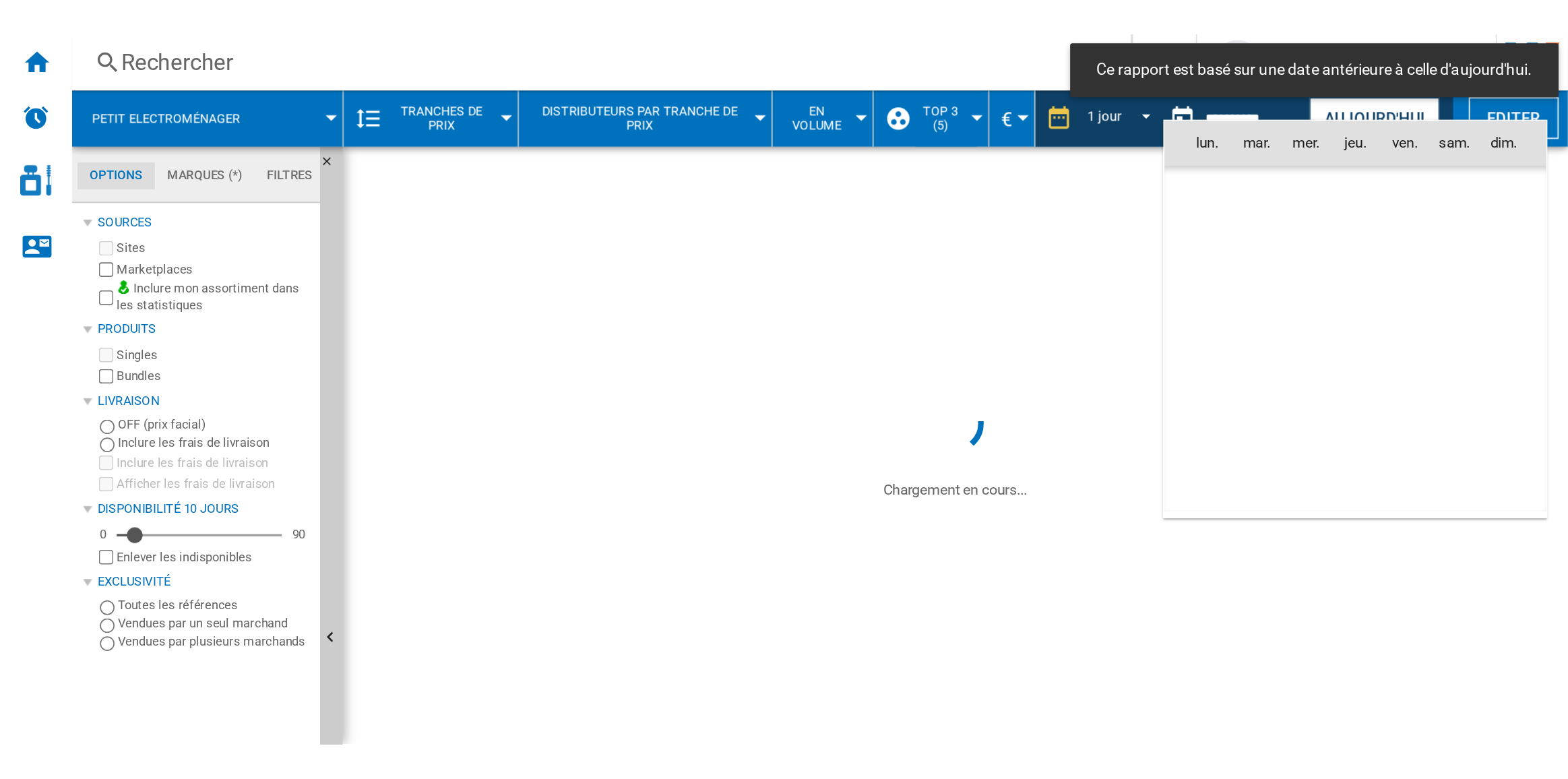 scroll, scrollTop: 6429, scrollLeft: 0, axis: vertical 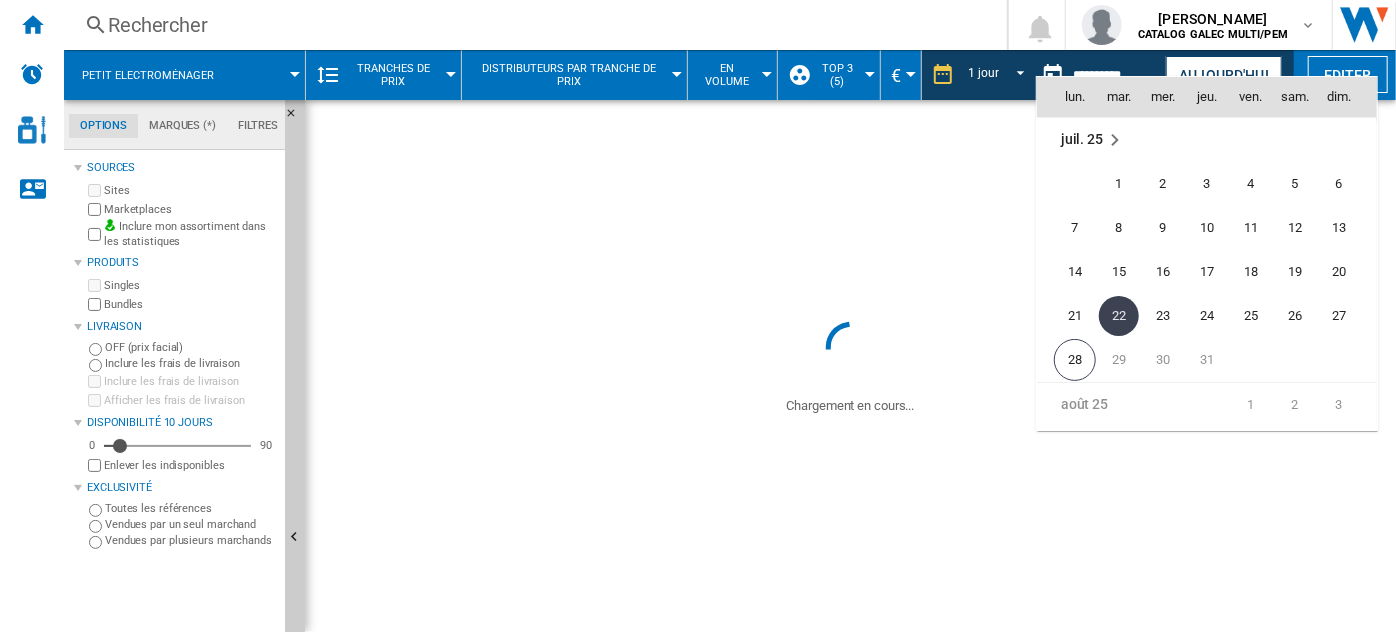 drag, startPoint x: 968, startPoint y: 103, endPoint x: 1015, endPoint y: 64, distance: 61.073727 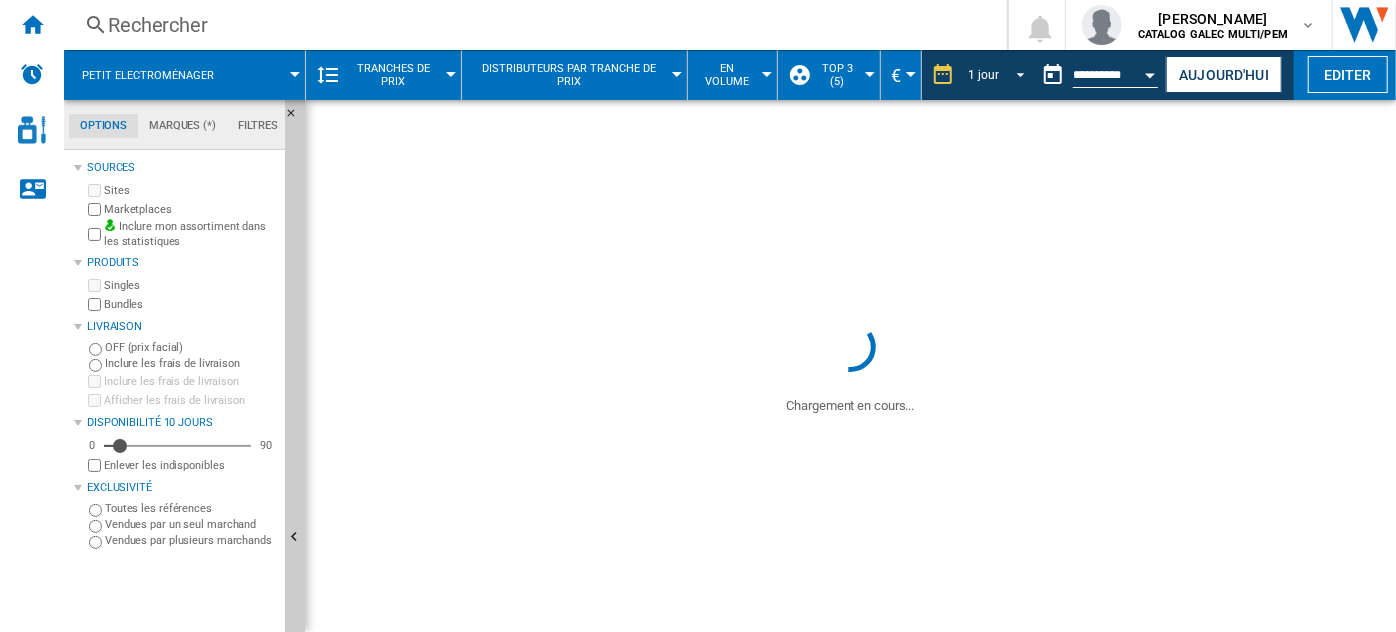 click at bounding box center (1015, 73) 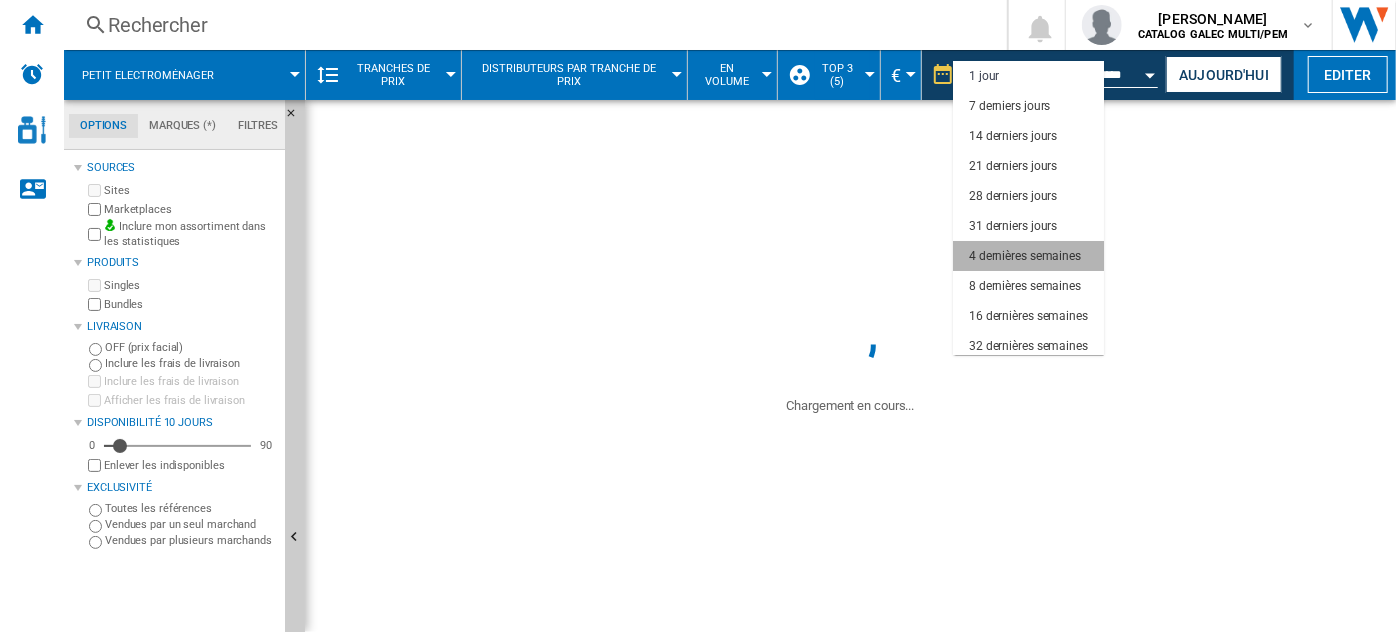 click on "4 dernières semaines" at bounding box center [1028, 256] 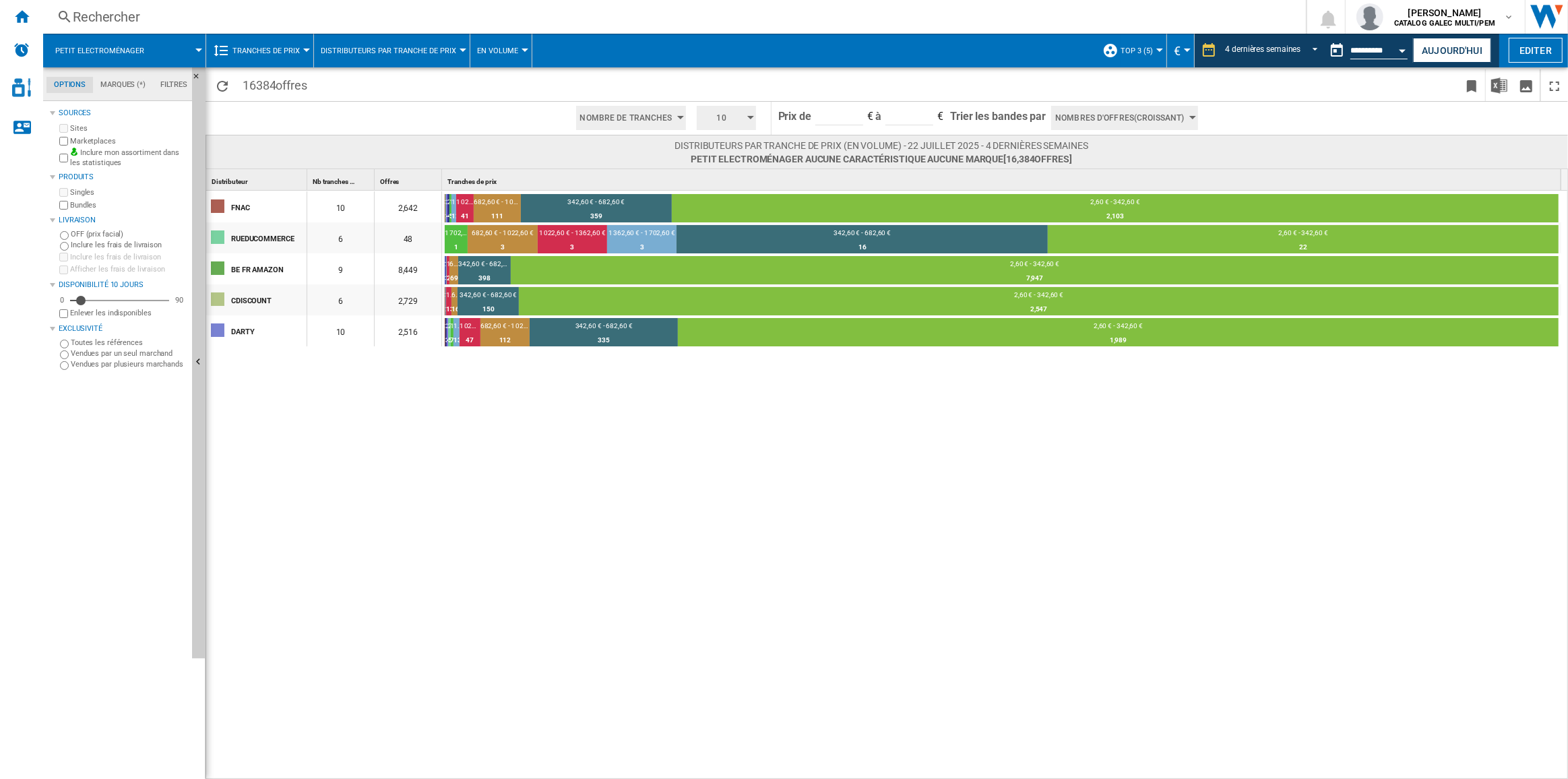 click on "Nombre de Tranches" at bounding box center (626, 118) 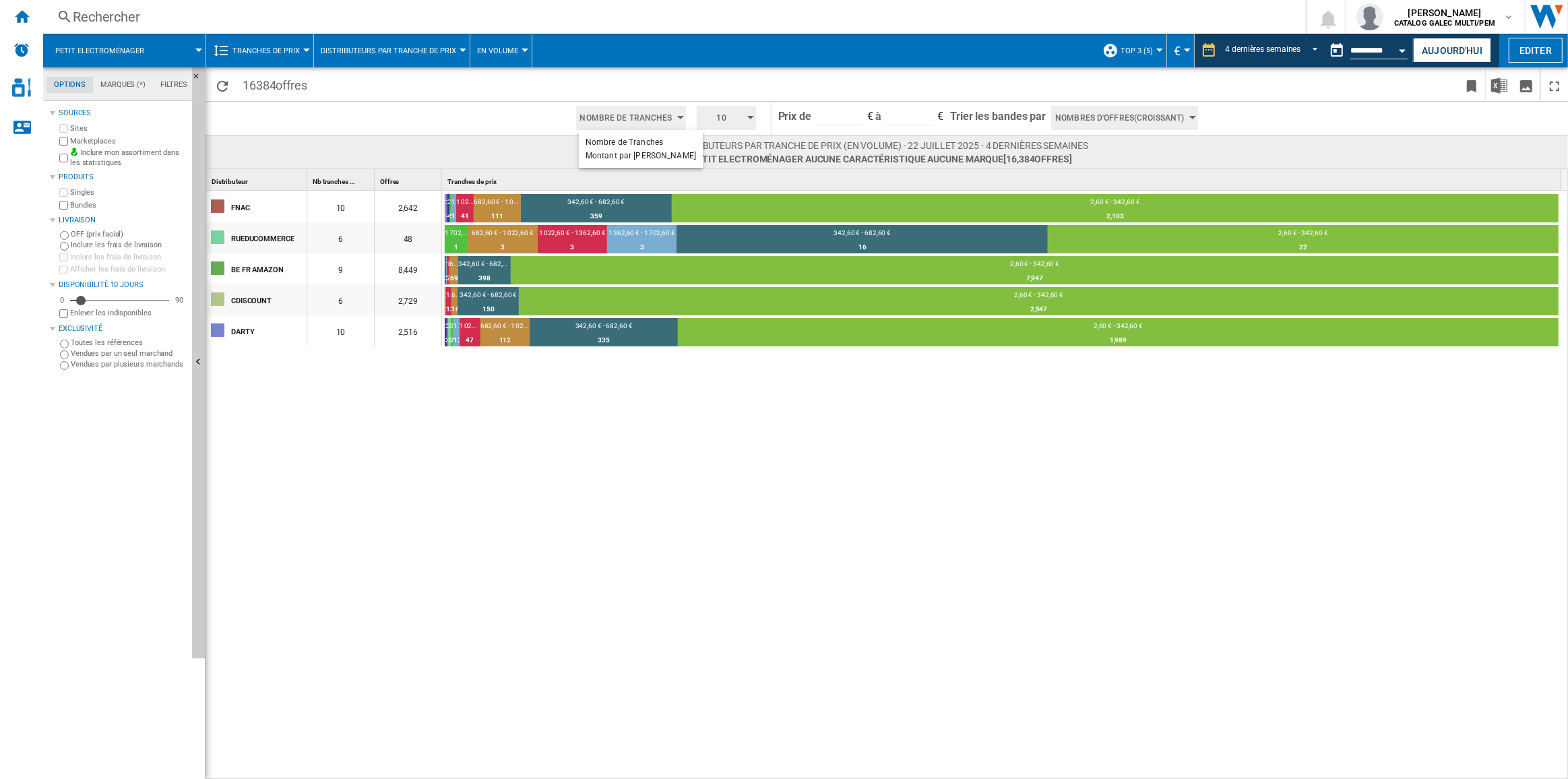 click at bounding box center [784, 390] 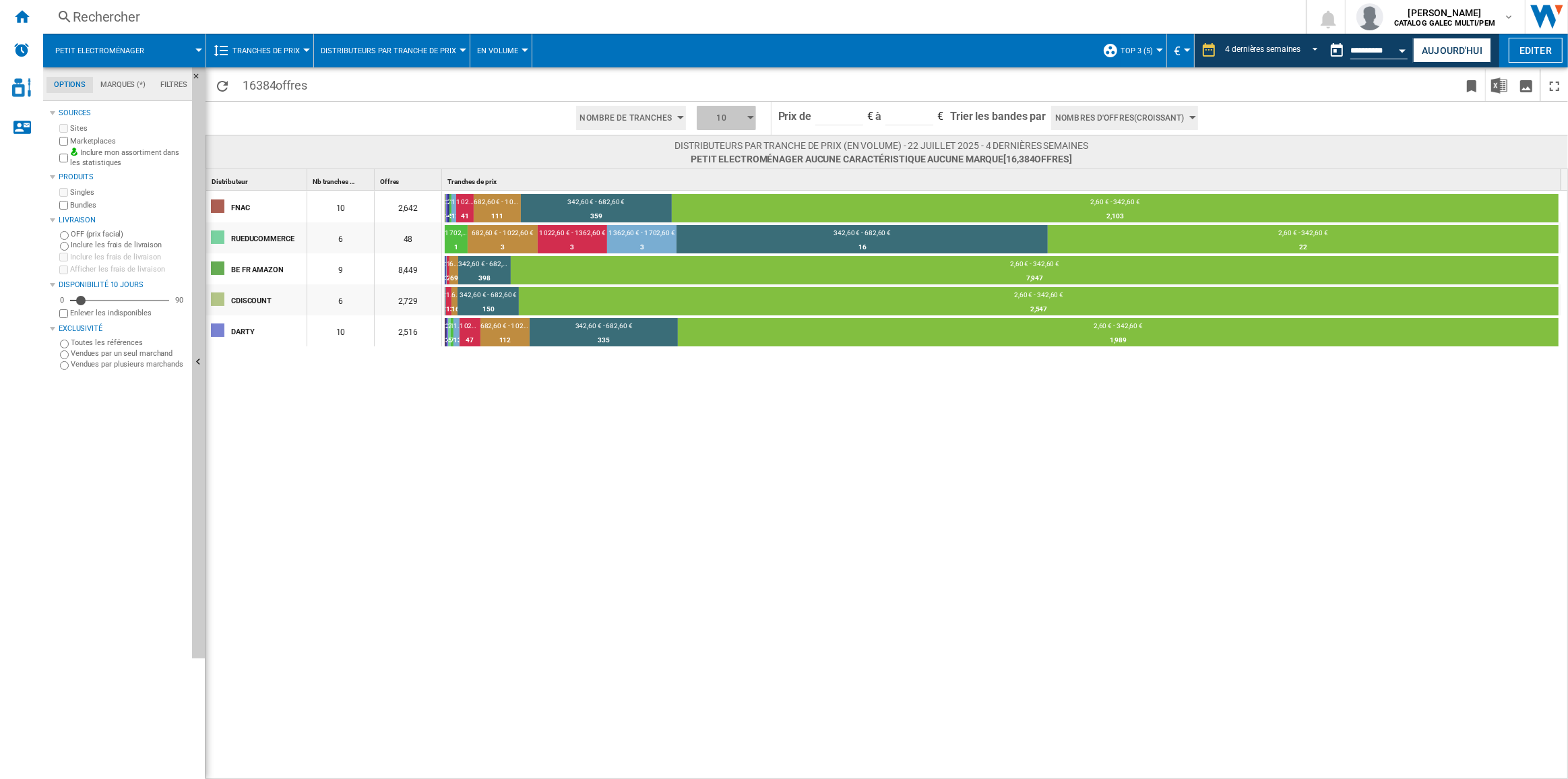 click on "10" at bounding box center (726, 118) 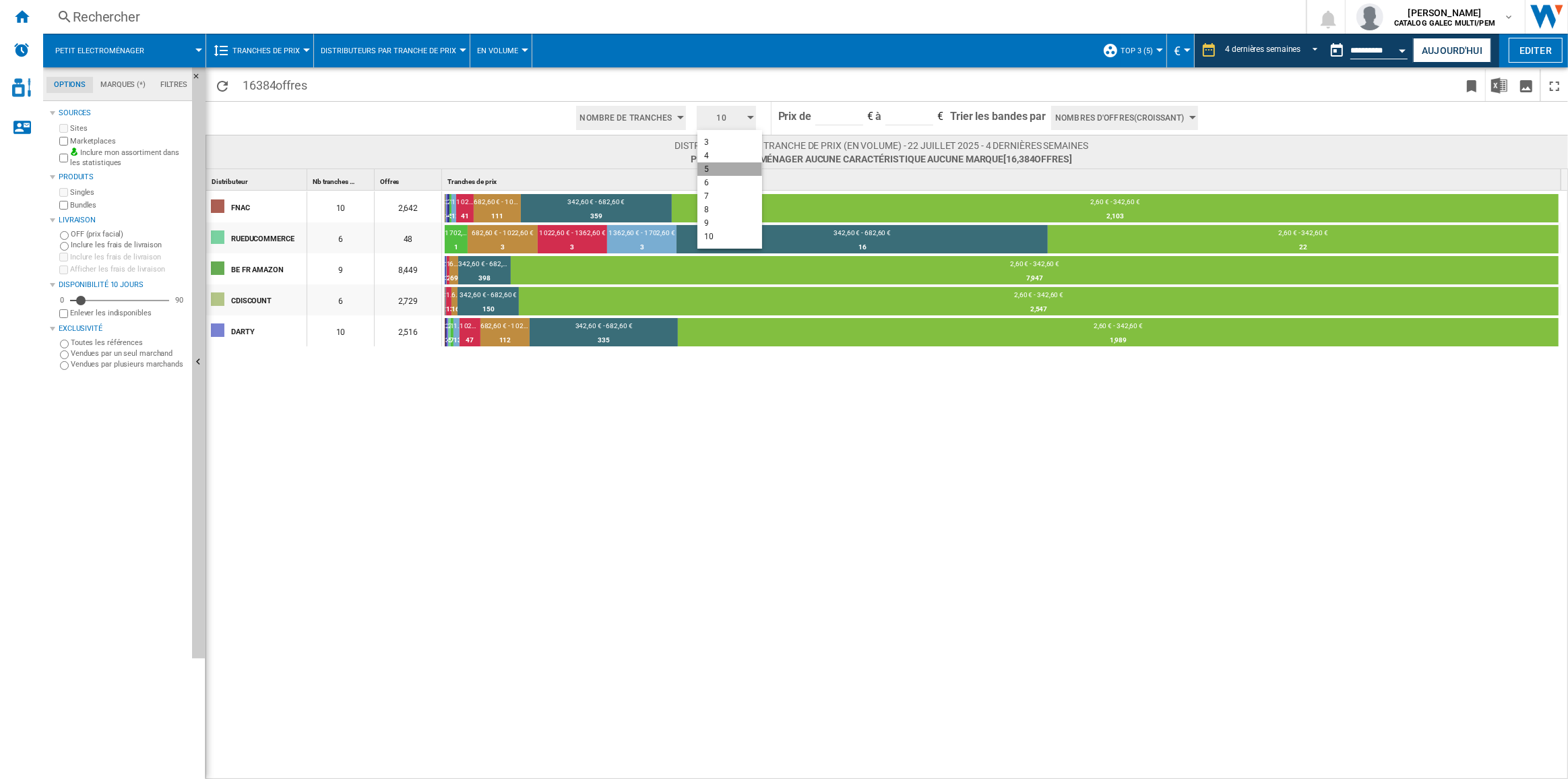 click on "5" at bounding box center [730, 169] 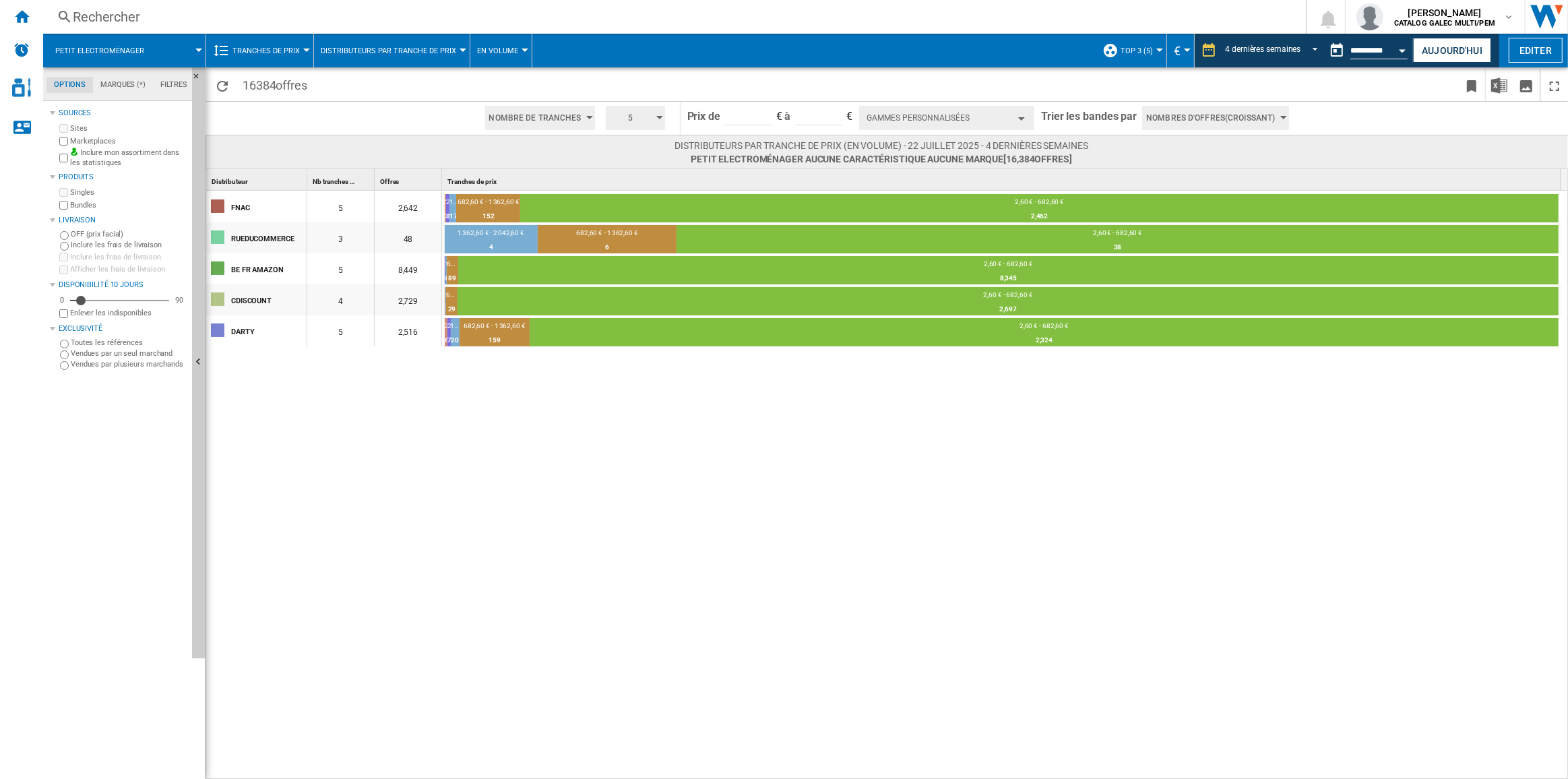 click on "Gammes personnalisées" at bounding box center [947, 118] 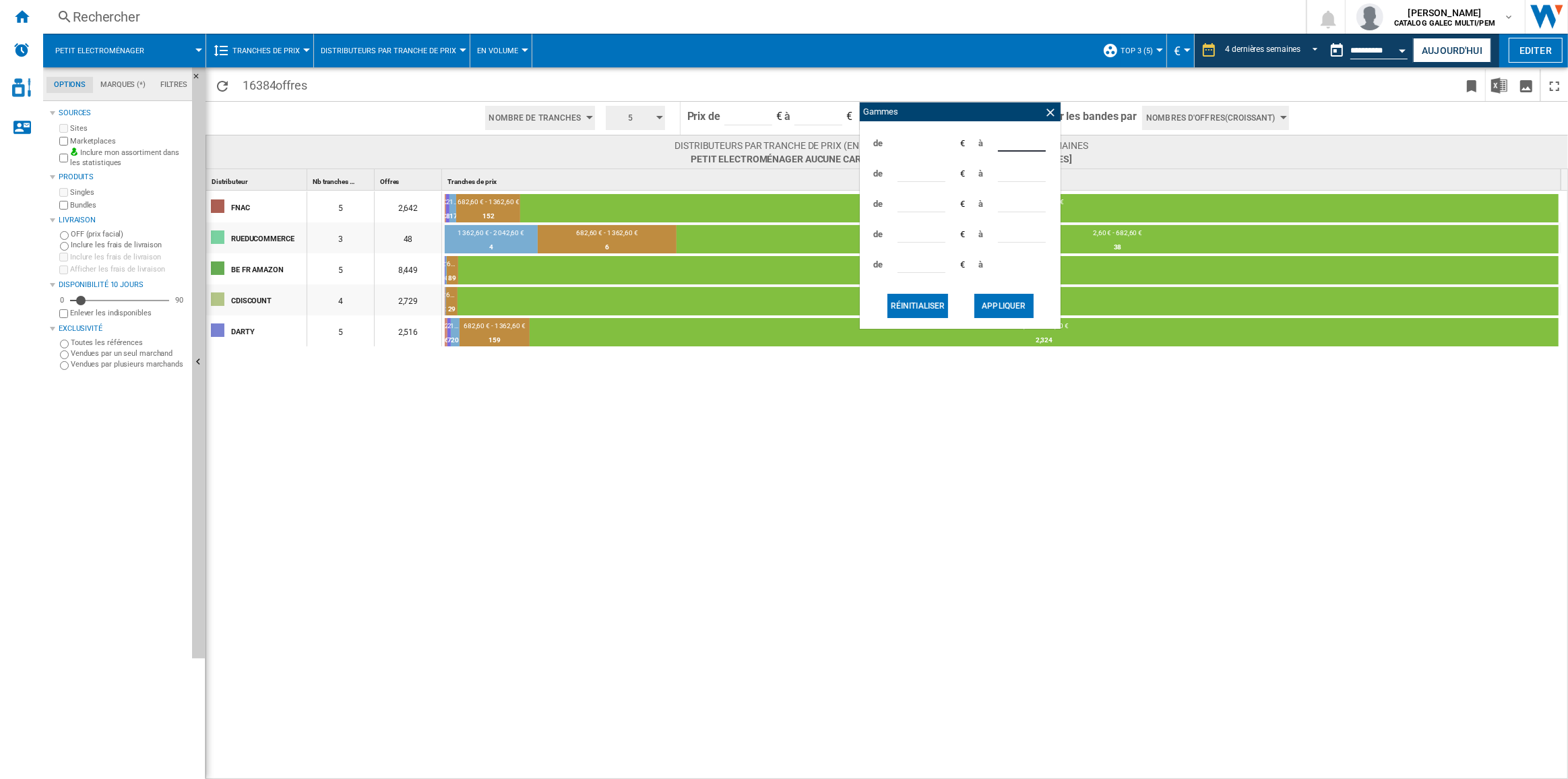 click on "*****" at bounding box center [1022, 142] 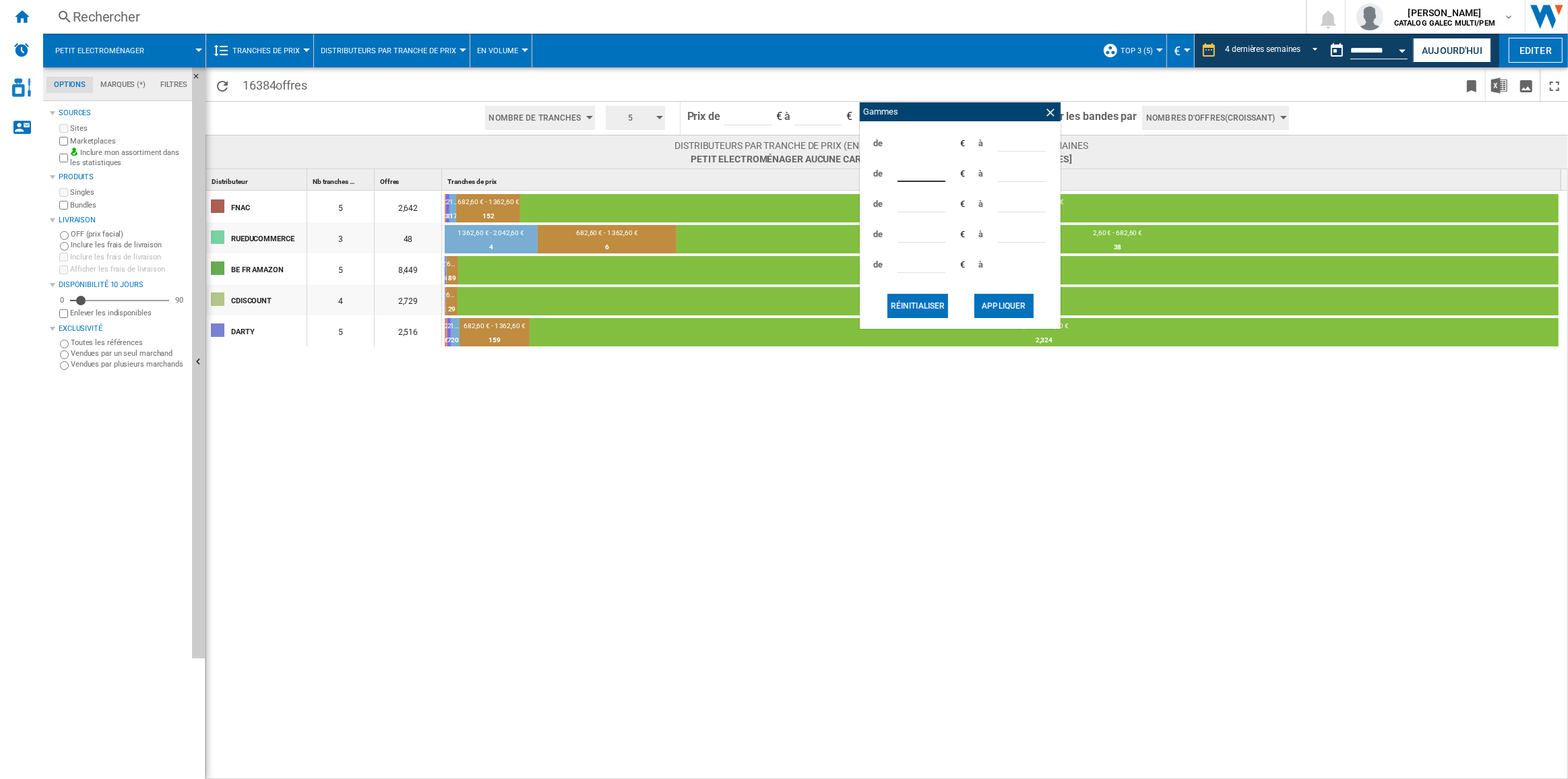 drag, startPoint x: 929, startPoint y: 171, endPoint x: 884, endPoint y: 179, distance: 45.70558 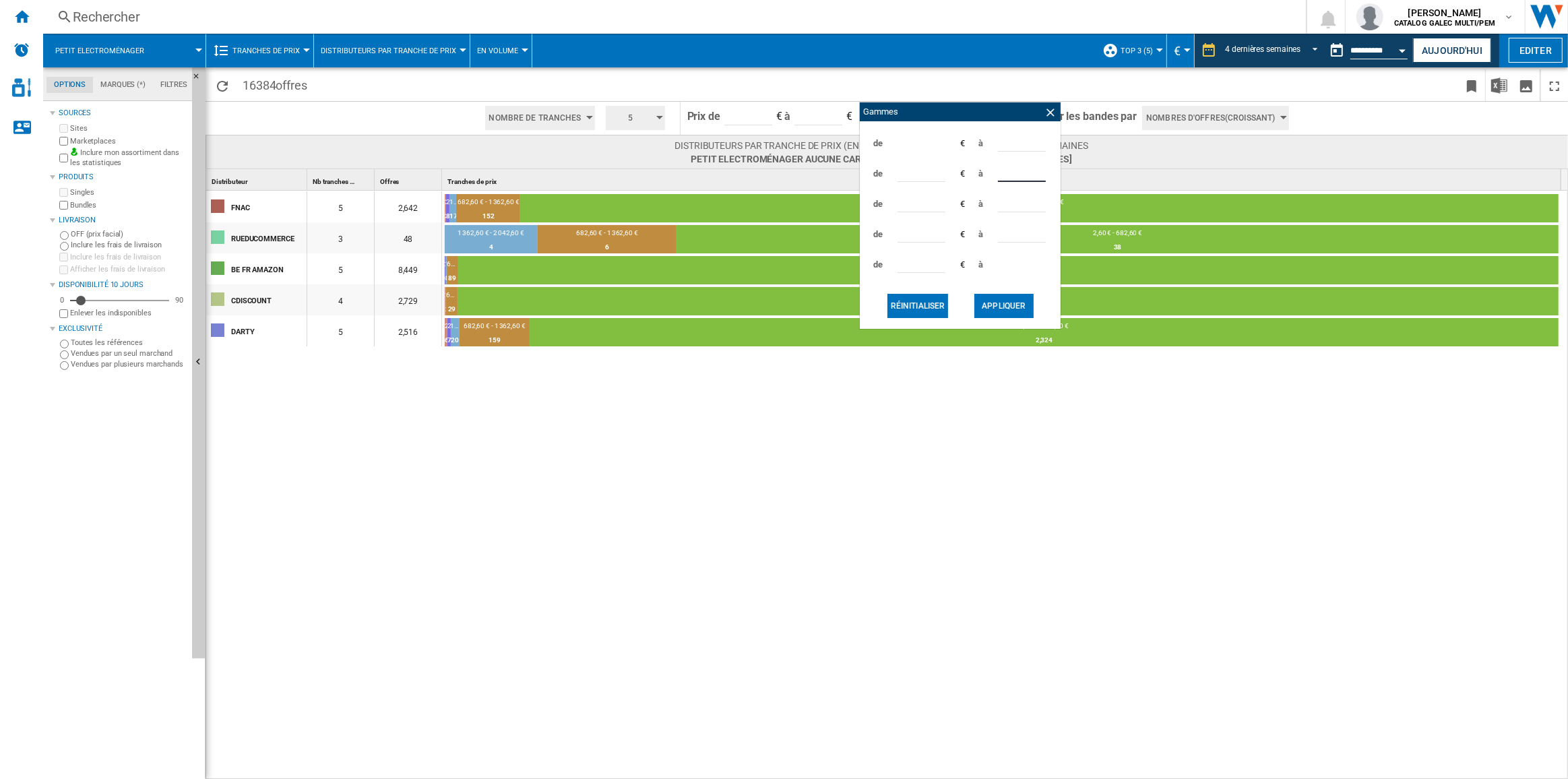 drag, startPoint x: 1026, startPoint y: 171, endPoint x: 943, endPoint y: 173, distance: 83.02409 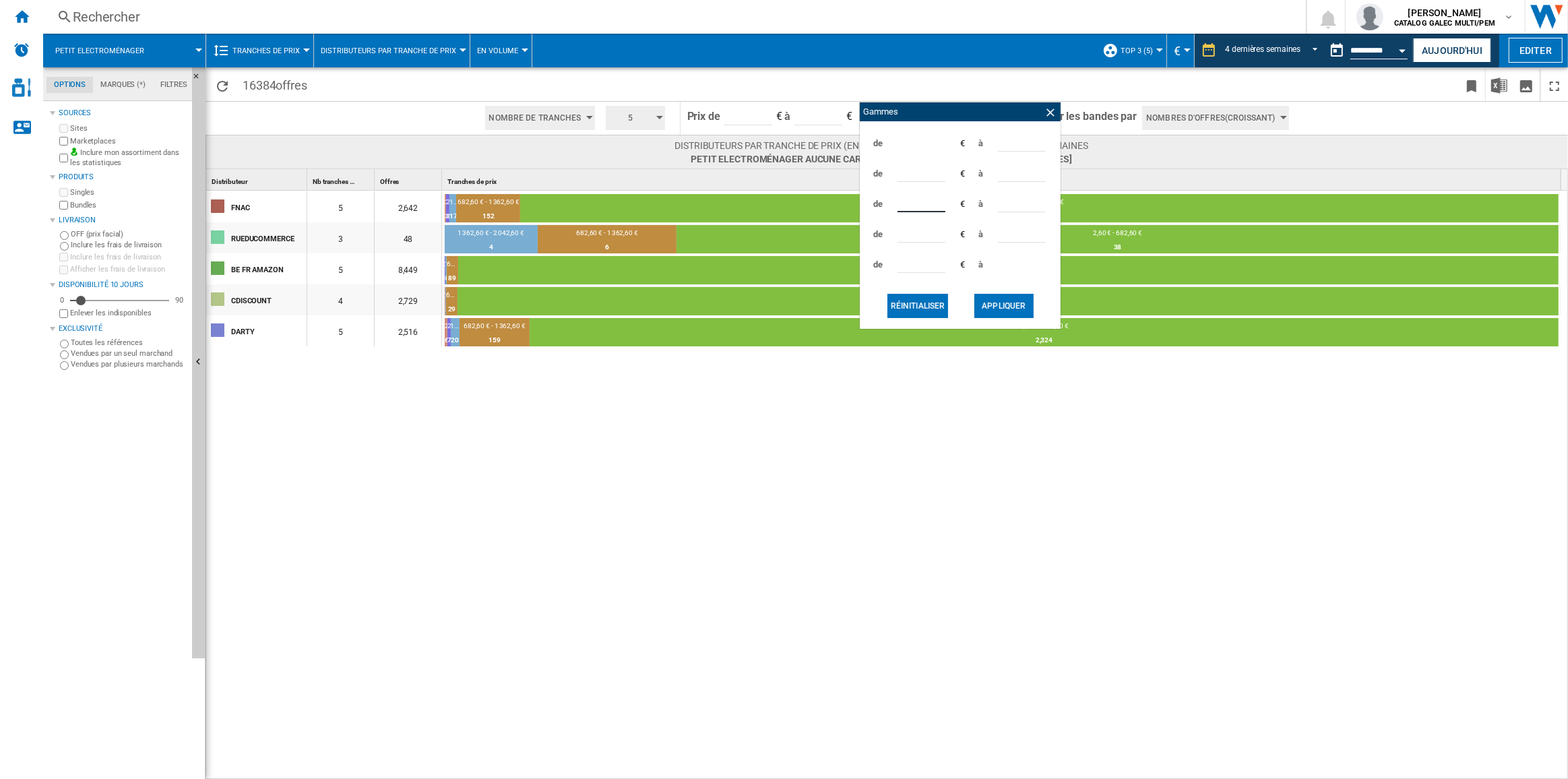 drag, startPoint x: 931, startPoint y: 202, endPoint x: 858, endPoint y: 204, distance: 73.02739 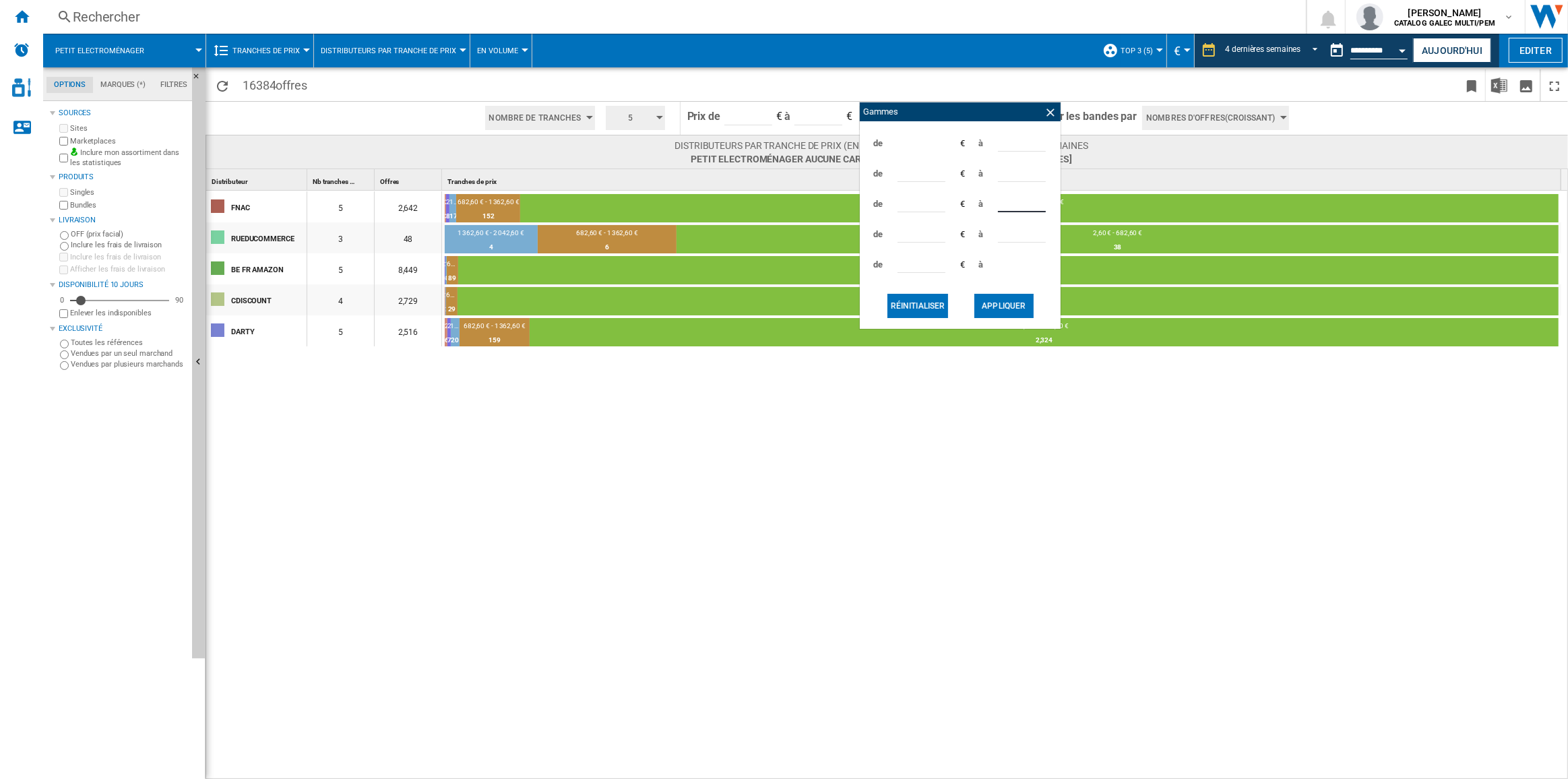 drag, startPoint x: 1029, startPoint y: 199, endPoint x: 983, endPoint y: 202, distance: 46.097722 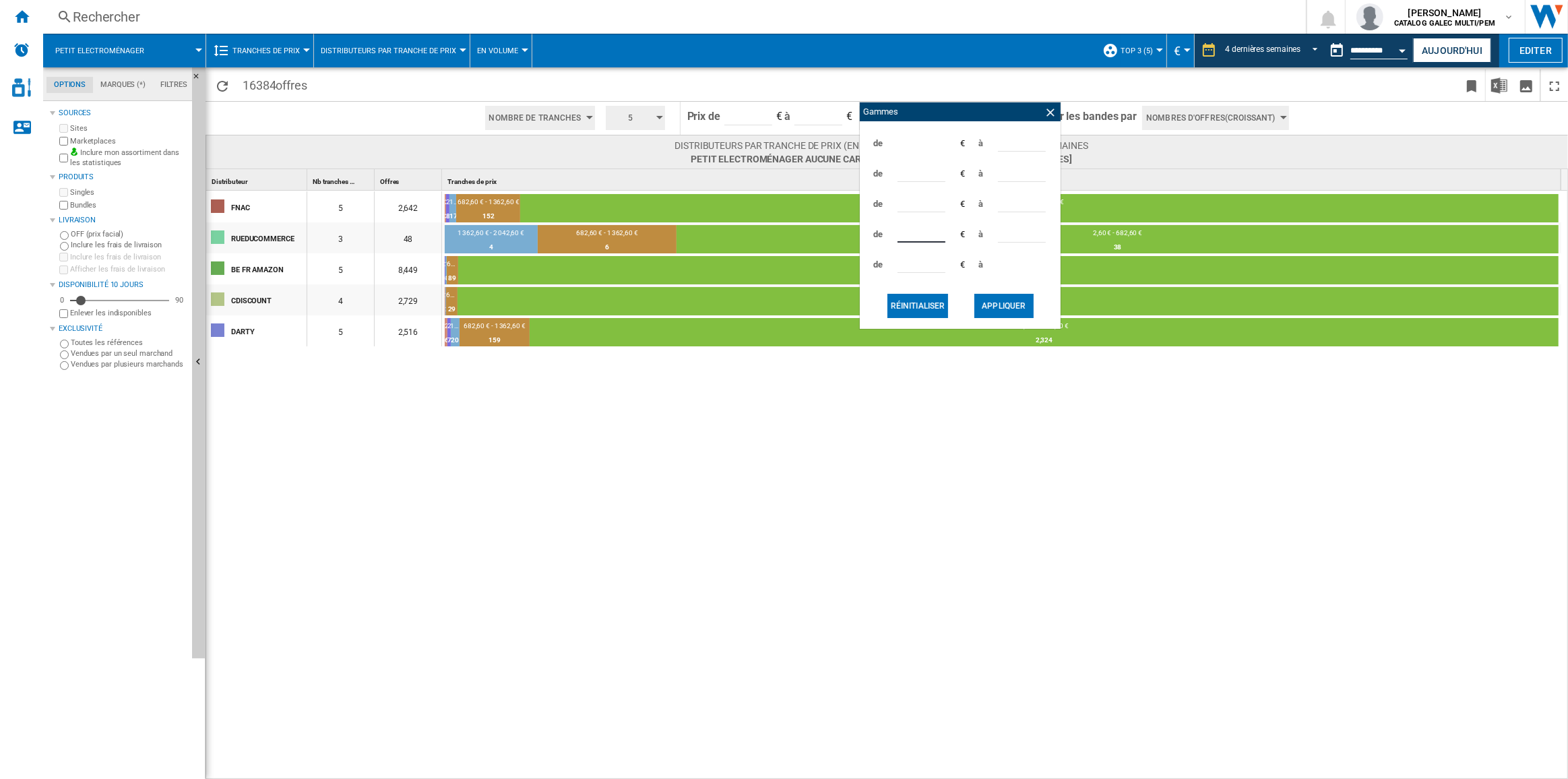 drag, startPoint x: 929, startPoint y: 228, endPoint x: 854, endPoint y: 240, distance: 75.95393 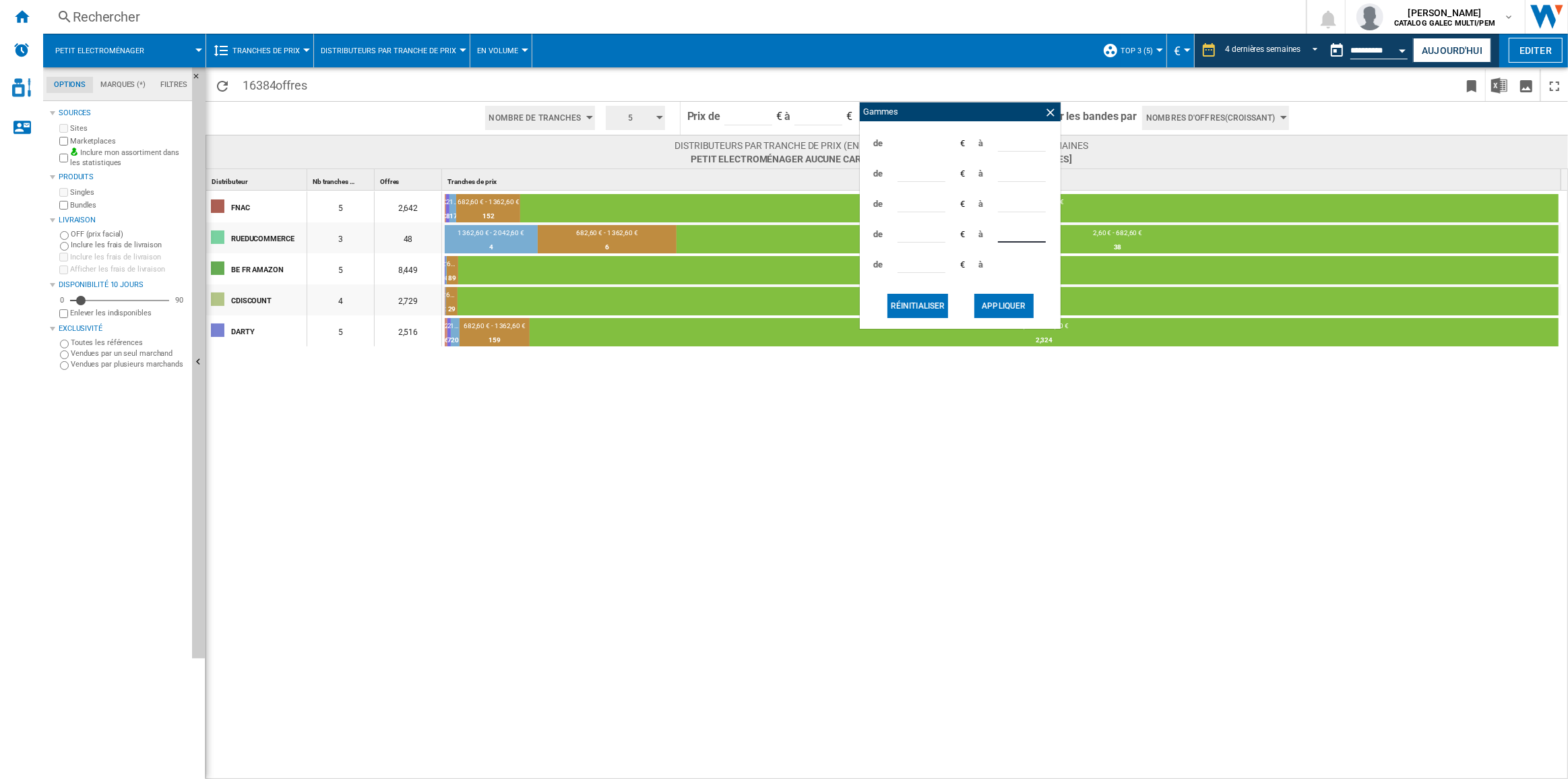 drag, startPoint x: 1028, startPoint y: 230, endPoint x: 944, endPoint y: 230, distance: 84 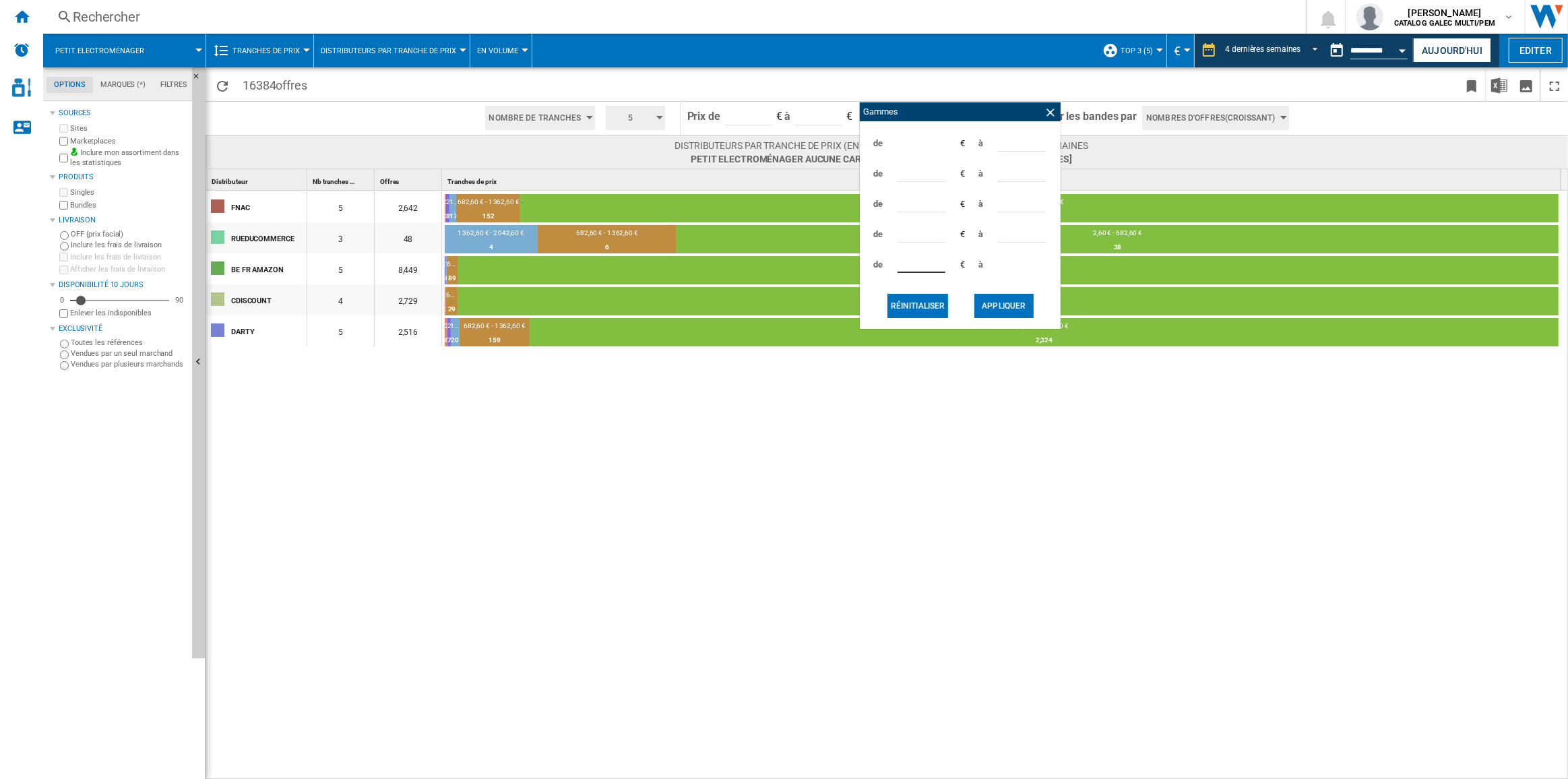 drag, startPoint x: 931, startPoint y: 259, endPoint x: 813, endPoint y: 263, distance: 118.06778 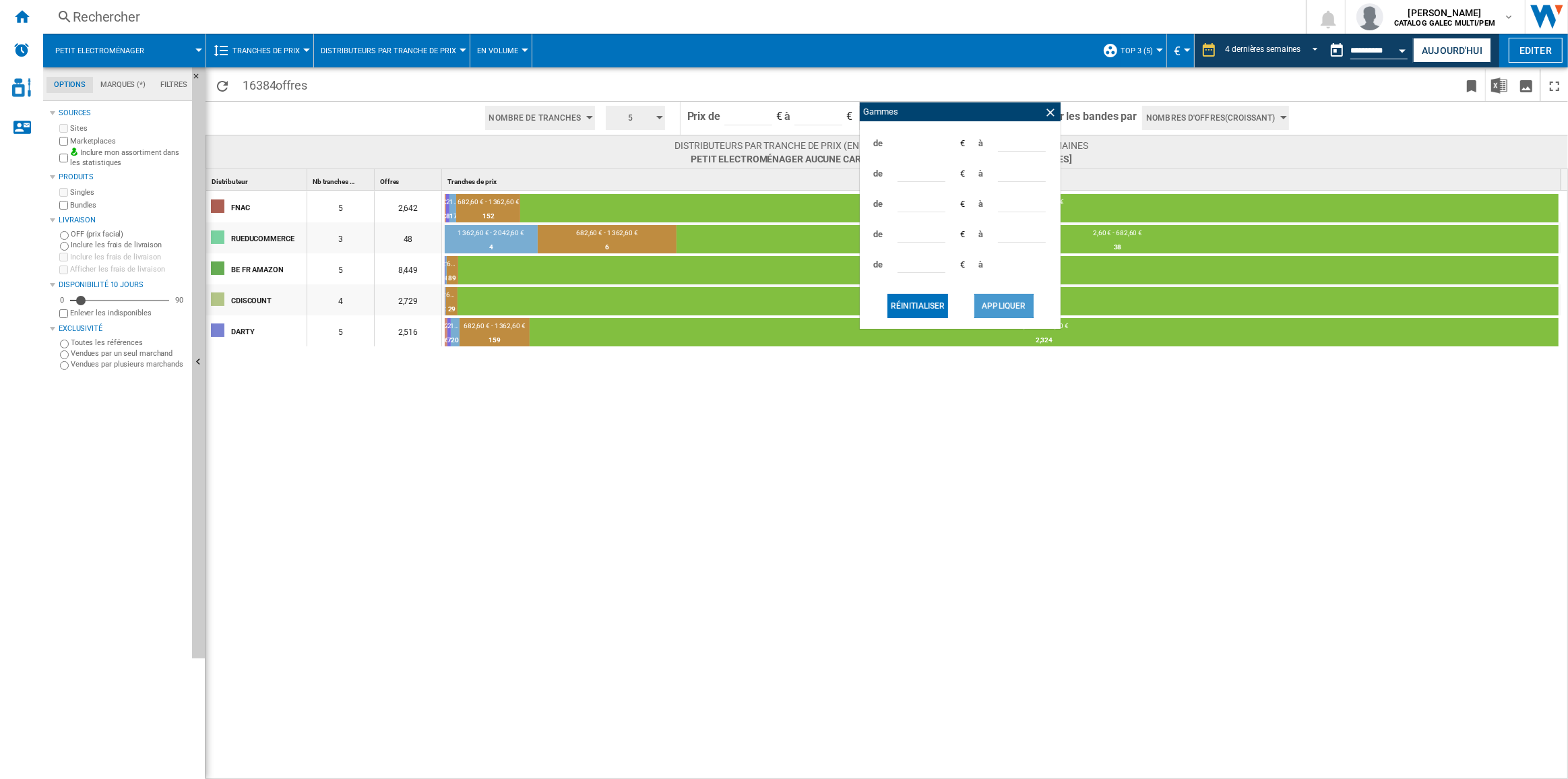 click on "Appliquer" at bounding box center (1004, 306) 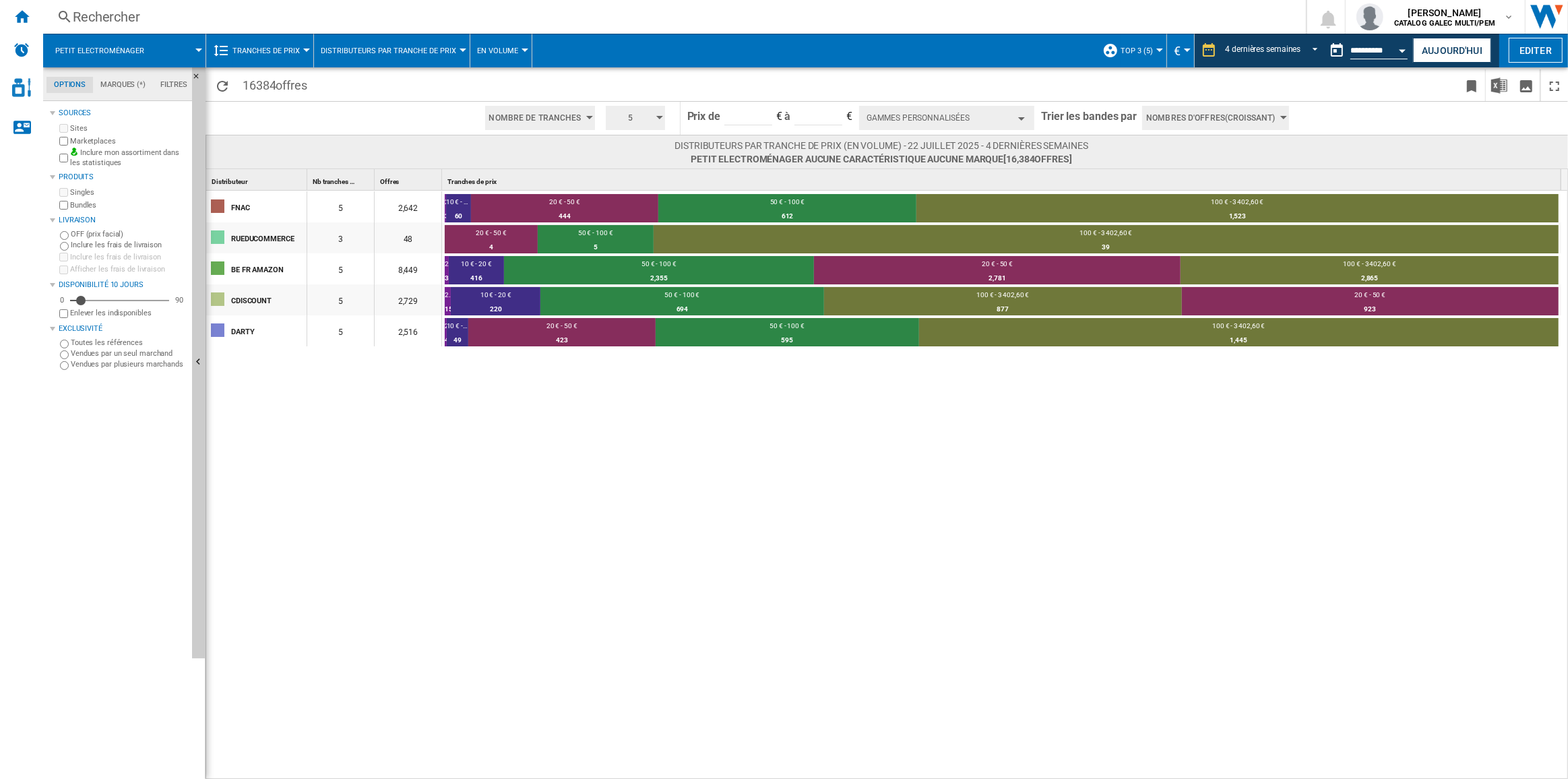 click on "Tranches de prix" at bounding box center [266, 51] 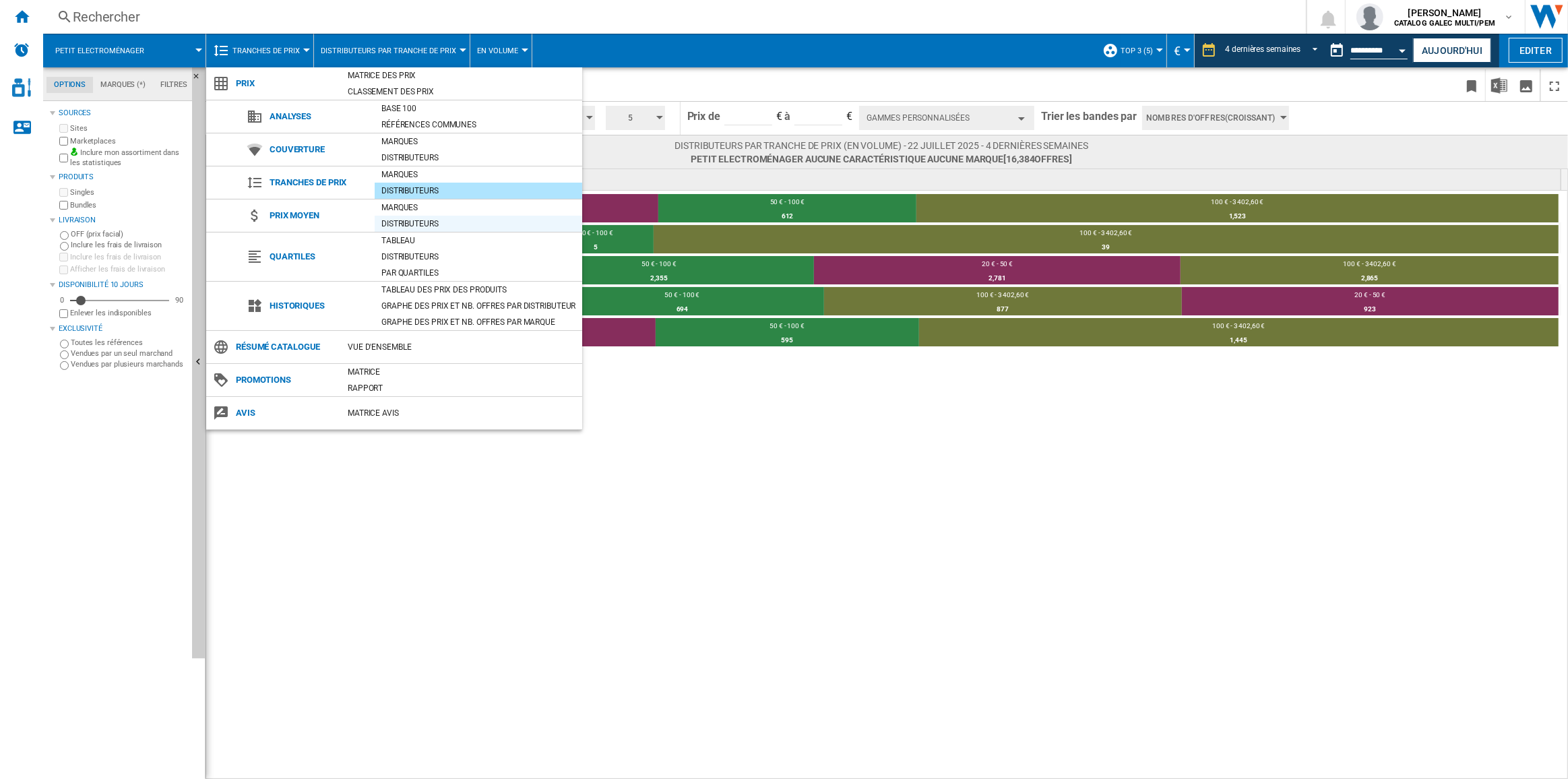 click on "Distributeurs" at bounding box center [478, 224] 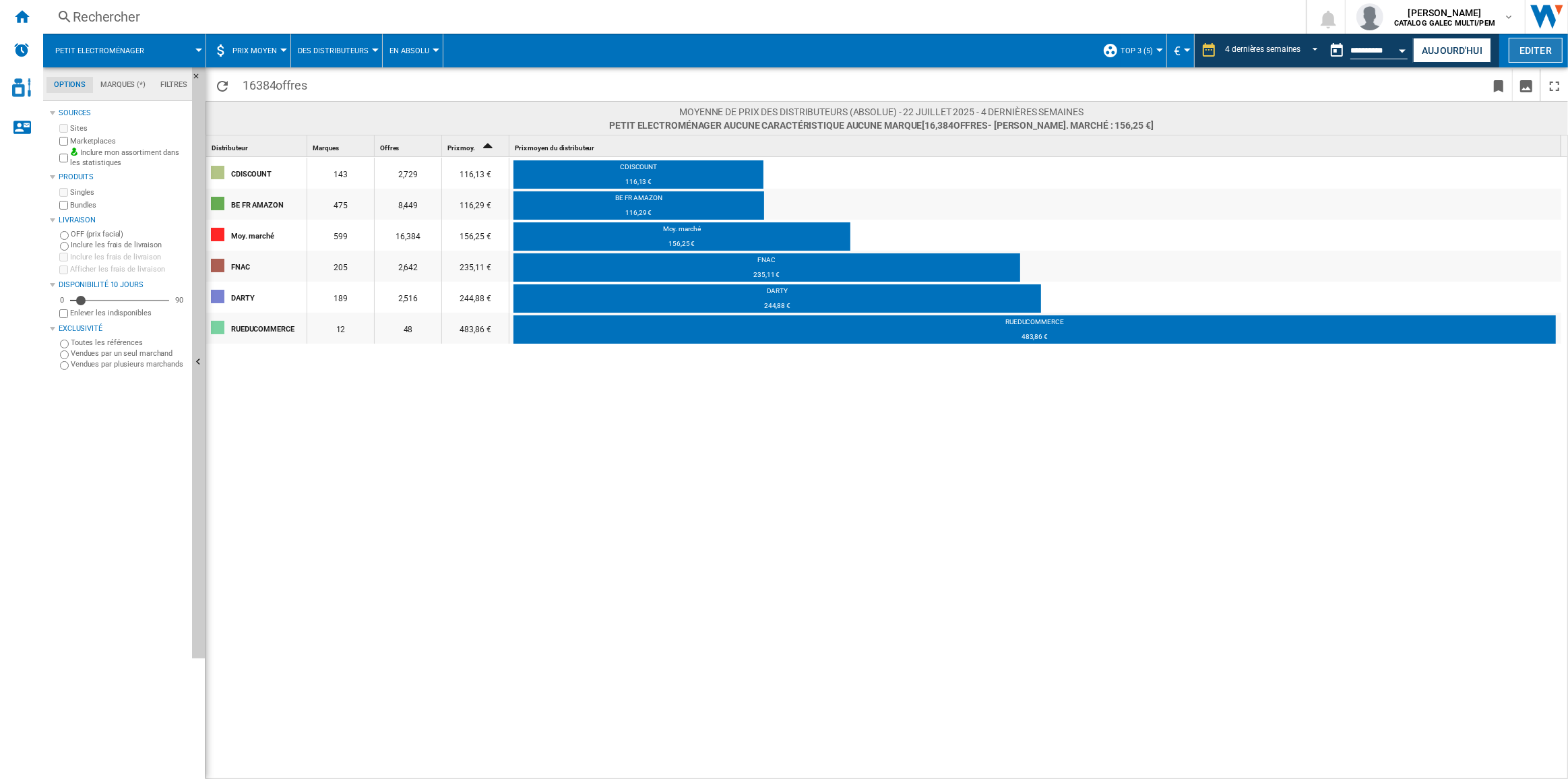 click on "Editer" at bounding box center [1536, 50] 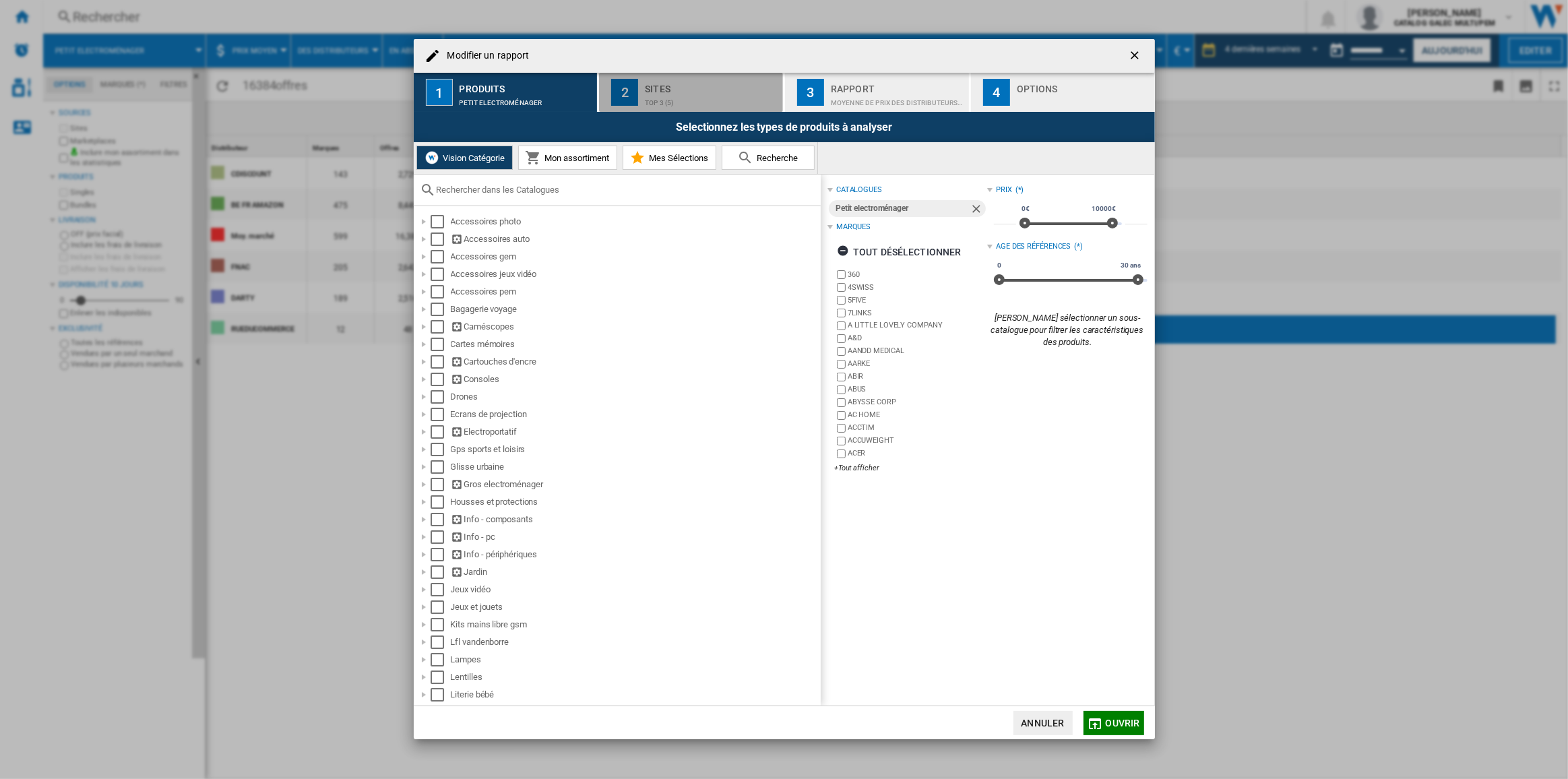 click on "top 3 (5)" at bounding box center (711, 99) 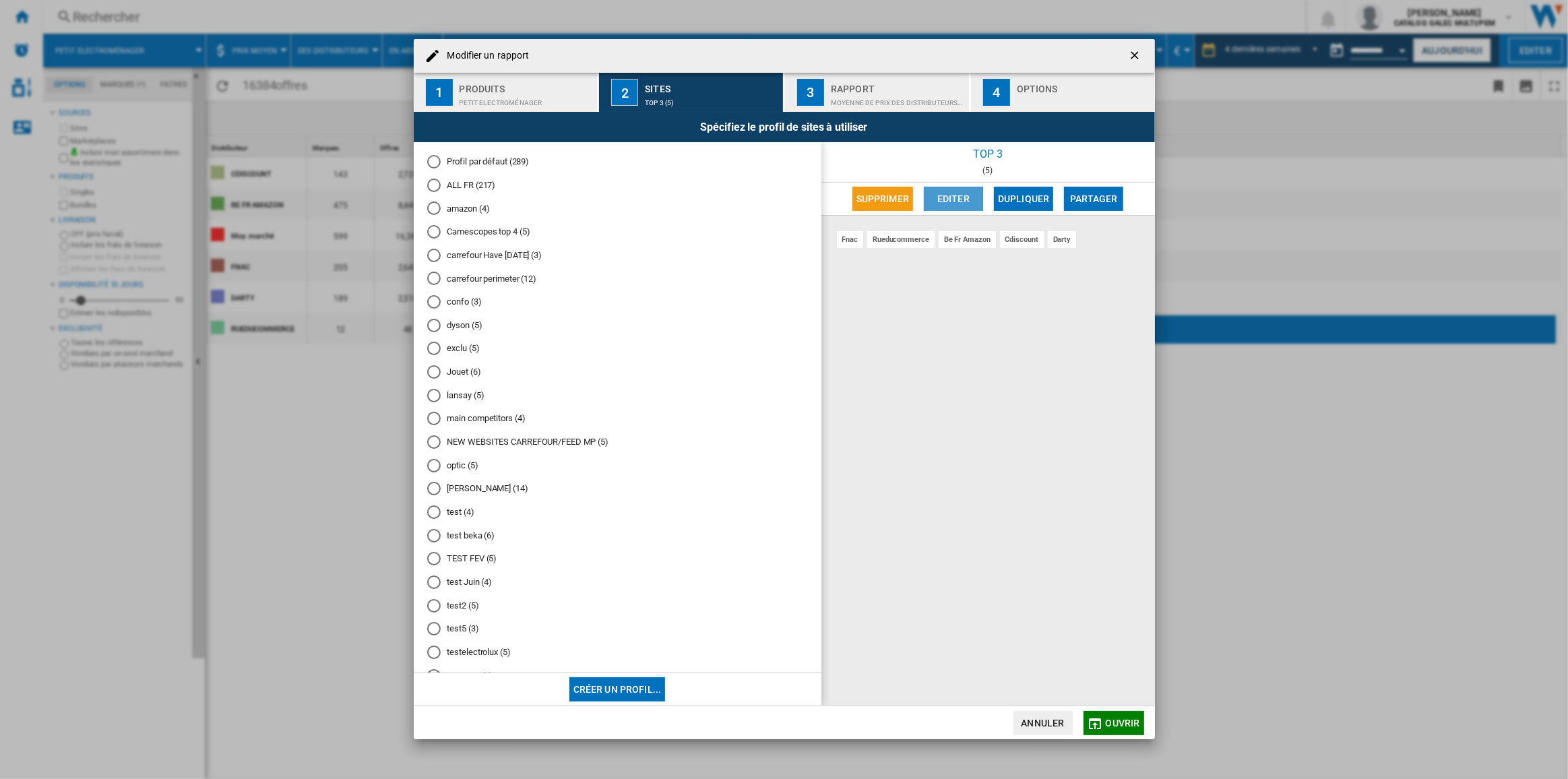 click on "Editer" at bounding box center (953, 199) 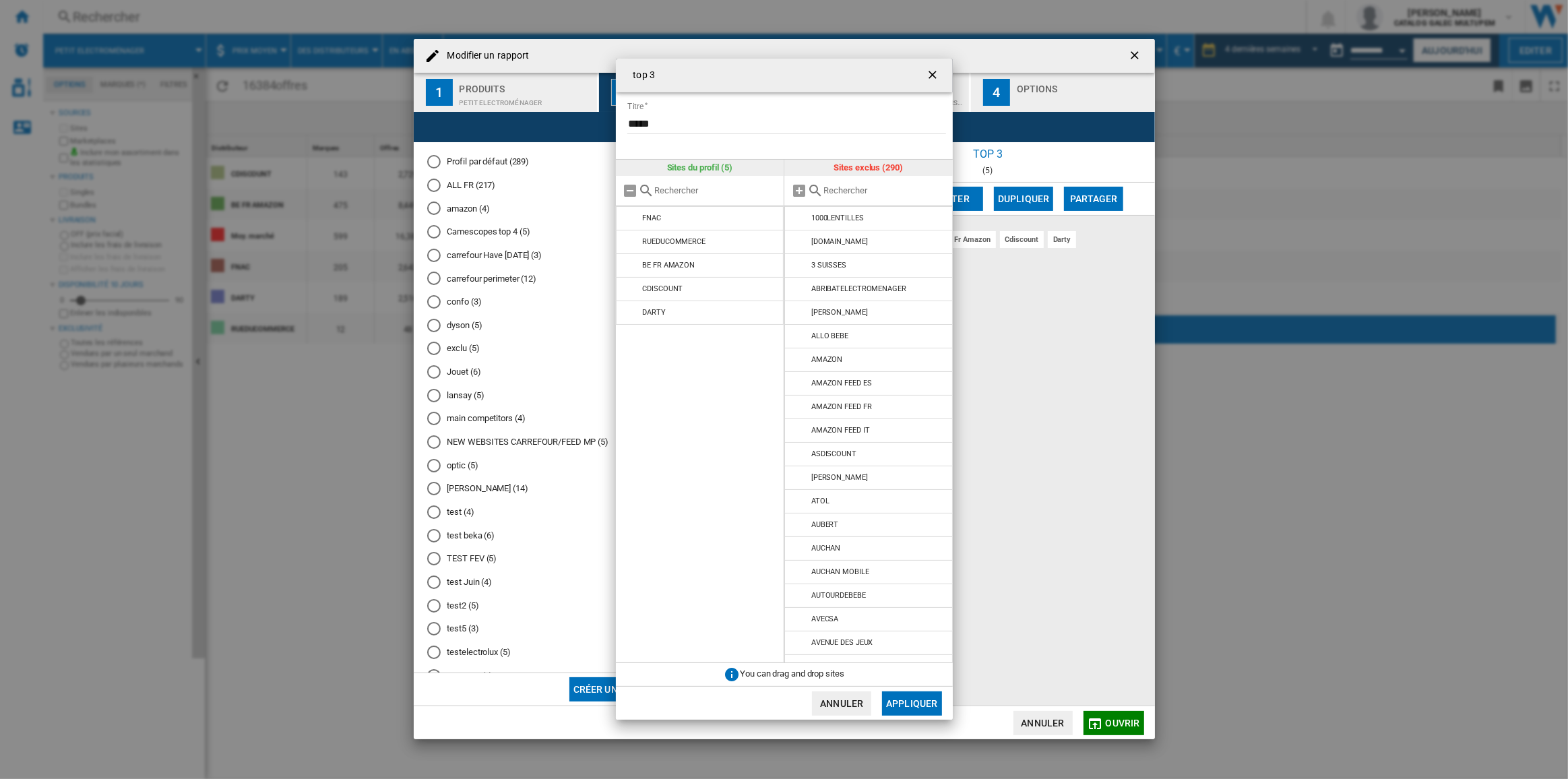 click at bounding box center [885, 190] 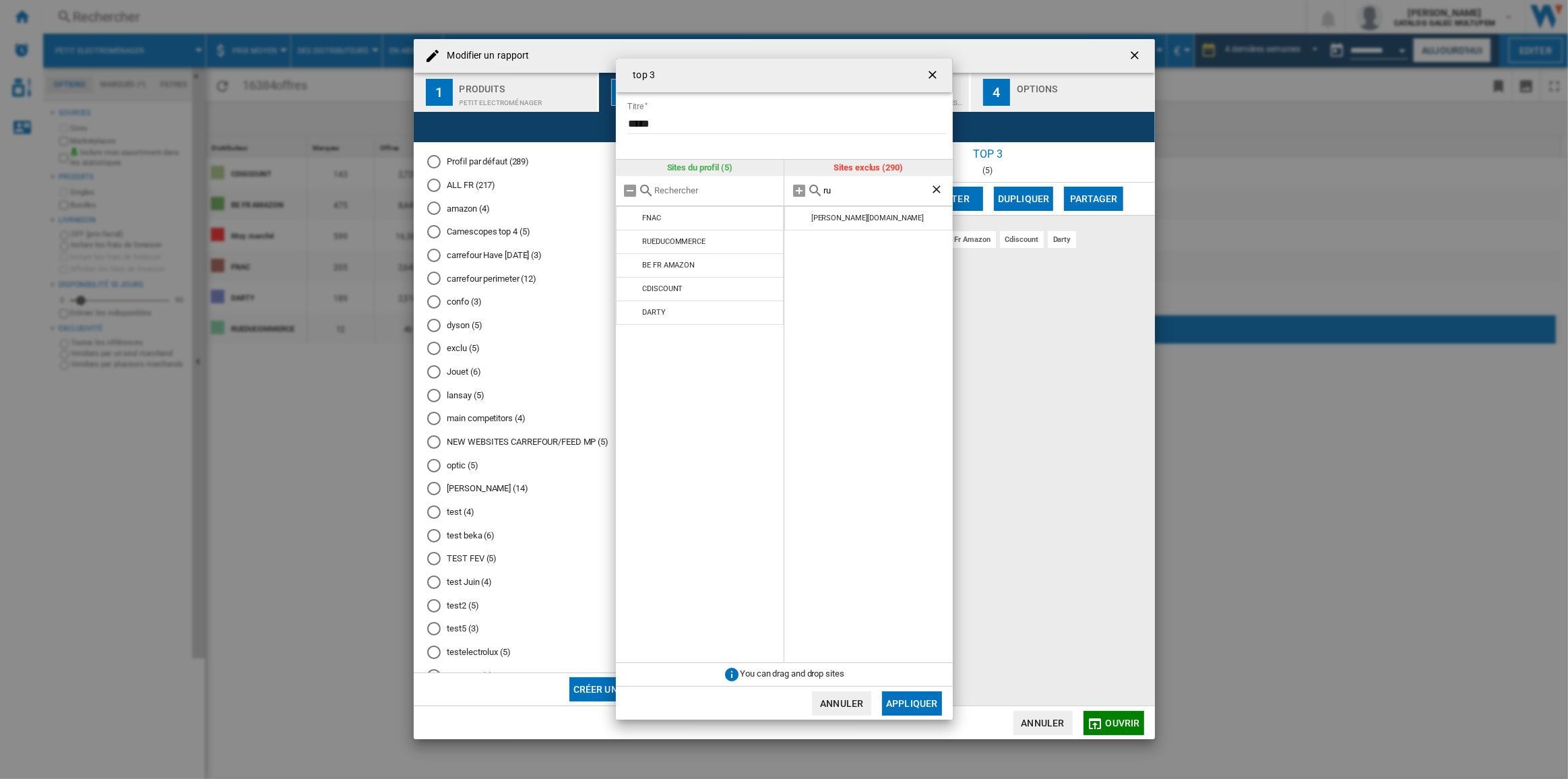 type on "r" 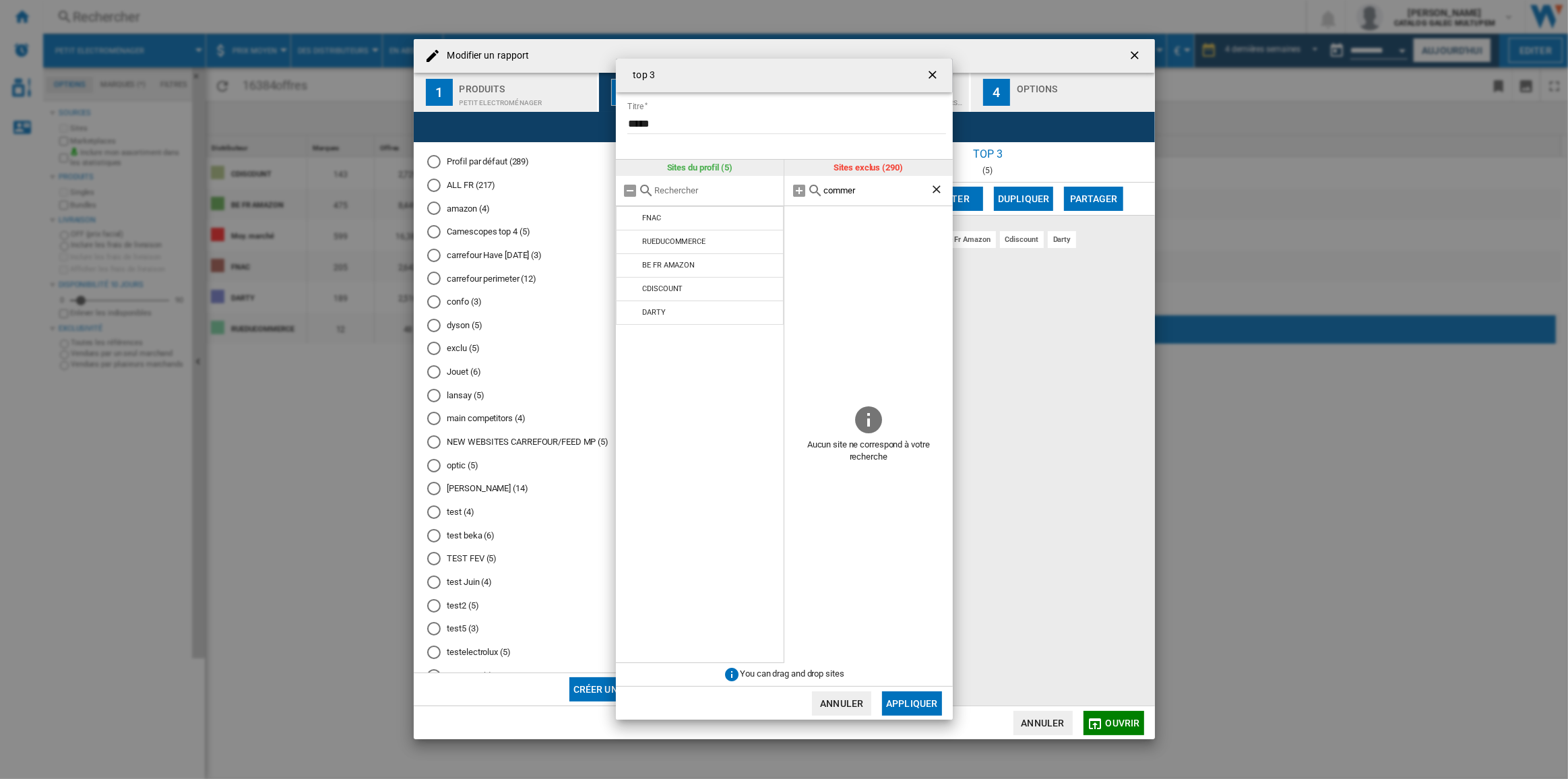 type on "commer" 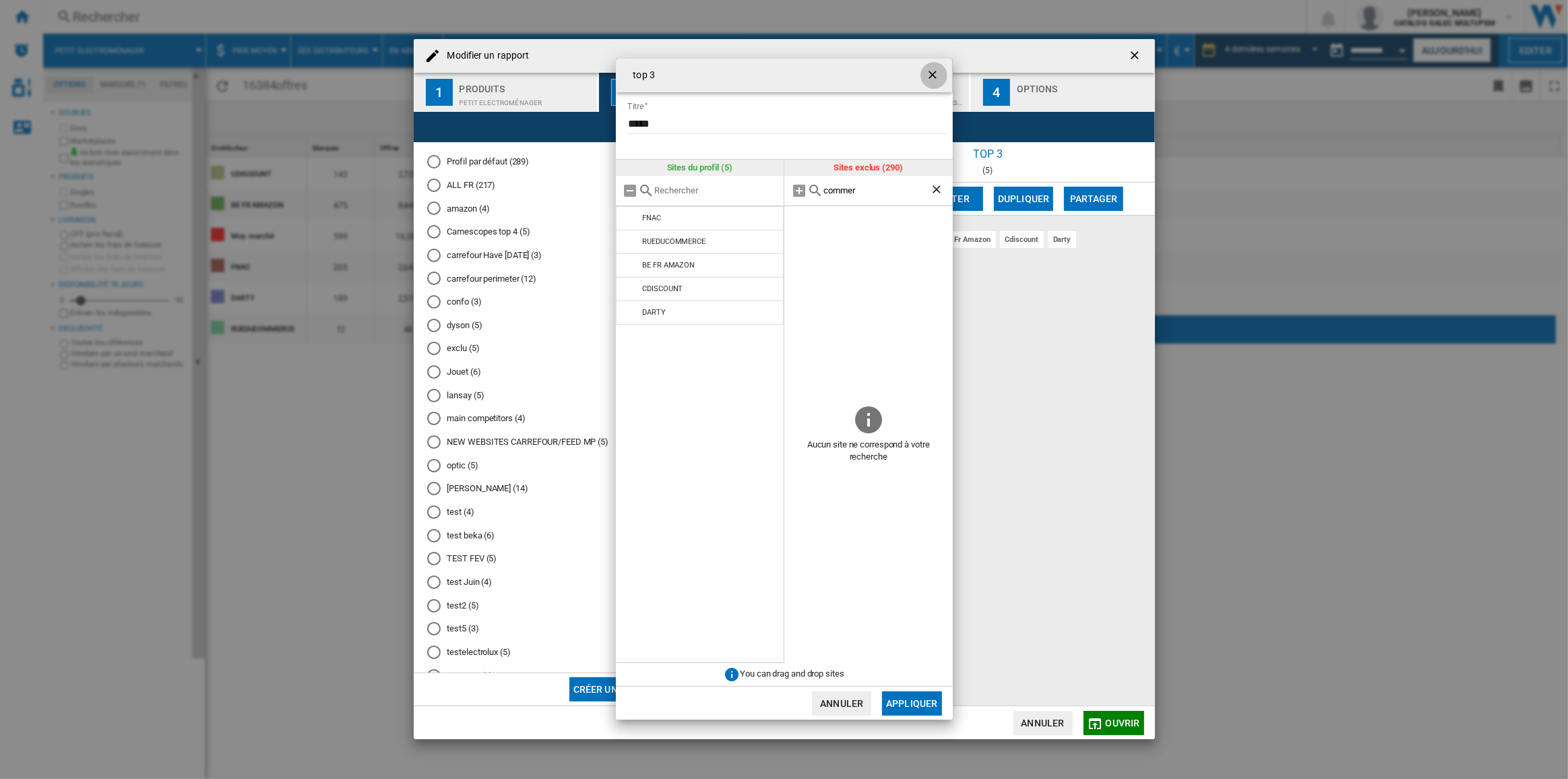 click at bounding box center [934, 76] 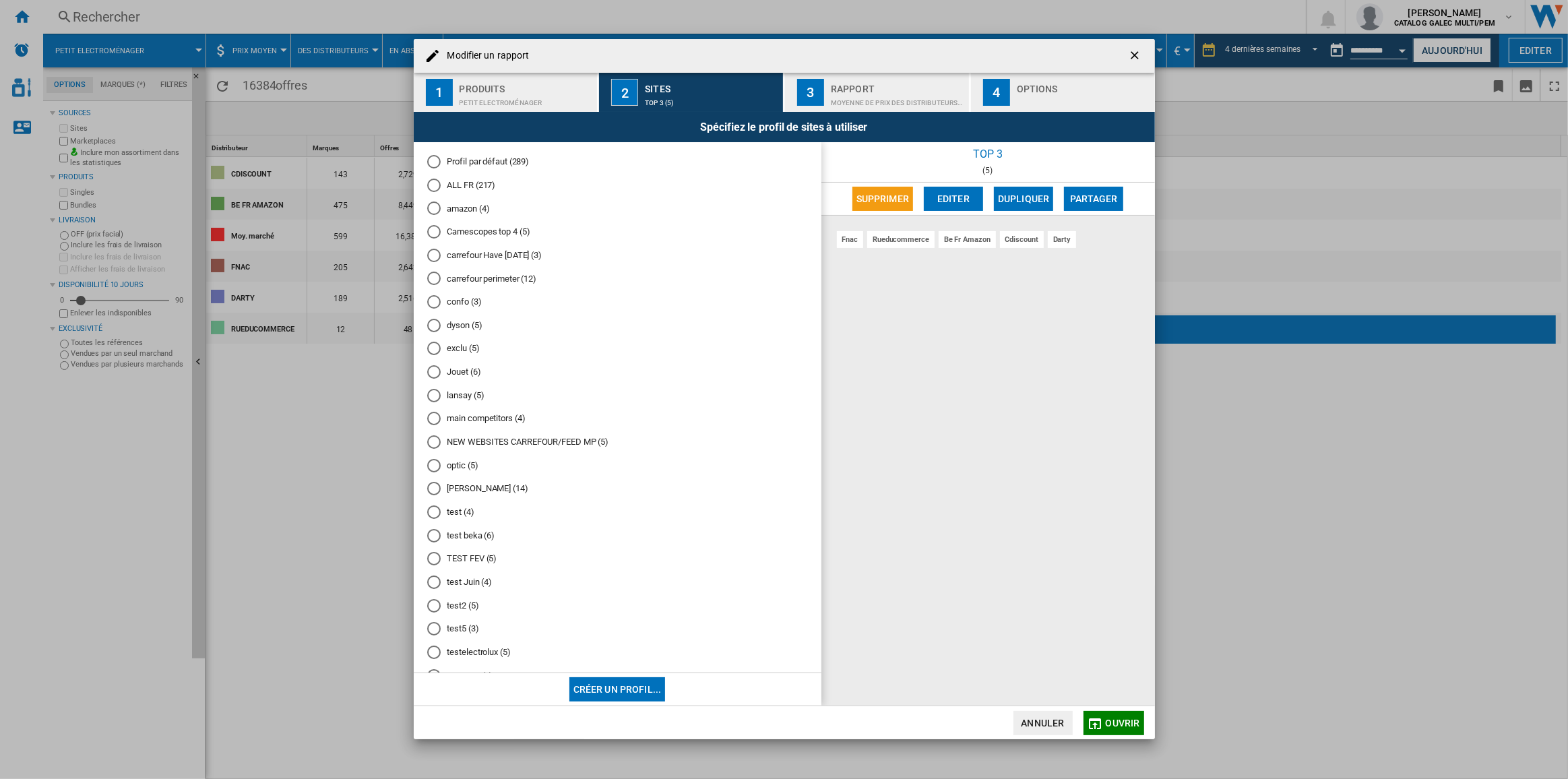 click on "Profil par défaut (289)" at bounding box center [617, 162] 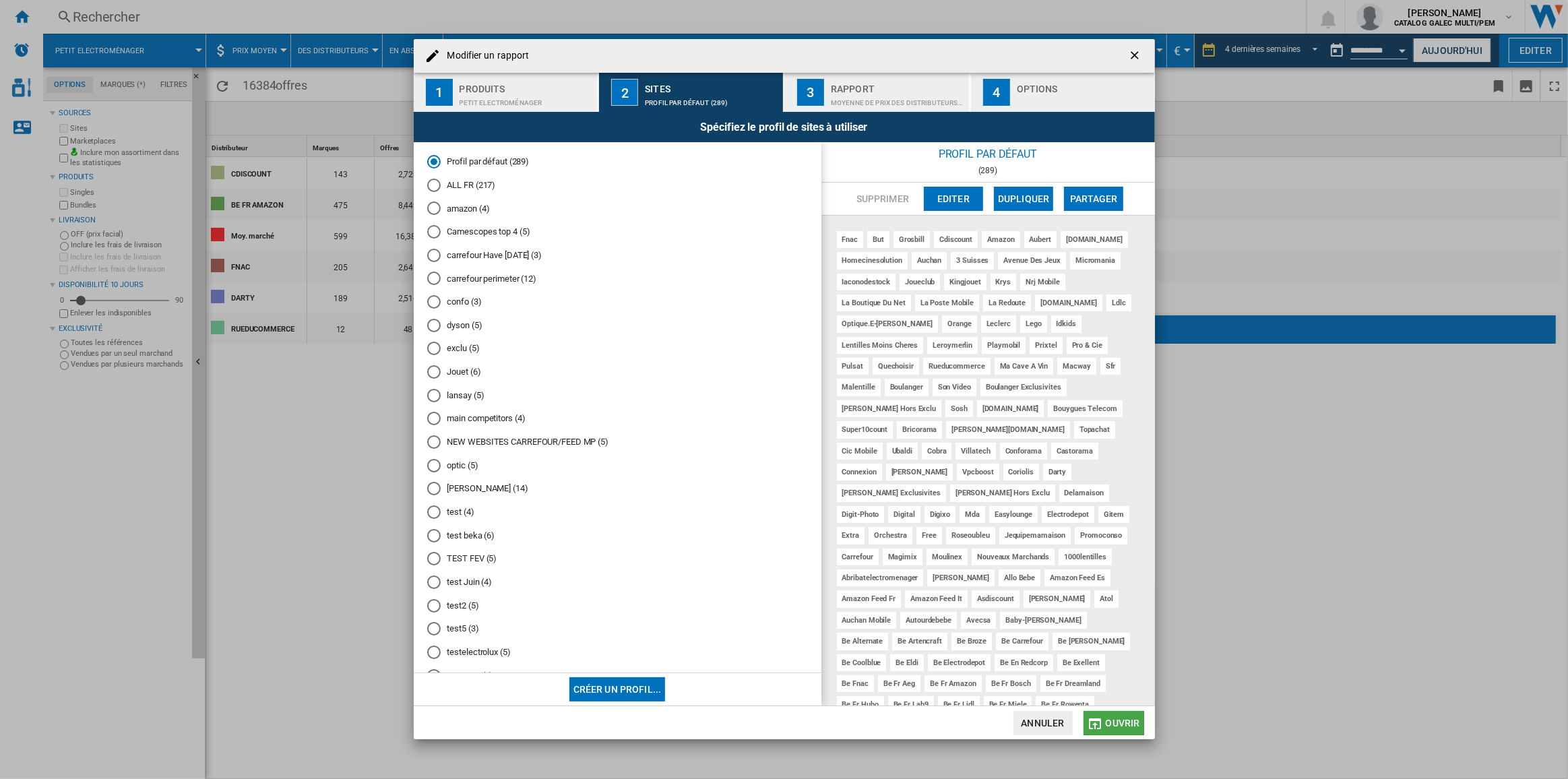 click on "Ouvrir" 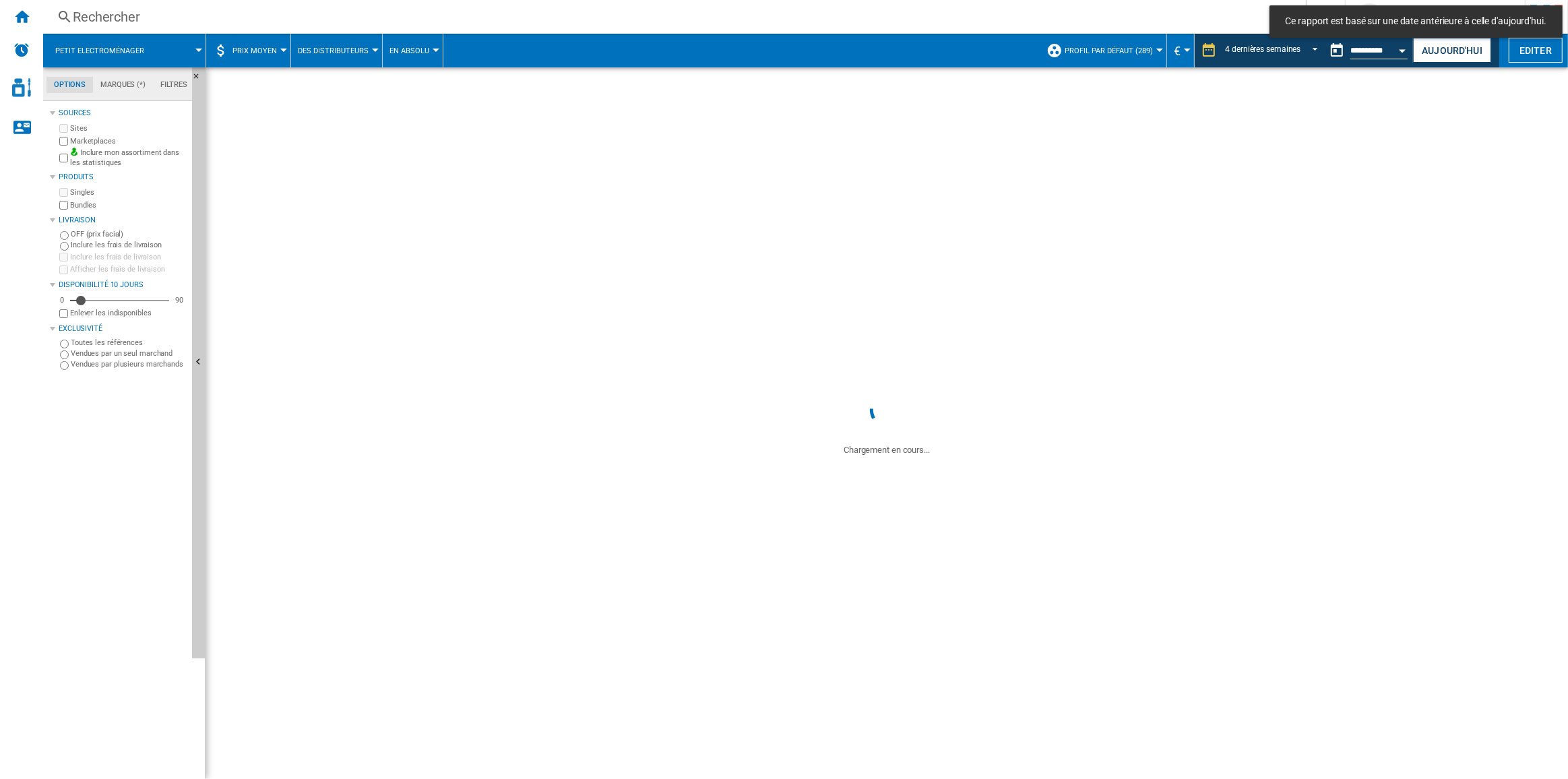 click on "Prix moyen" at bounding box center [258, 51] 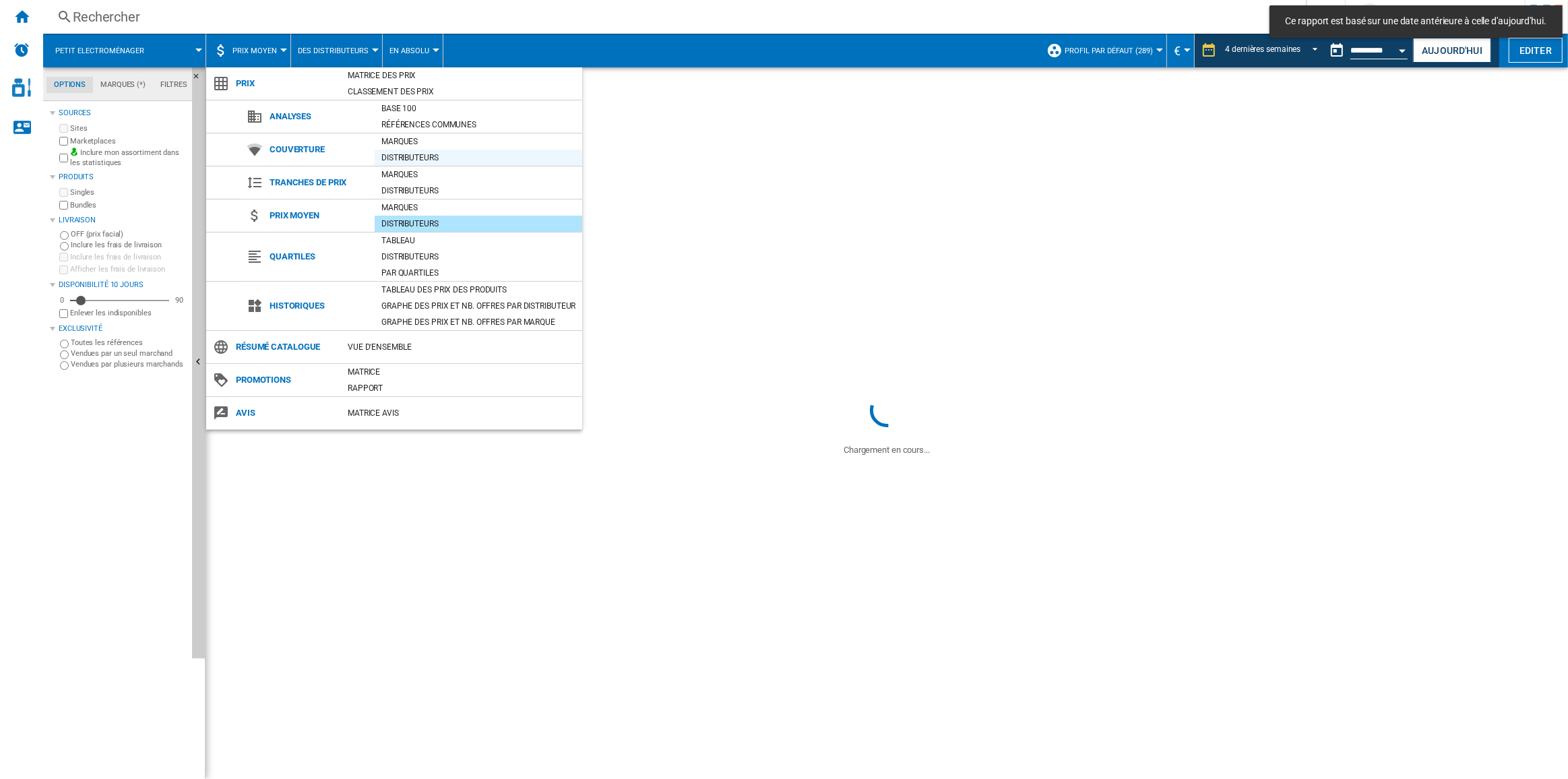 click on "Distributeurs" at bounding box center (478, 158) 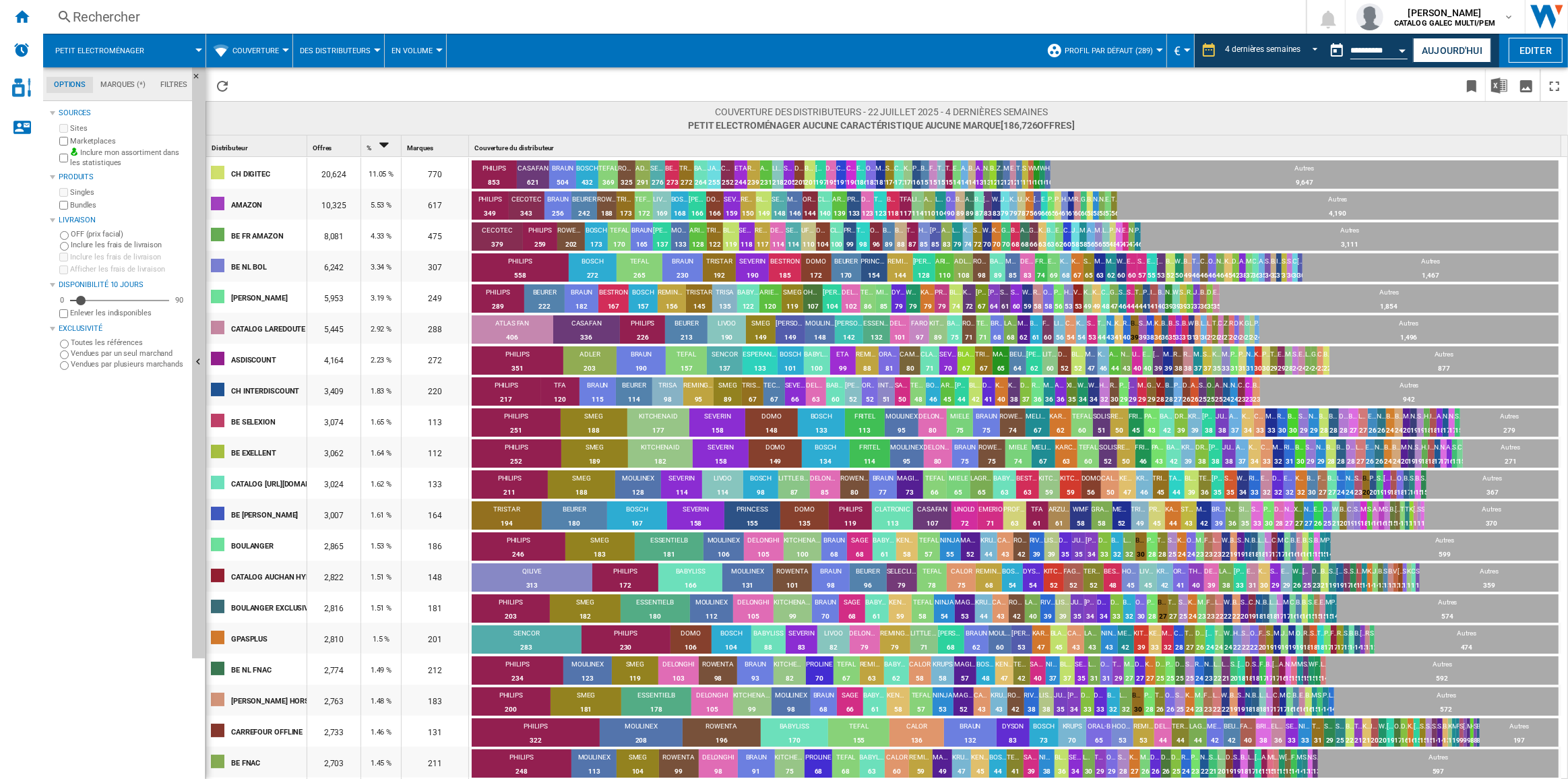 click on "Profil par défaut (289)" at bounding box center [1108, 51] 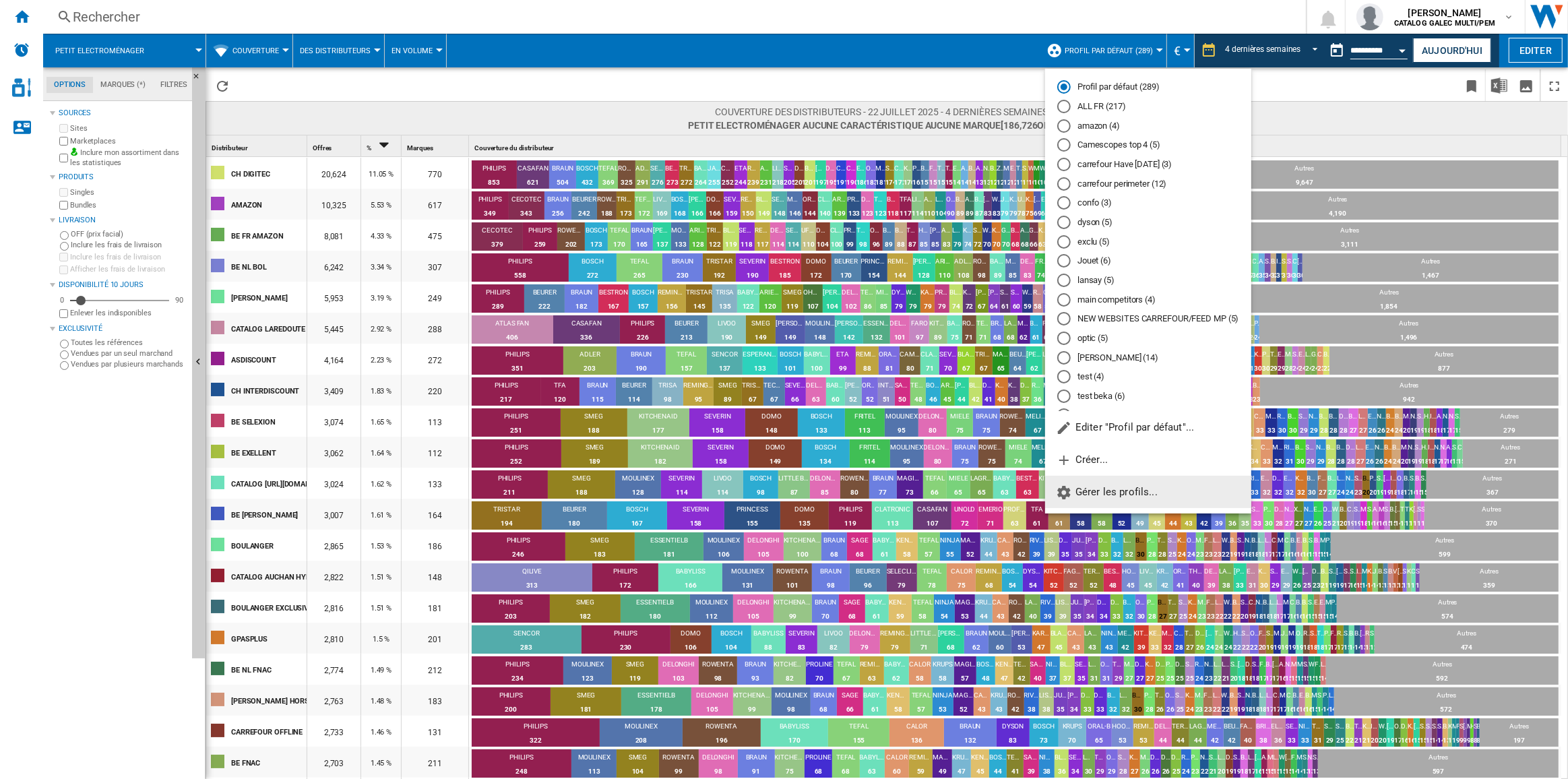 click on "Gérer les profils..." 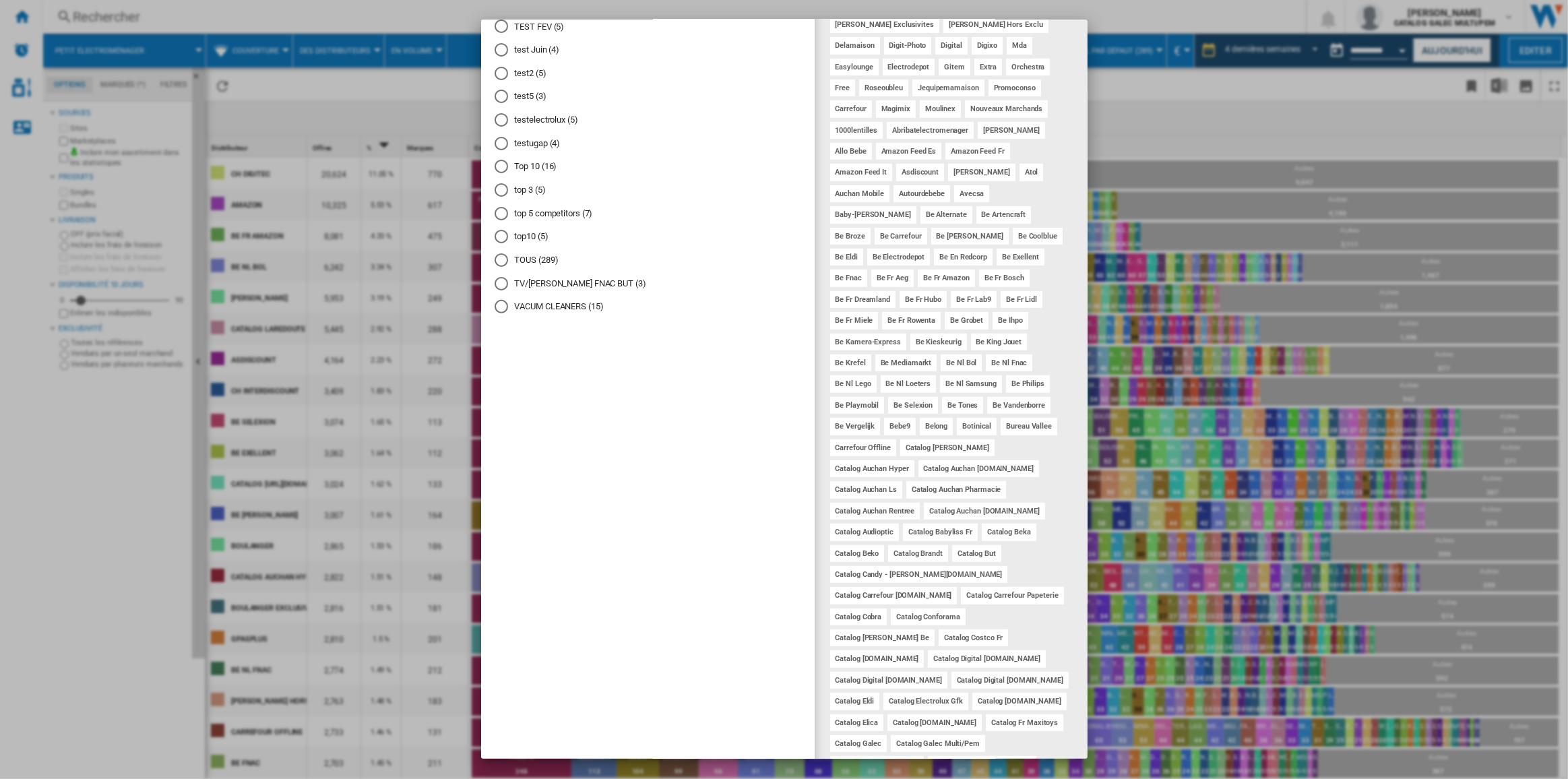 scroll, scrollTop: 398, scrollLeft: 0, axis: vertical 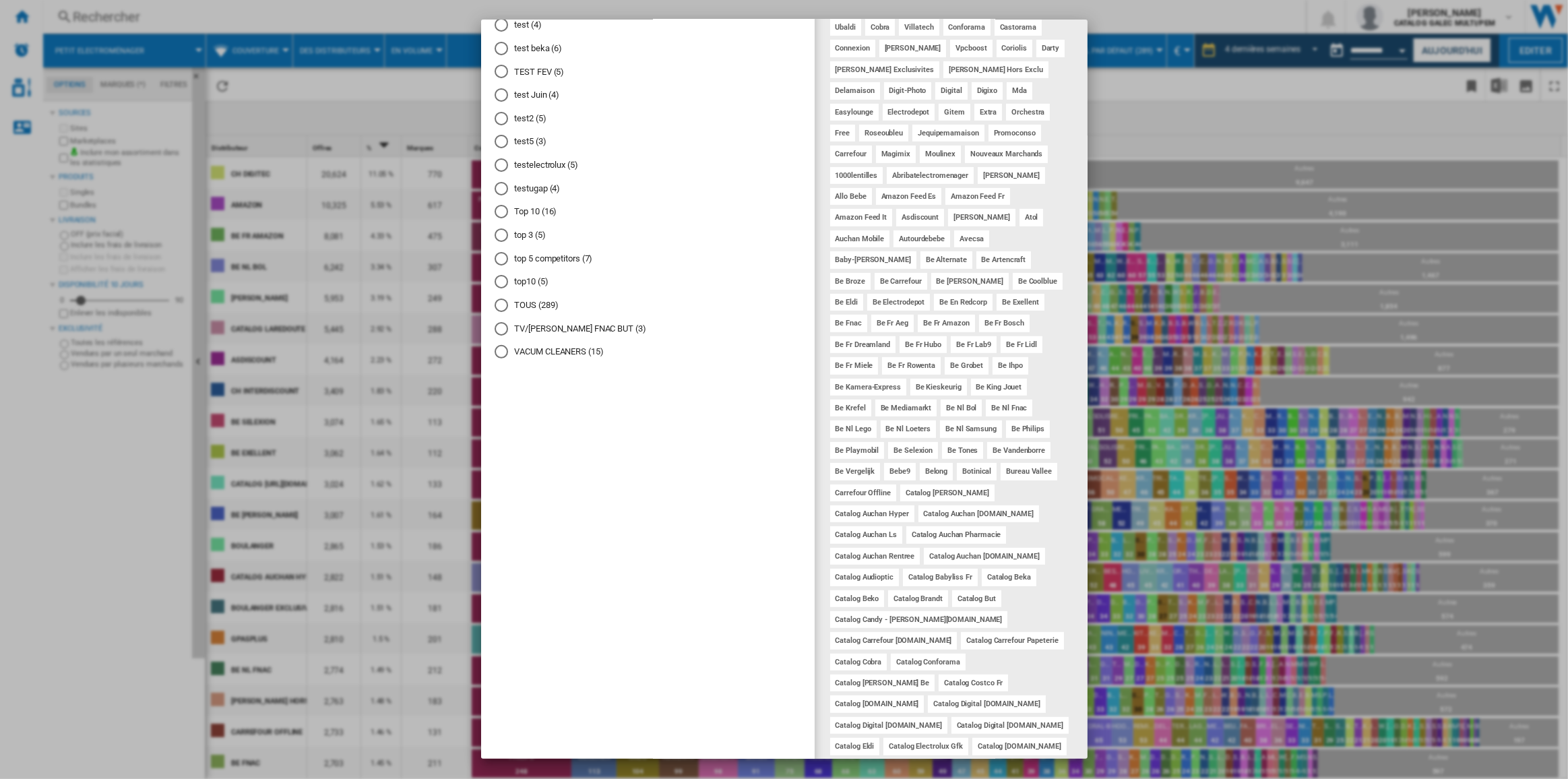 click on "top 3 (5)" at bounding box center (648, 235) 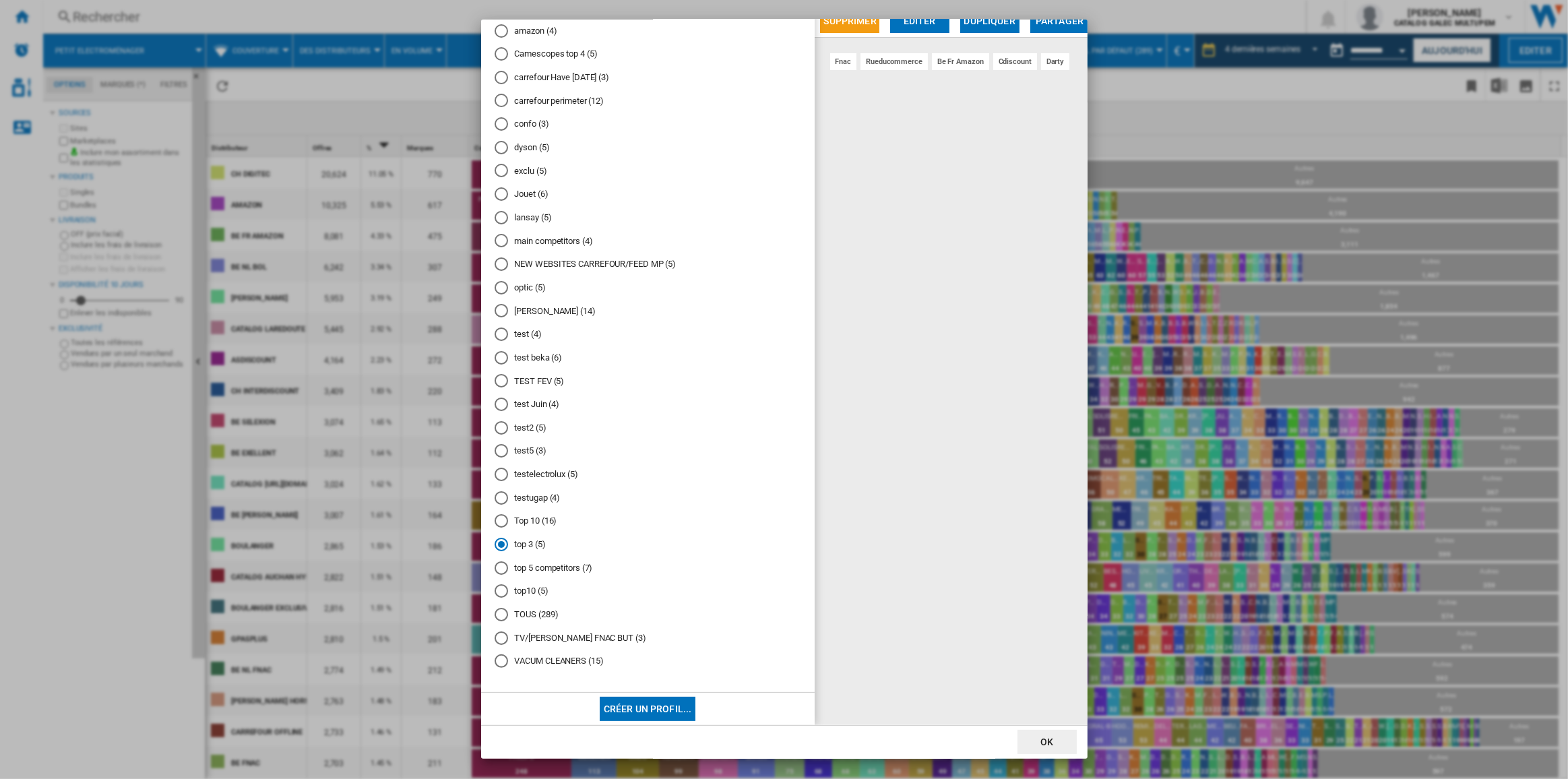 scroll, scrollTop: 97, scrollLeft: 0, axis: vertical 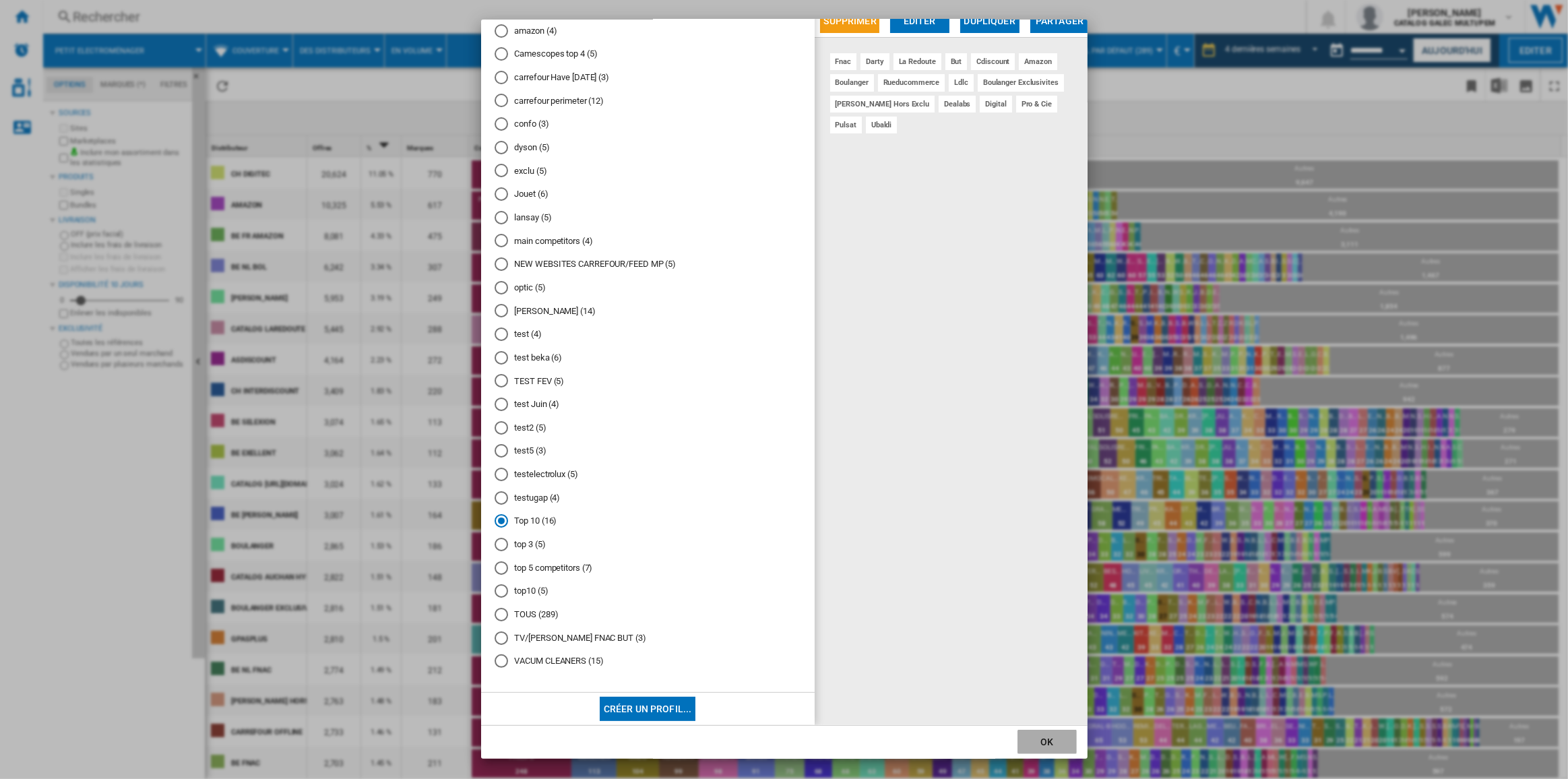 click on "OK" 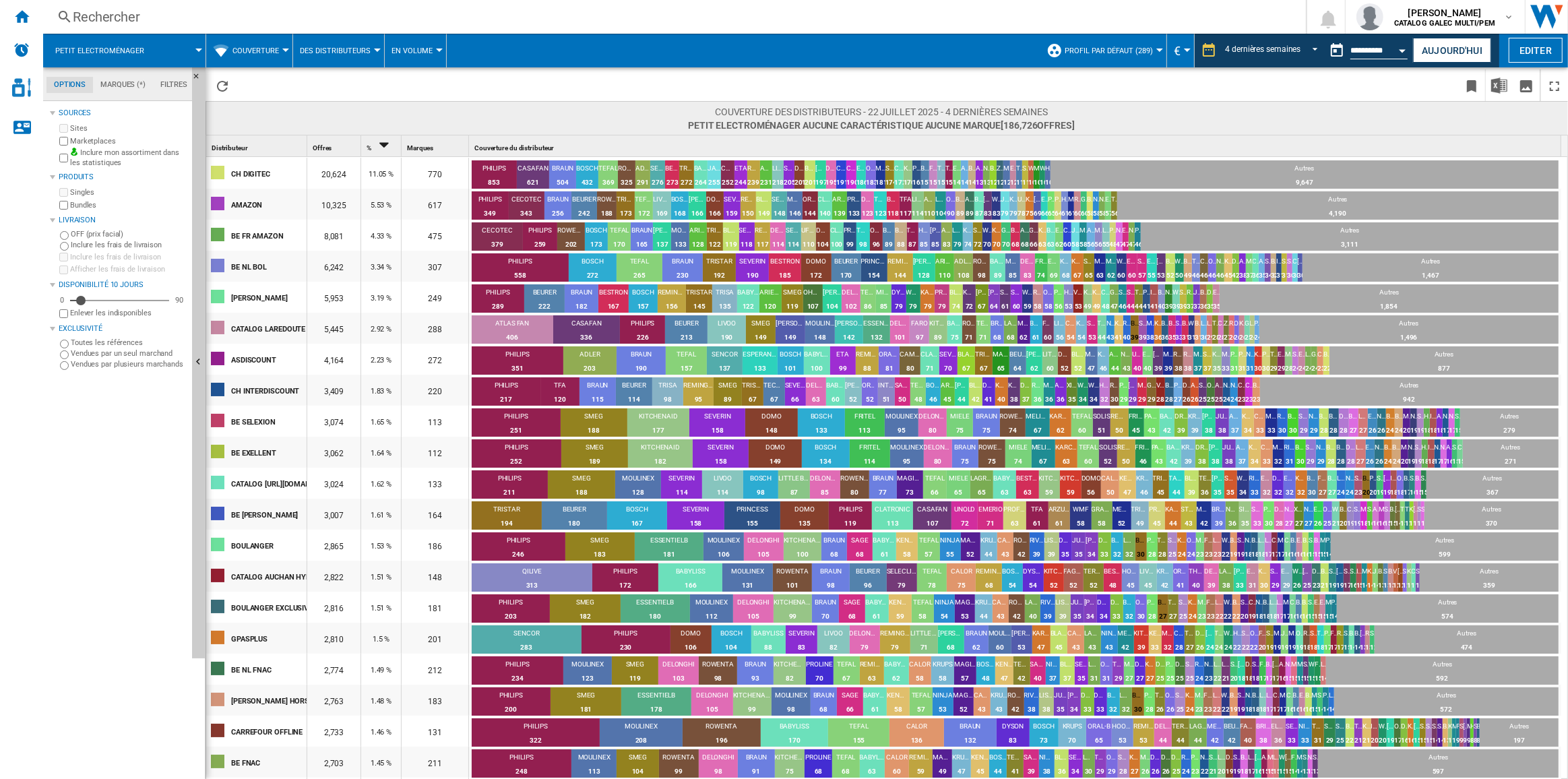 click on "Profil par défaut (289)" at bounding box center (1112, 51) 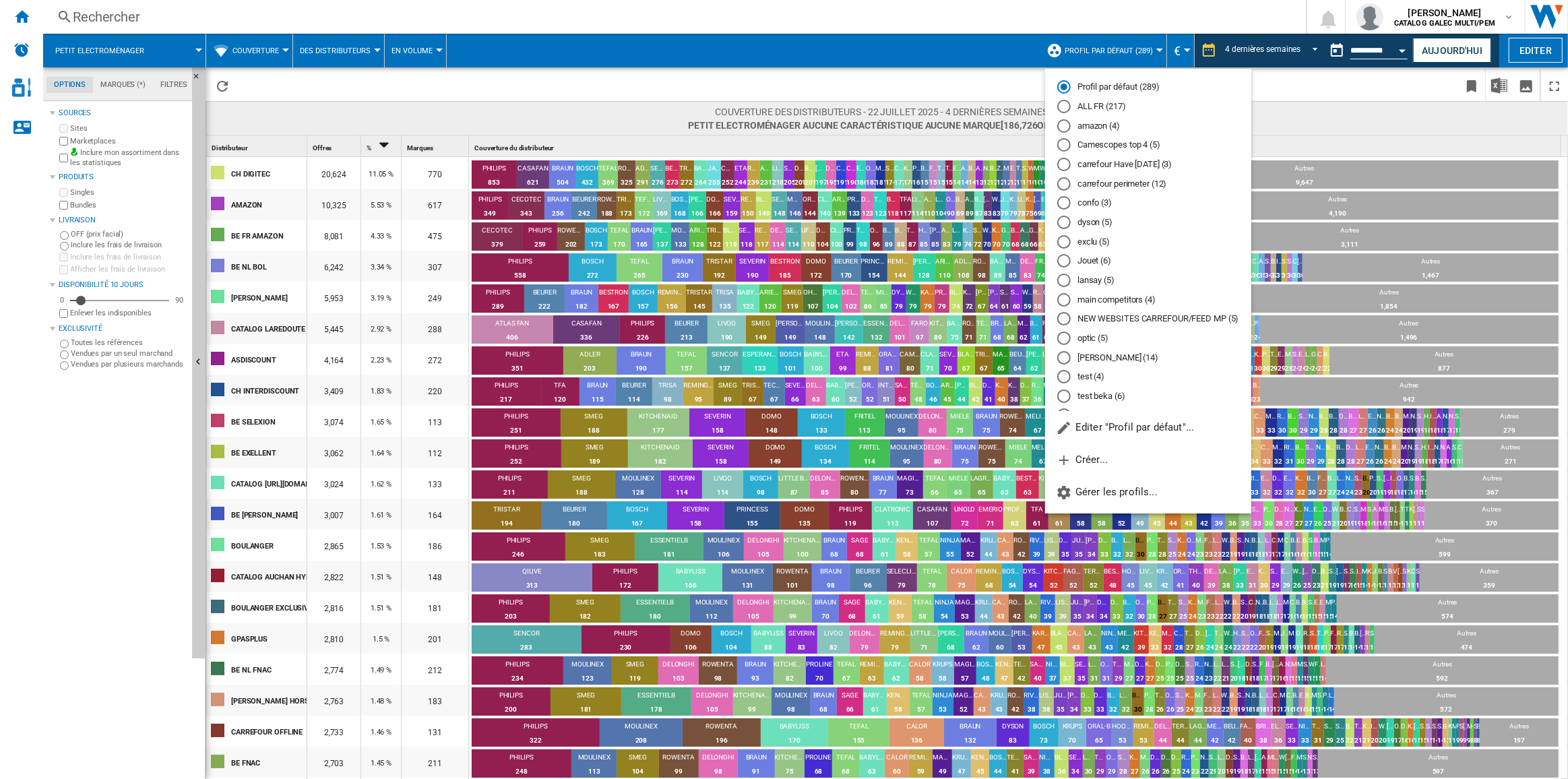 click at bounding box center (784, 390) 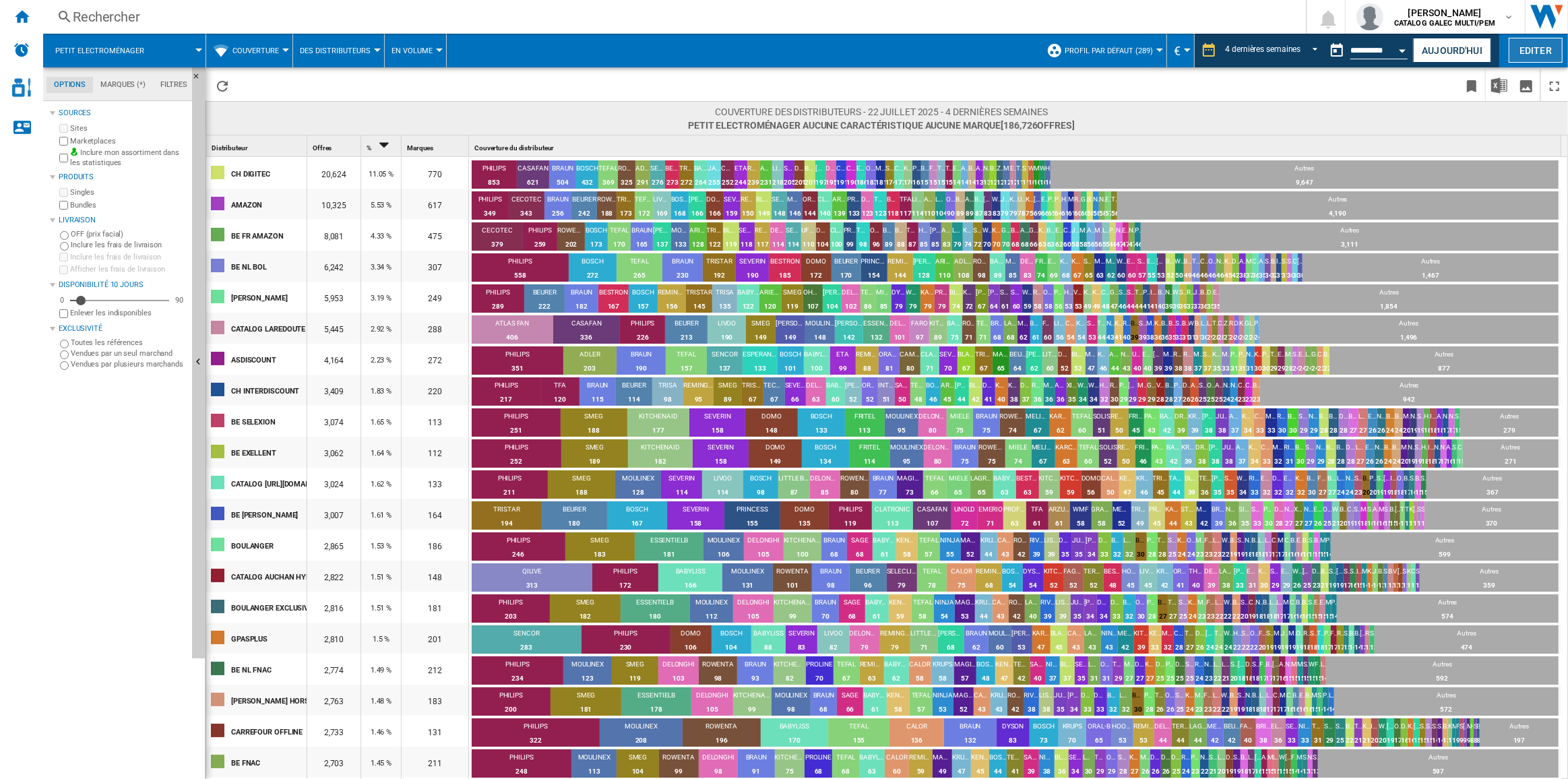 click on "Editer" at bounding box center (1536, 50) 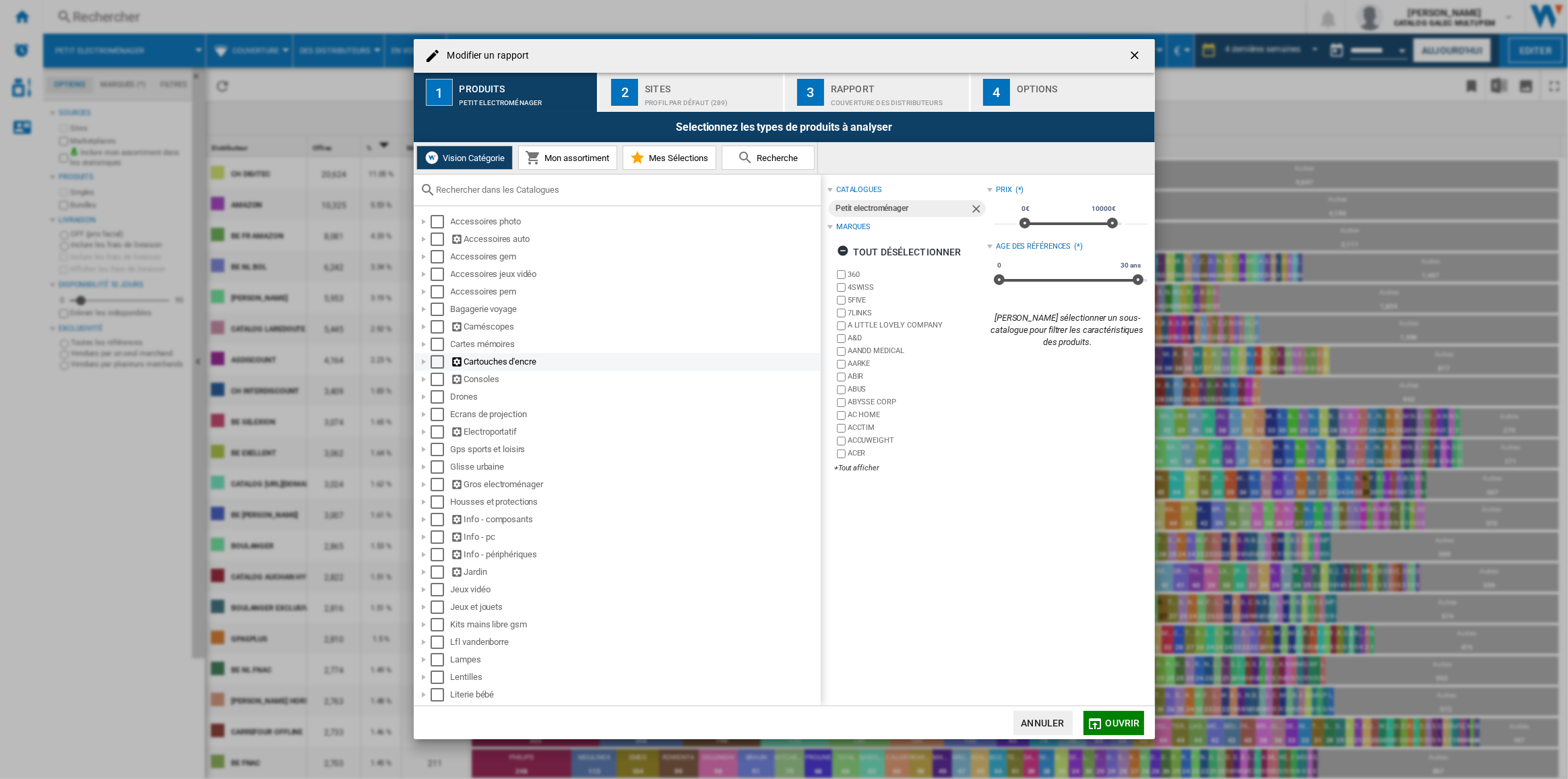 scroll, scrollTop: 319, scrollLeft: 0, axis: vertical 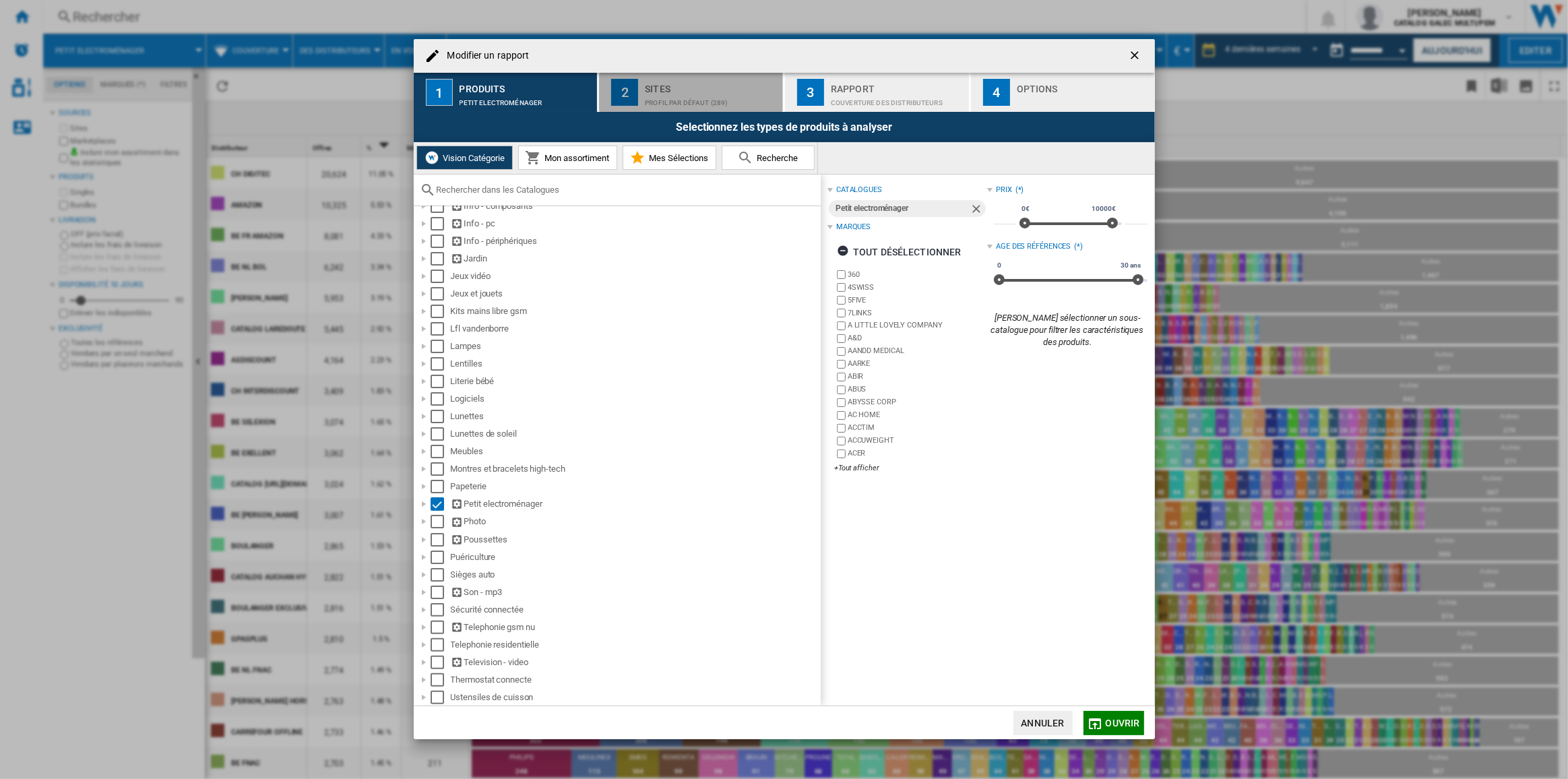 click on "Profil par défaut (289)" at bounding box center (711, 99) 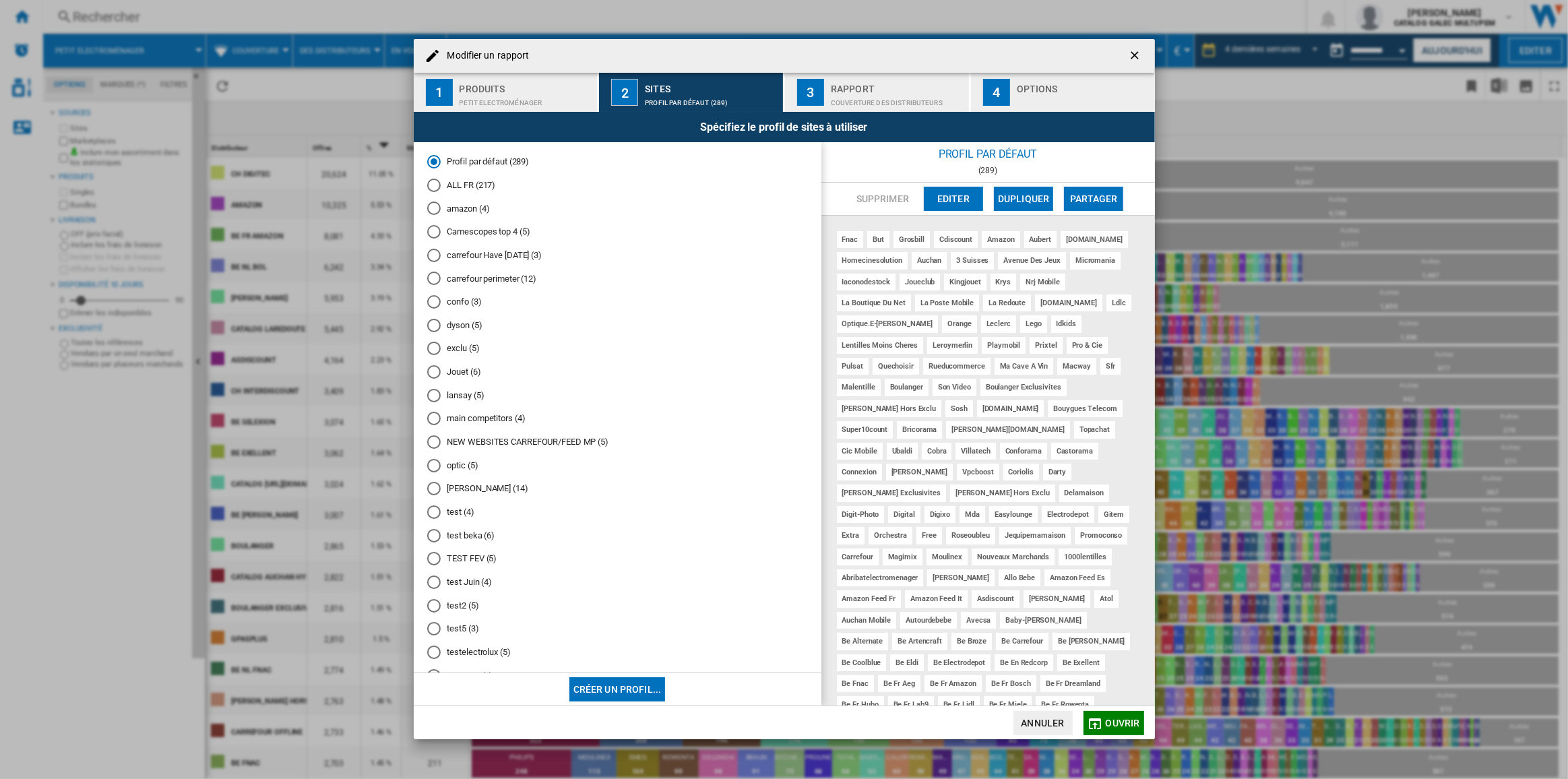 scroll, scrollTop: 205, scrollLeft: 0, axis: vertical 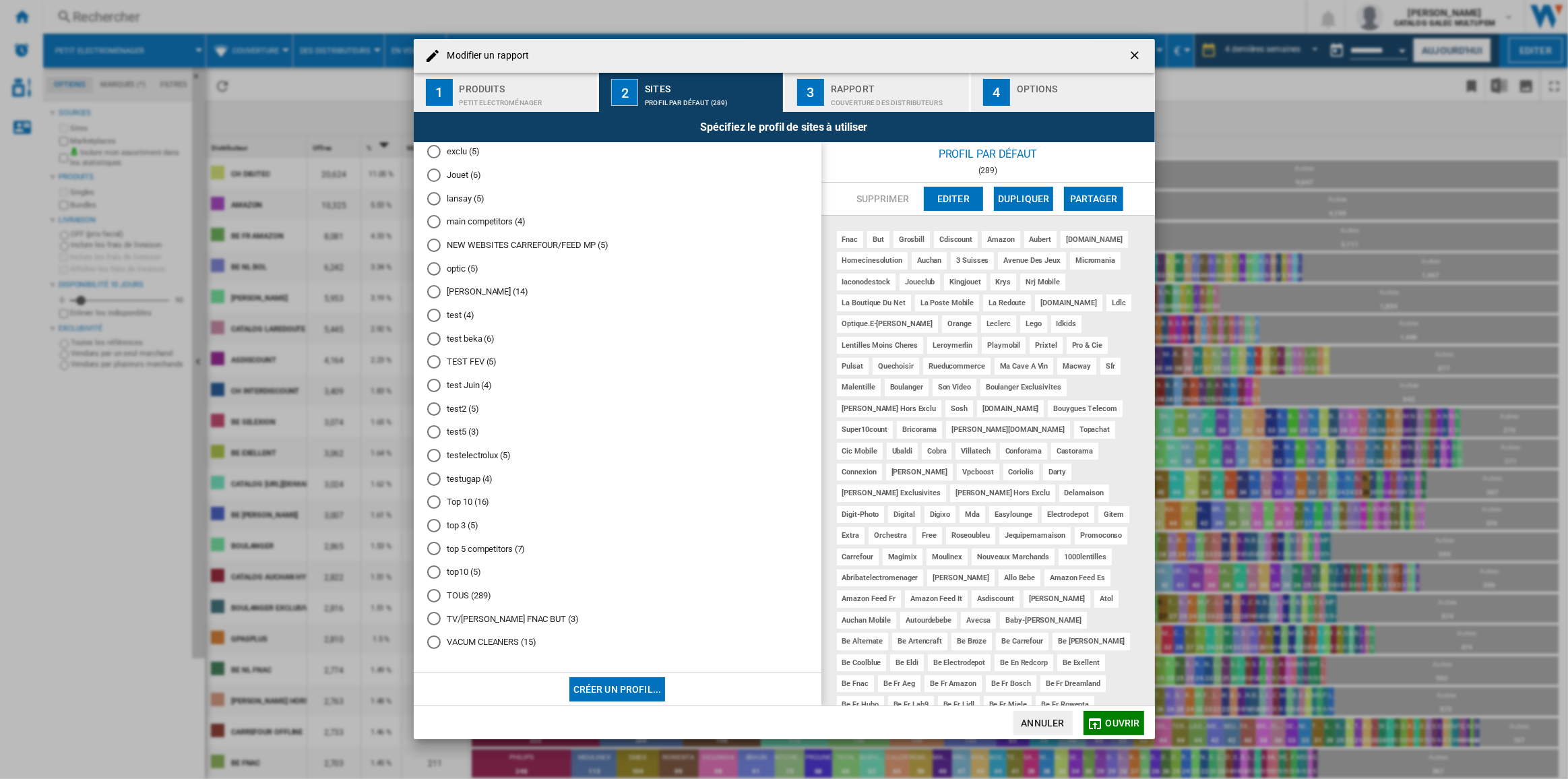 click on "Top 10 (16)" at bounding box center [617, 502] 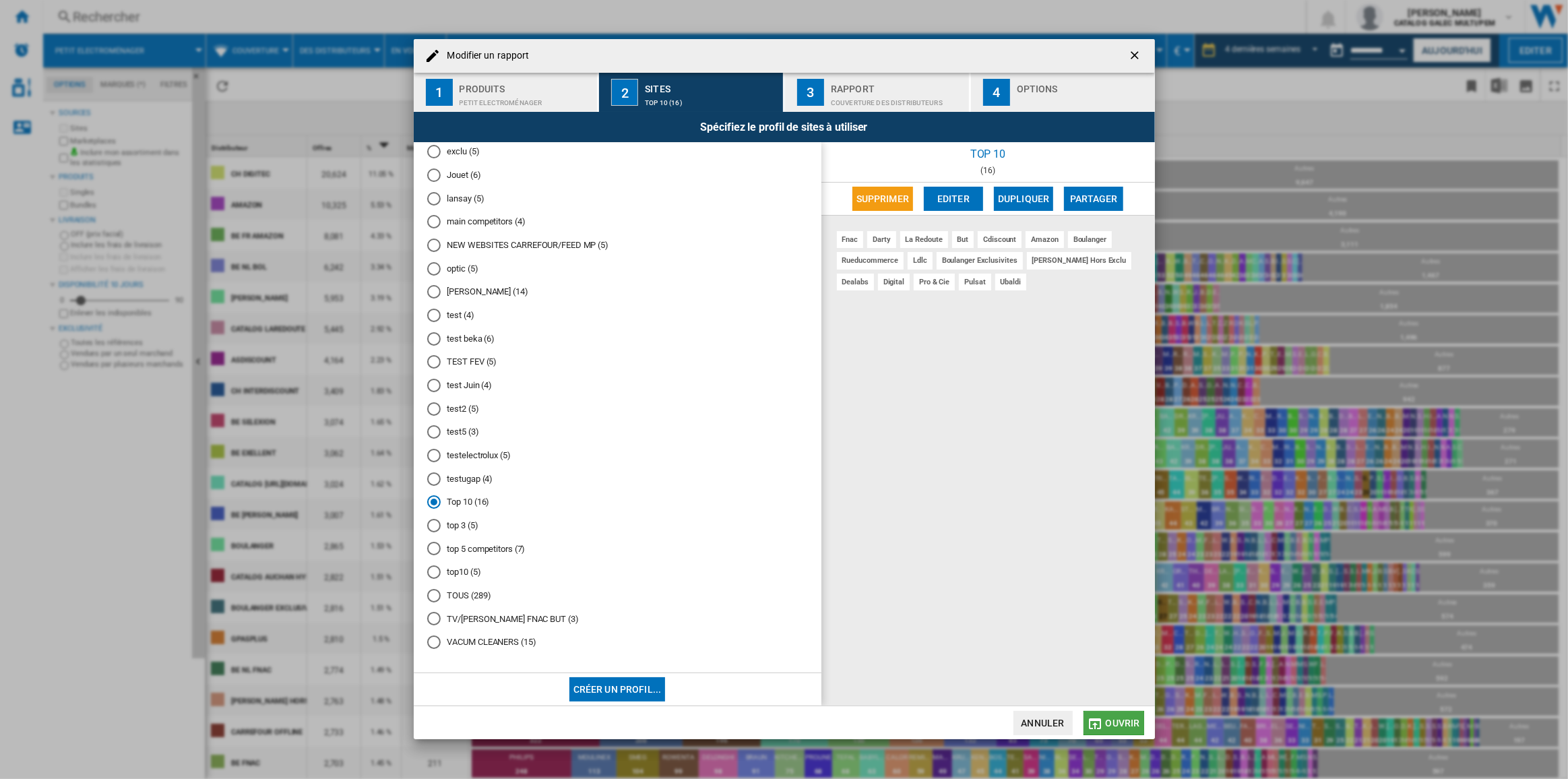 click on "Ouvrir" 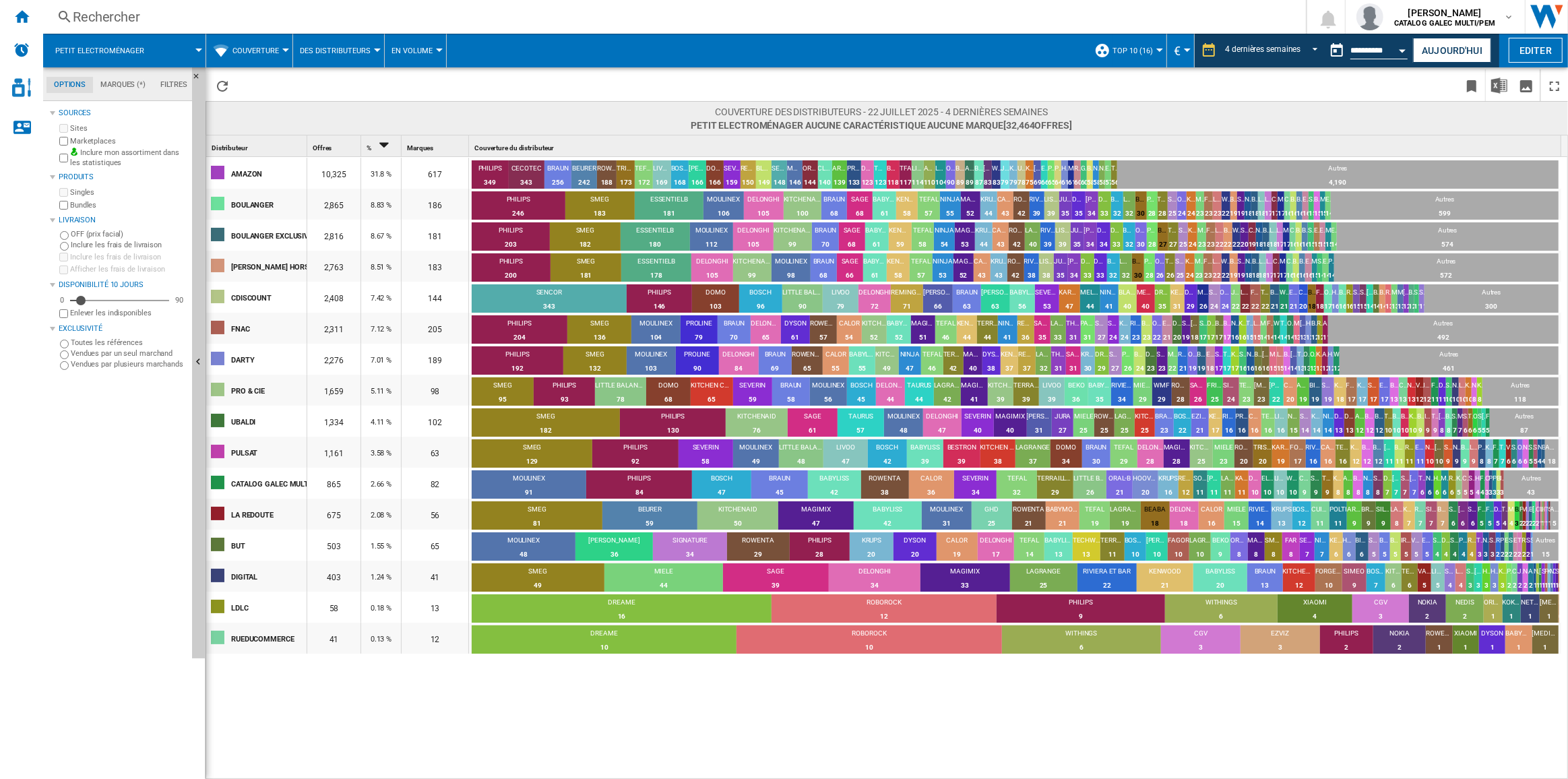 click on "Top 10 (16)" at bounding box center [1133, 51] 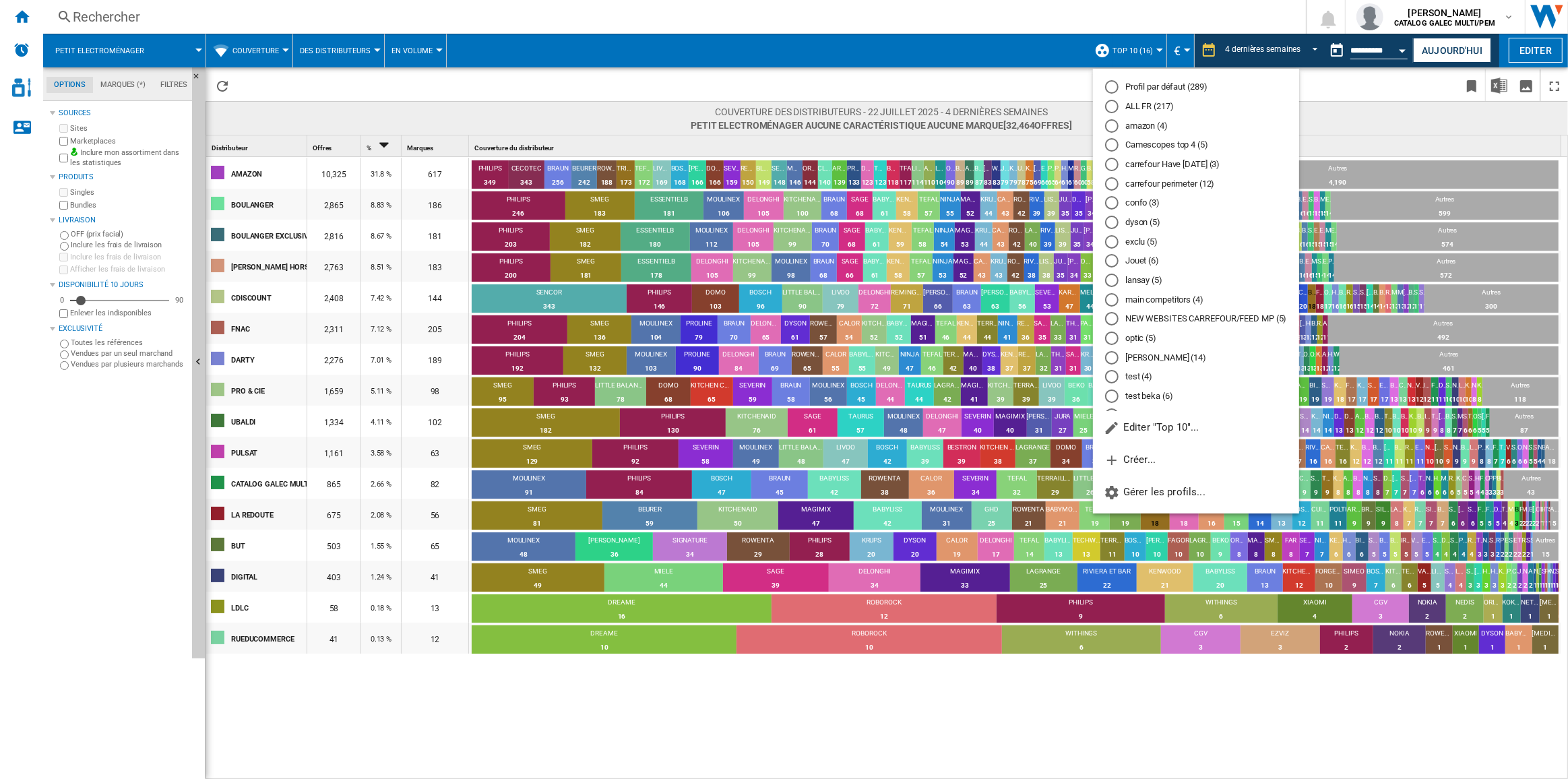 click at bounding box center [784, 390] 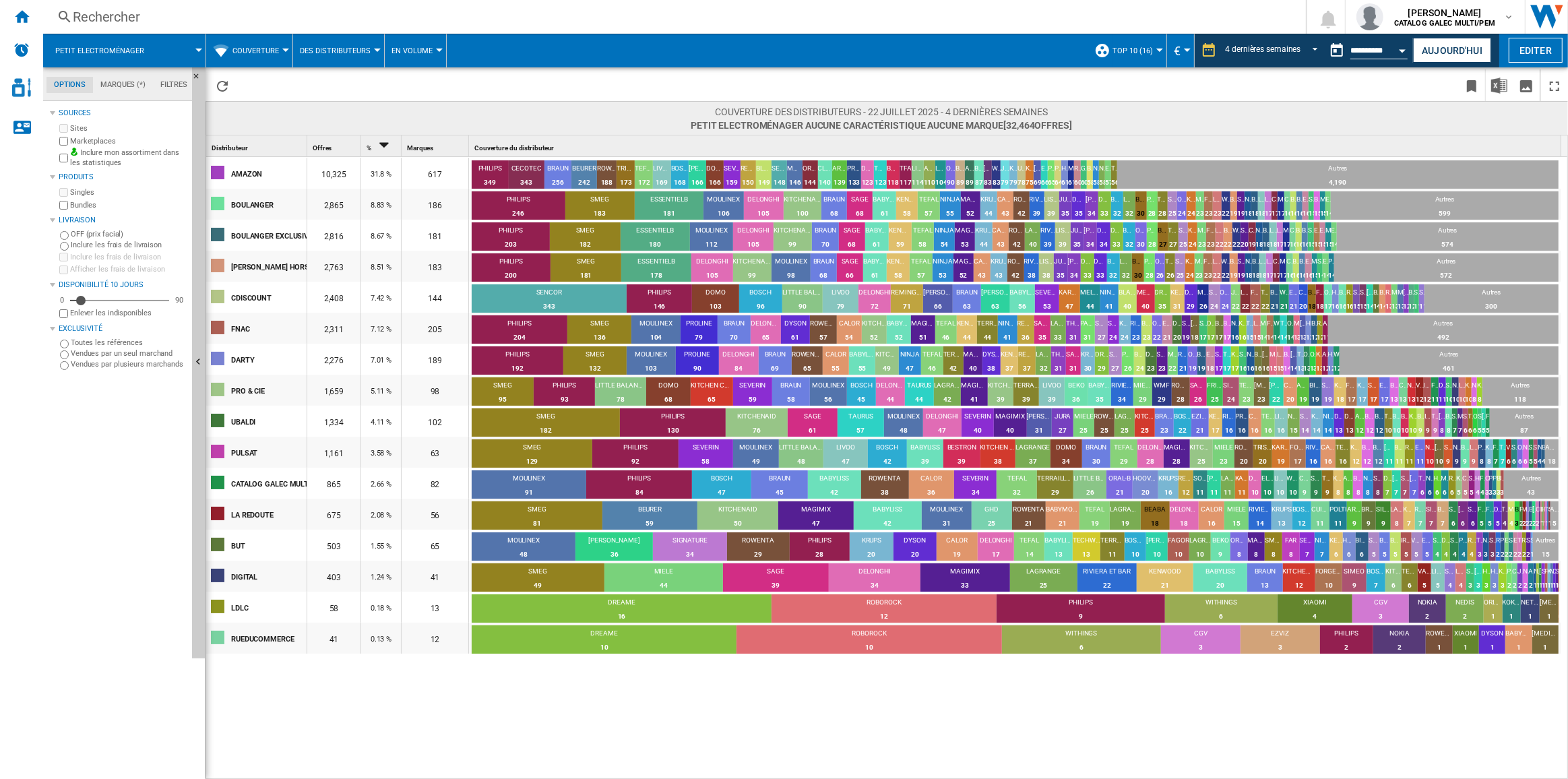 click on "Editer" at bounding box center (1536, 50) 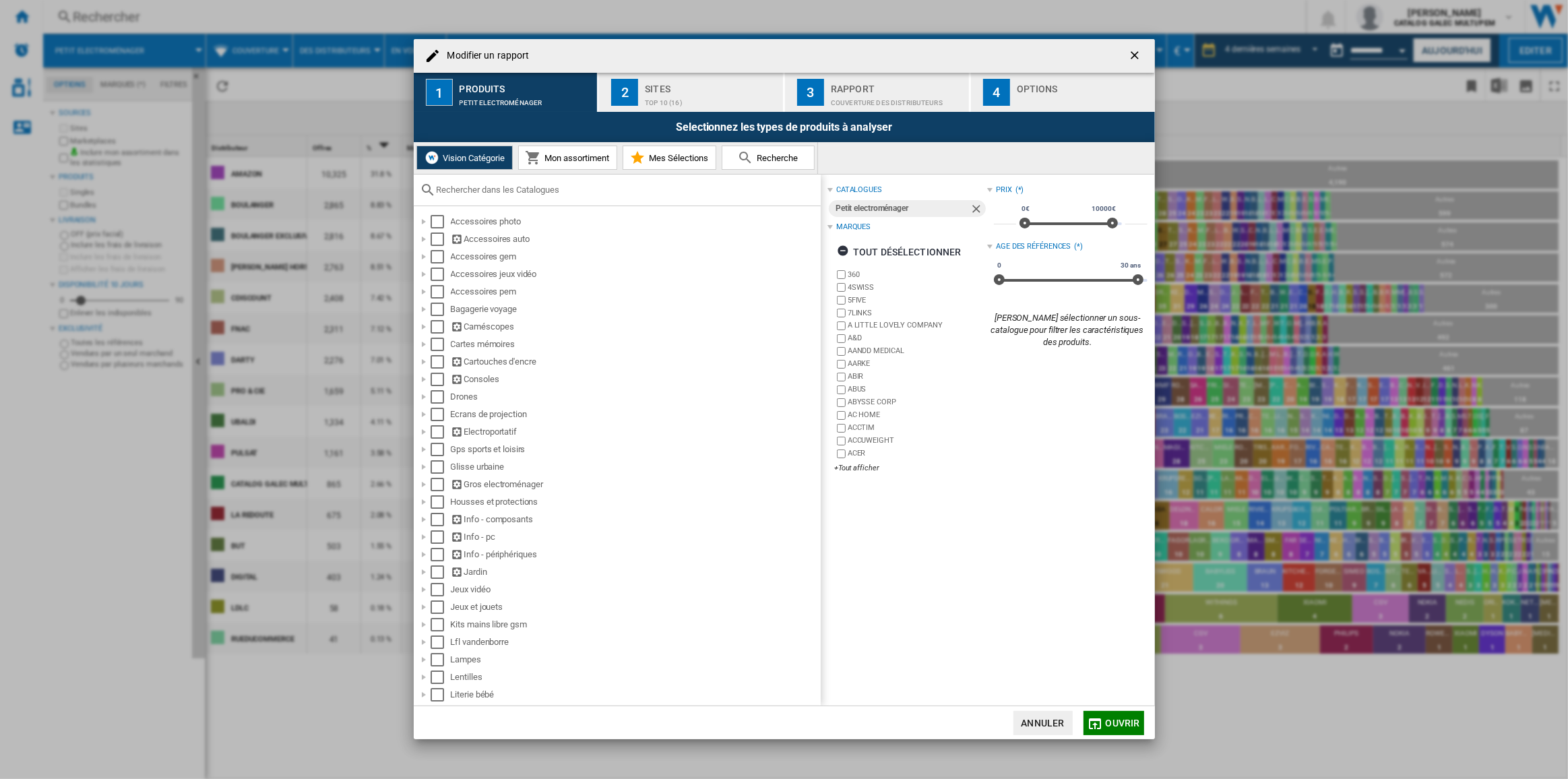 click on "Modifier un rapport
1
Produits
Petit electroménager
2
Sites
Top 10 (16)
3
Rapport
Couverture des distributeurs
4
Options
Selectionnez les types de produits à analyser
Vision Catégorie
Mon assortiment
Mes Sélections
Recherche
Accessoires photo
Accessoires auto
Accessoires gem" at bounding box center [784, 389] 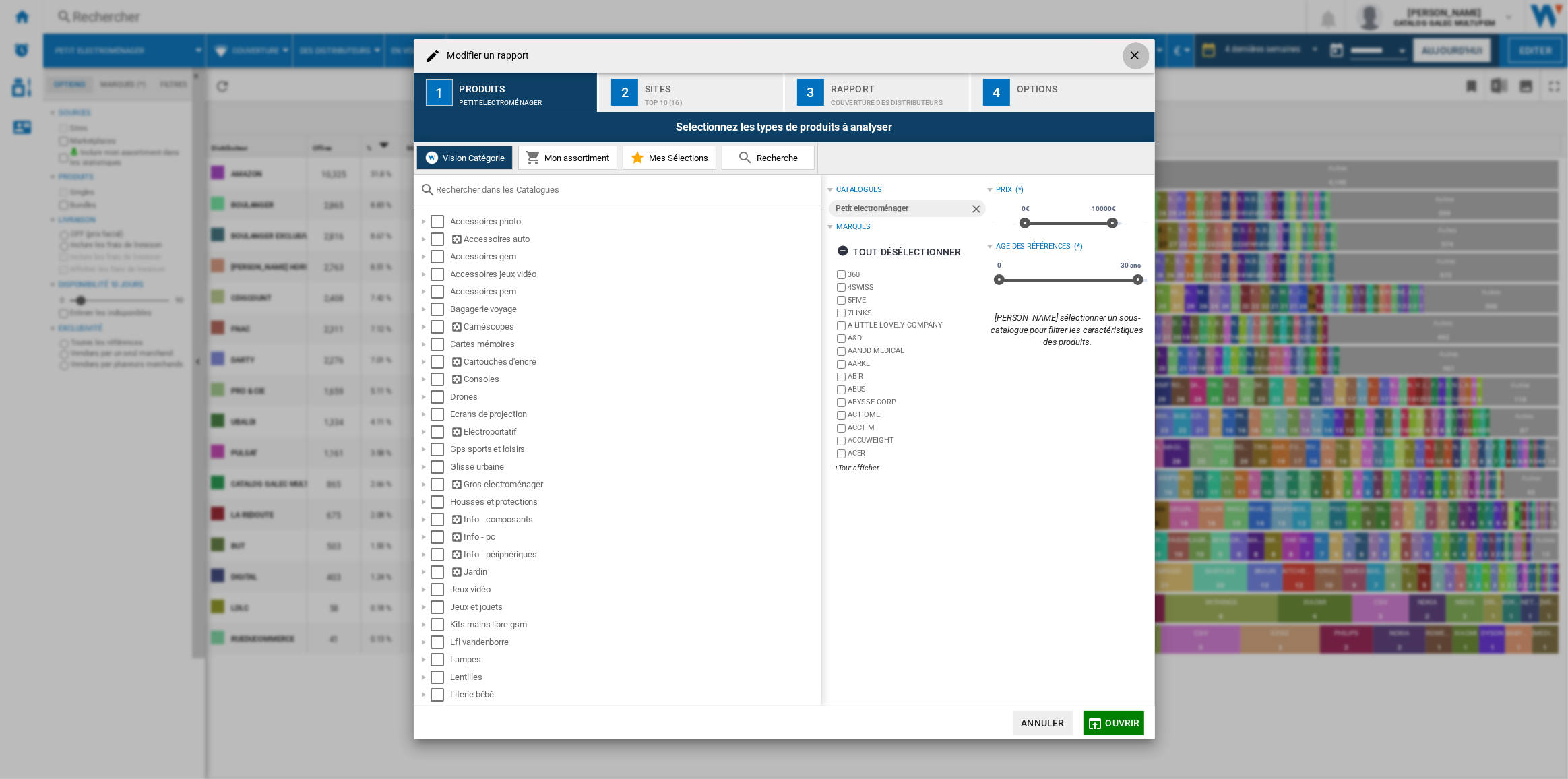 click at bounding box center (1136, 57) 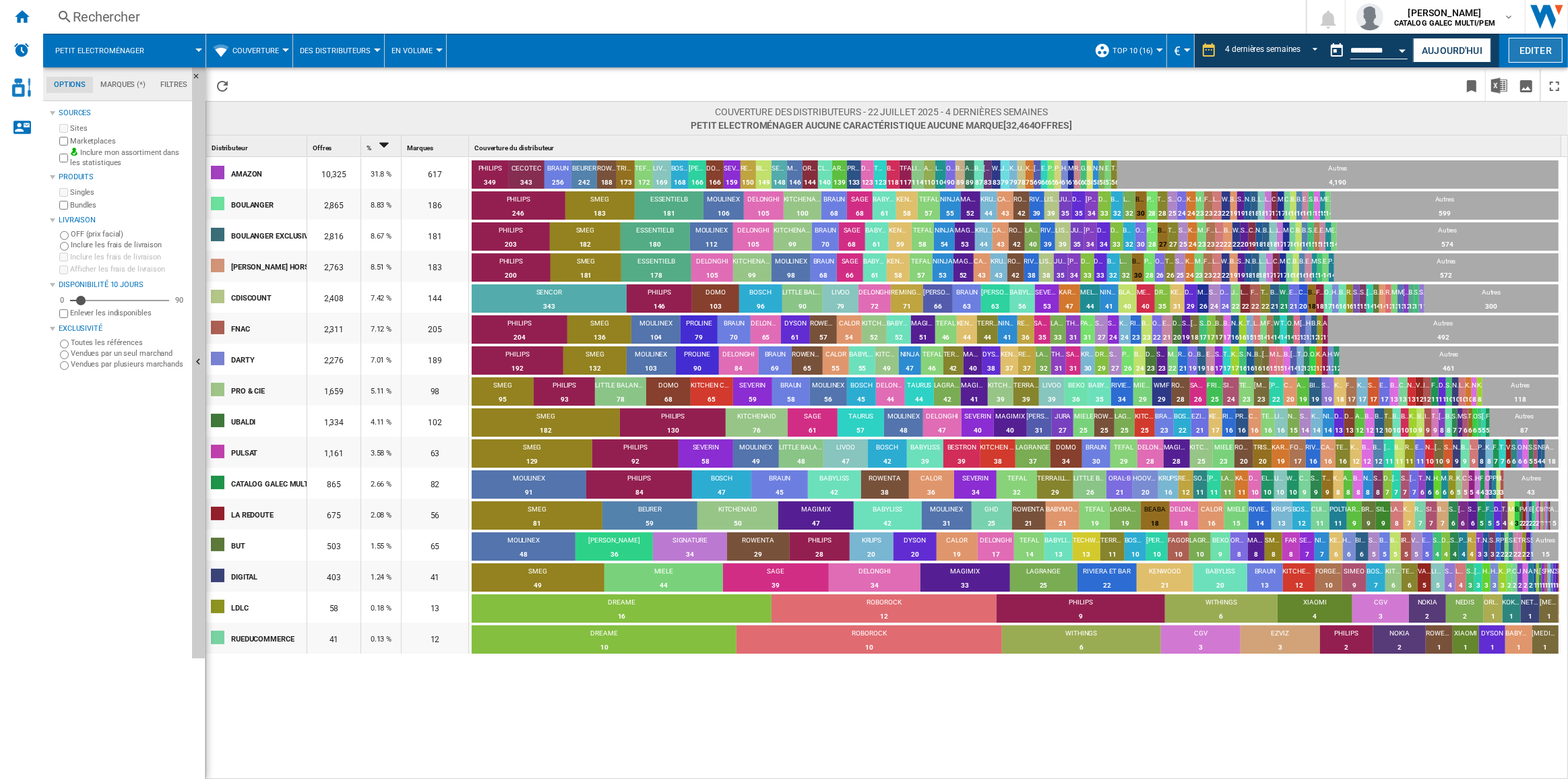 click on "Editer" at bounding box center [1536, 50] 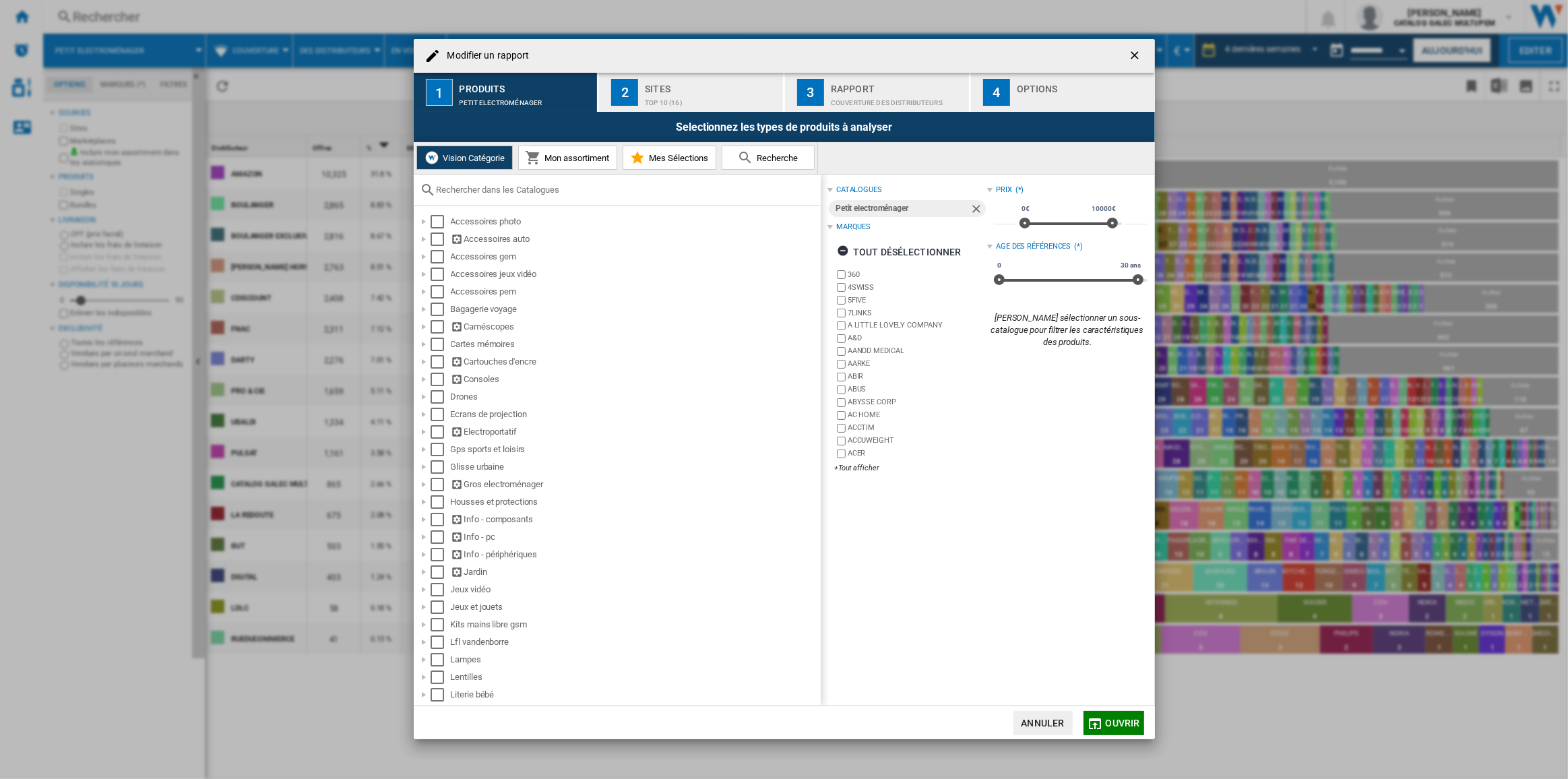 click on "Couverture des distributeurs" at bounding box center [897, 99] 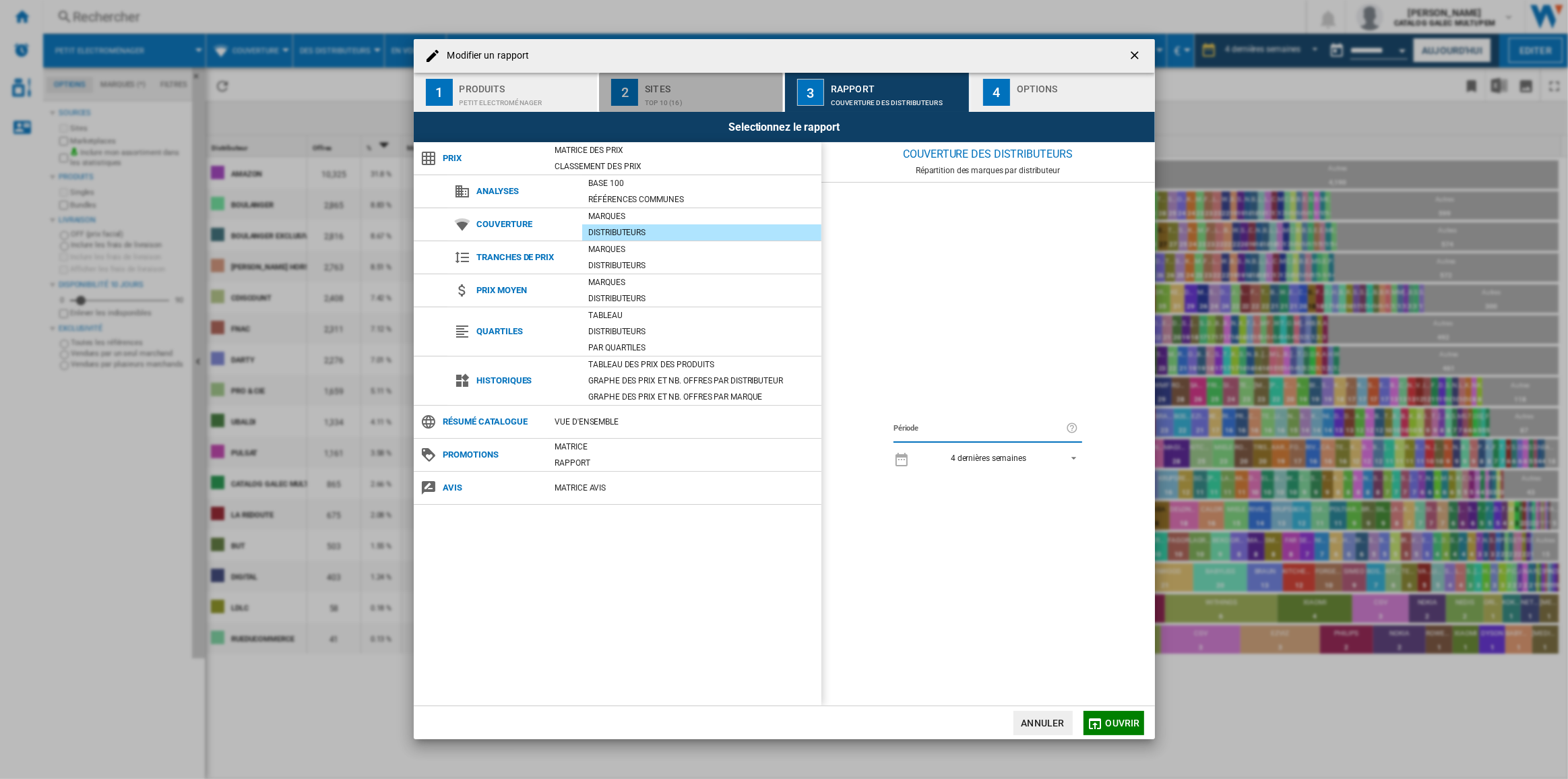 click on "Top 10 (16)" at bounding box center (711, 99) 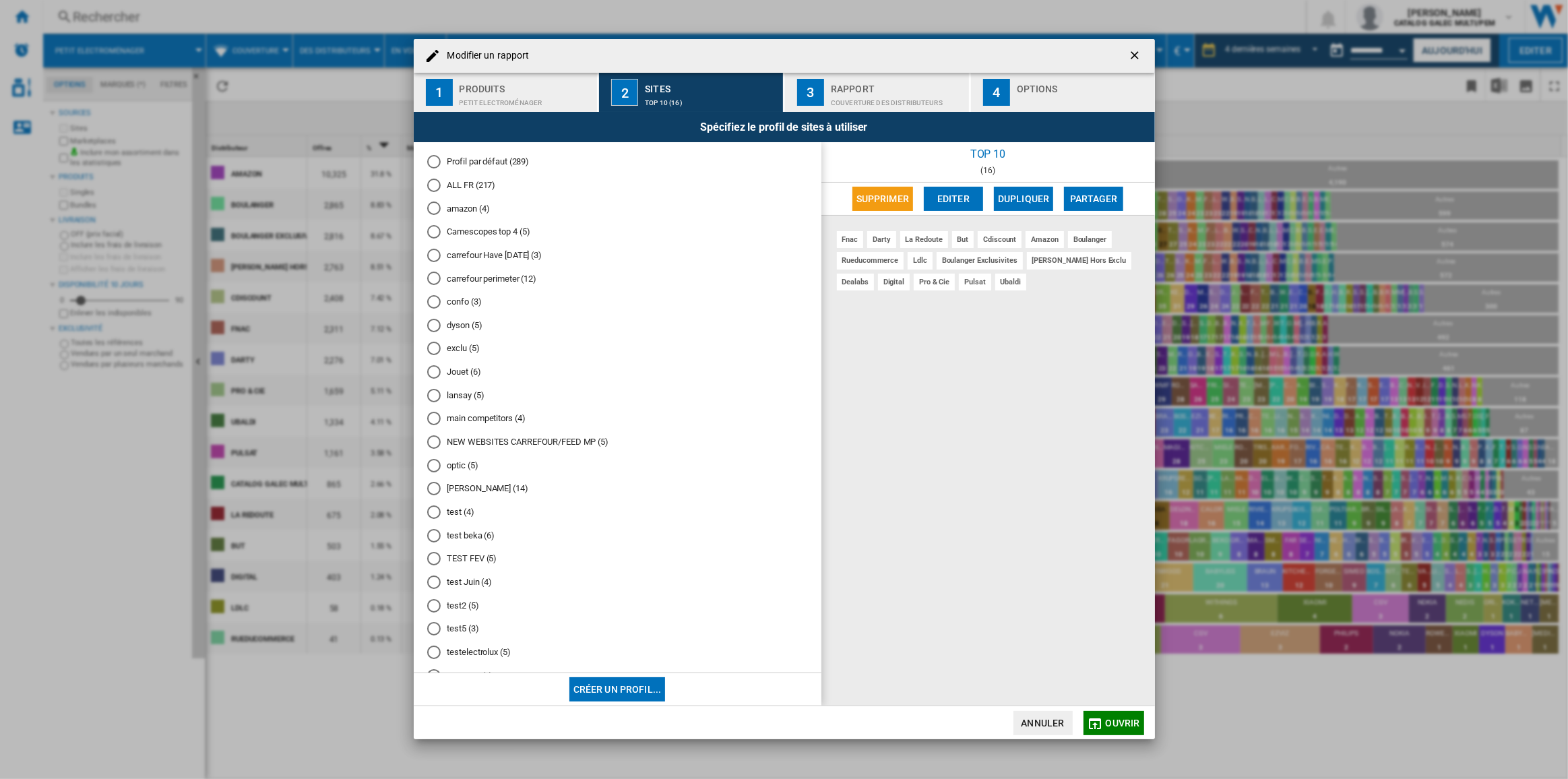 scroll, scrollTop: 205, scrollLeft: 0, axis: vertical 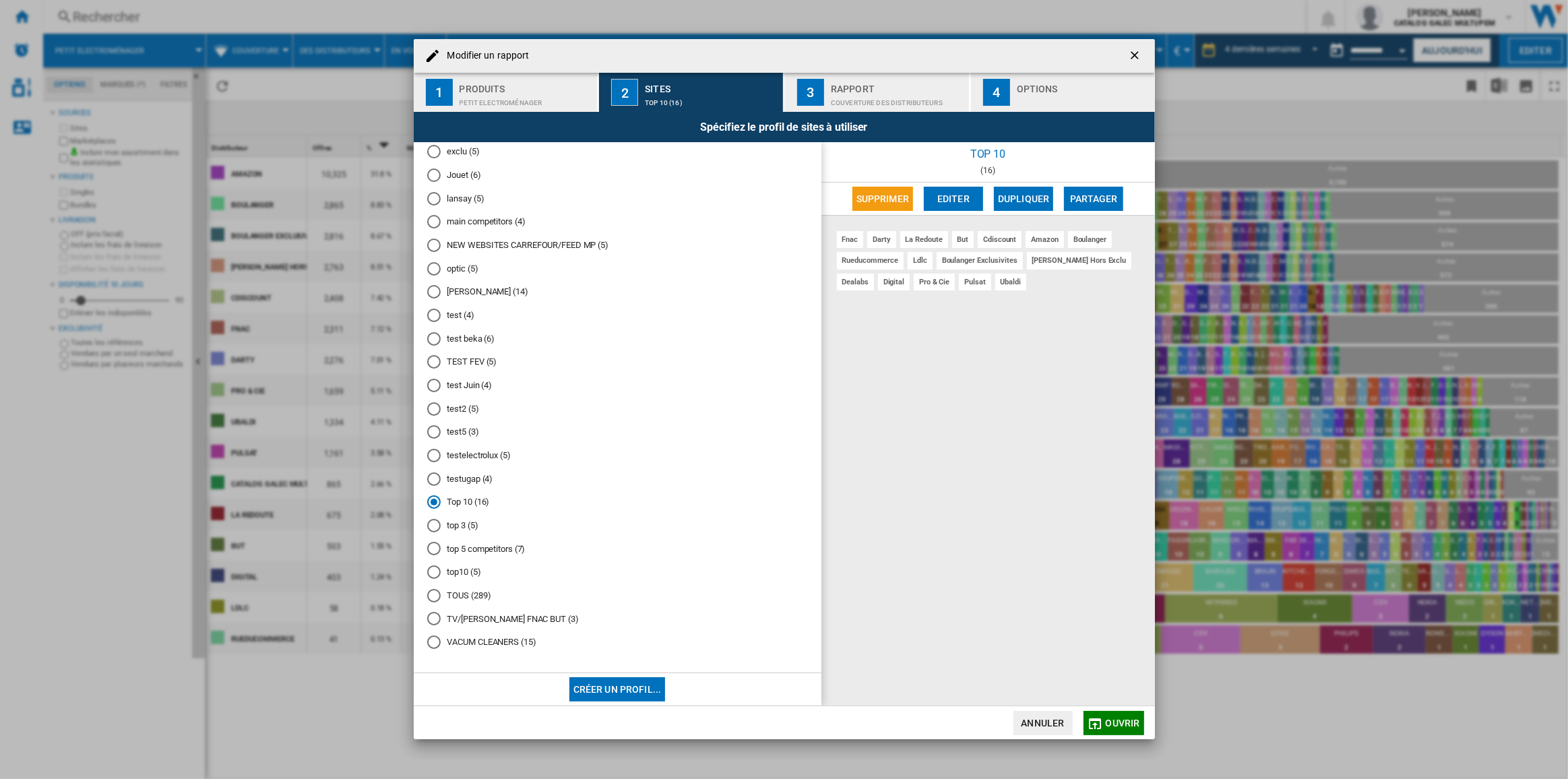 click on "top 3 (5)" at bounding box center (617, 526) 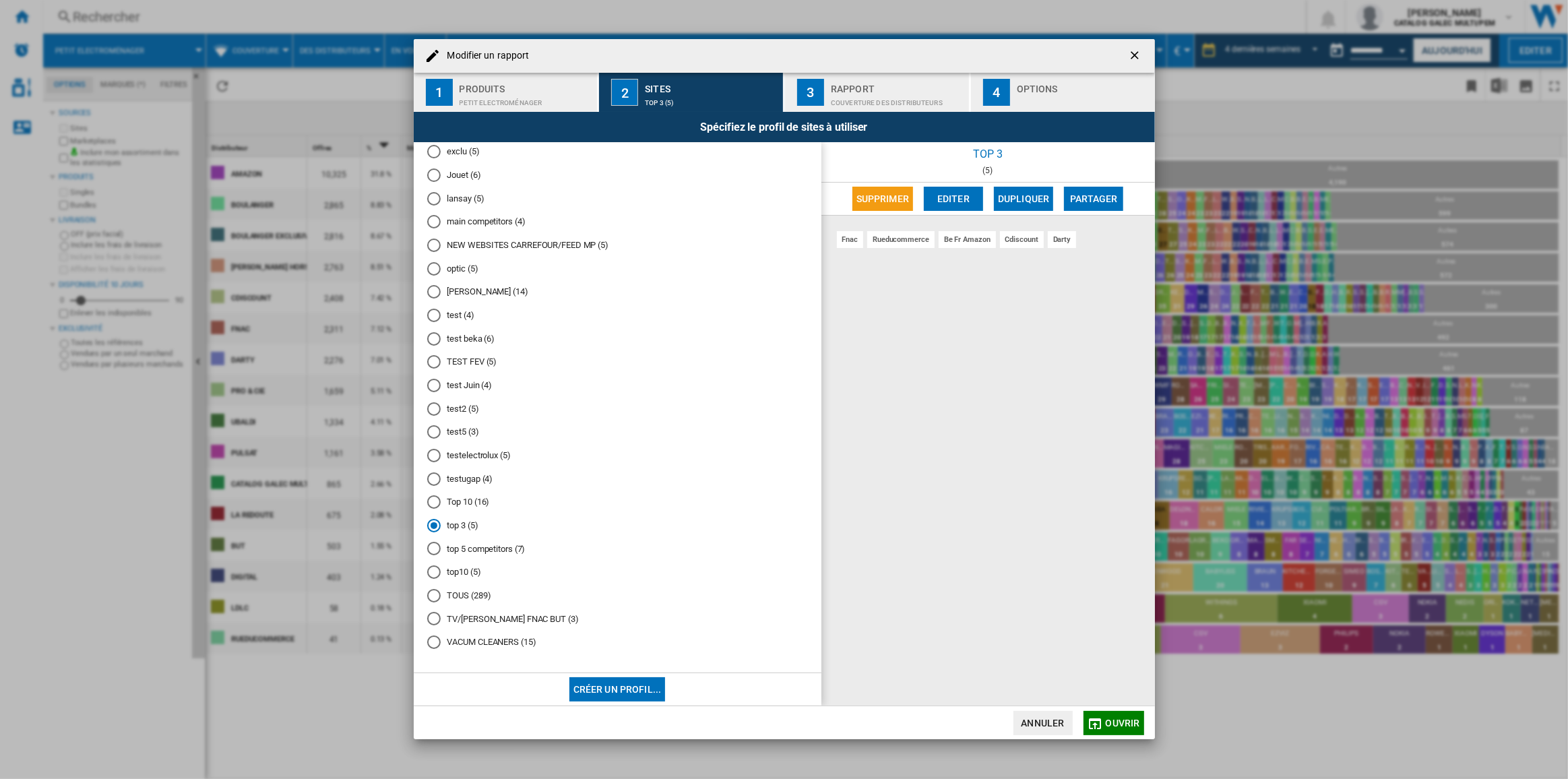click on "Supprimer
Editer
Dupliquer
Partager" at bounding box center (988, 199) 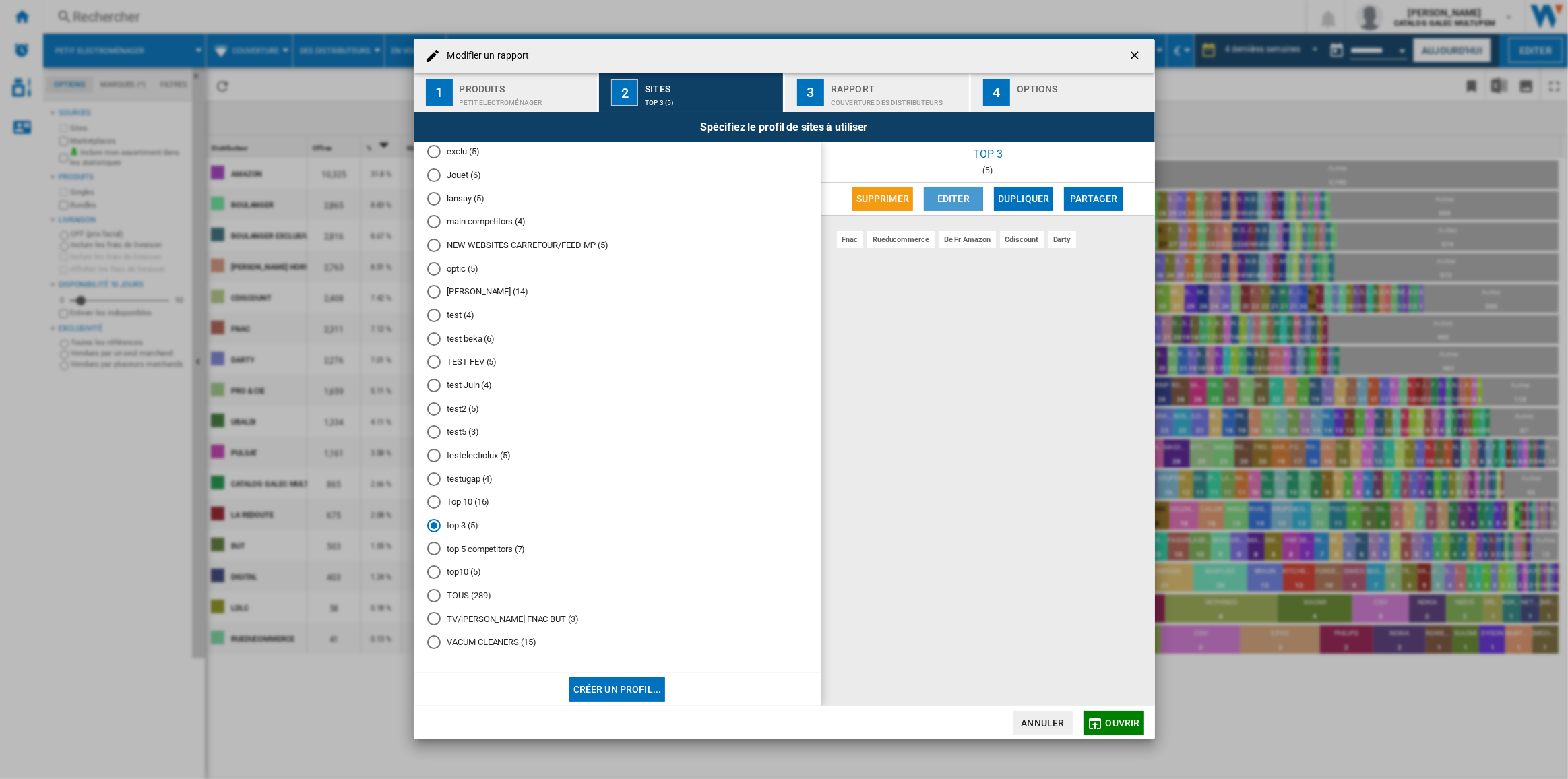 click on "Editer" at bounding box center [953, 199] 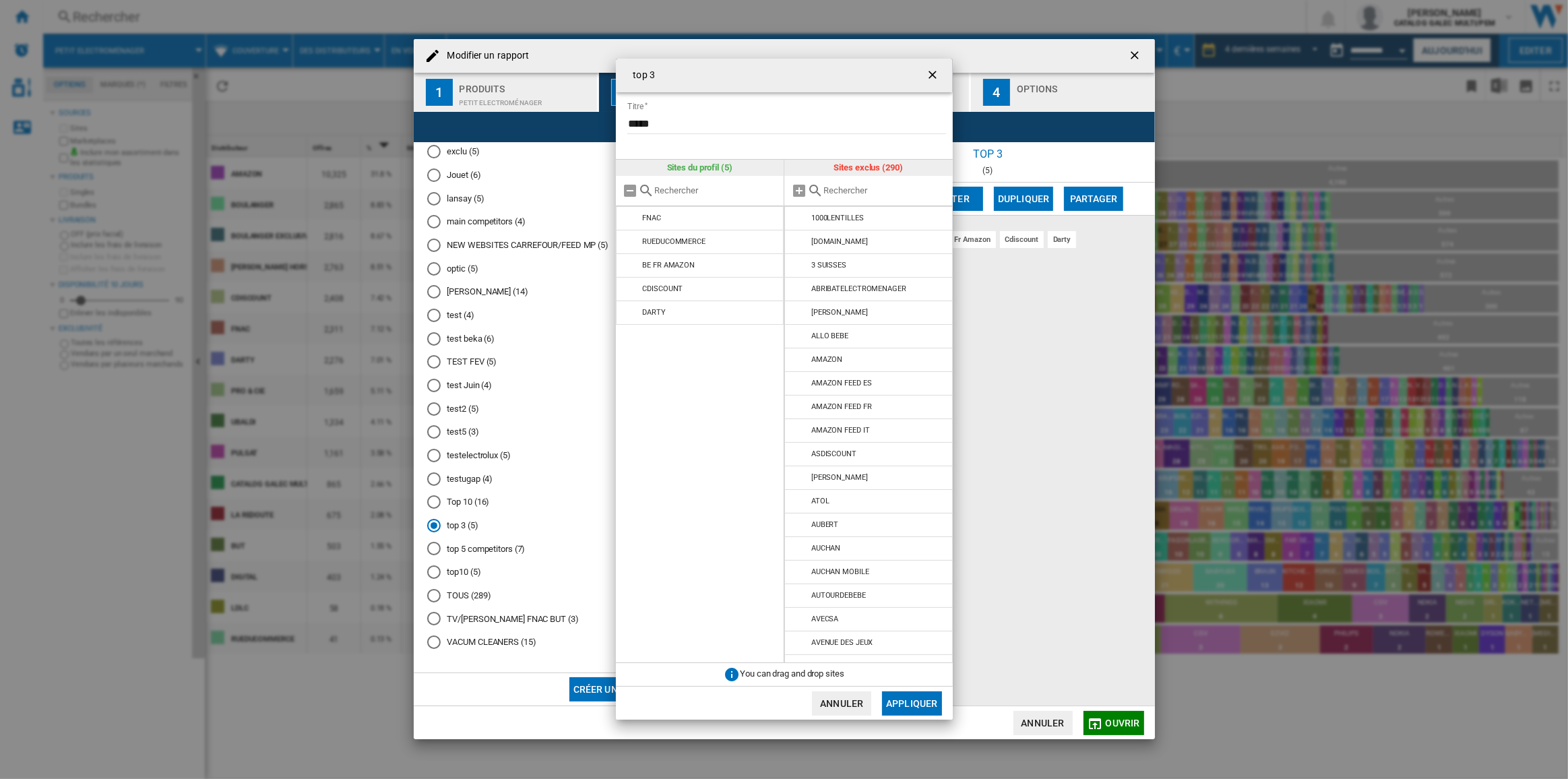 click on "top 3
Titre
*****
Sites du profil (5)
FNAC
RUEDUCOMMERCE
BE FR AMAZON
CDISCOUNT
[GEOGRAPHIC_DATA]
Sites exclus (290)
1000LENTILLES
[DOMAIN_NAME]
3 SUISSES" at bounding box center (784, 389) 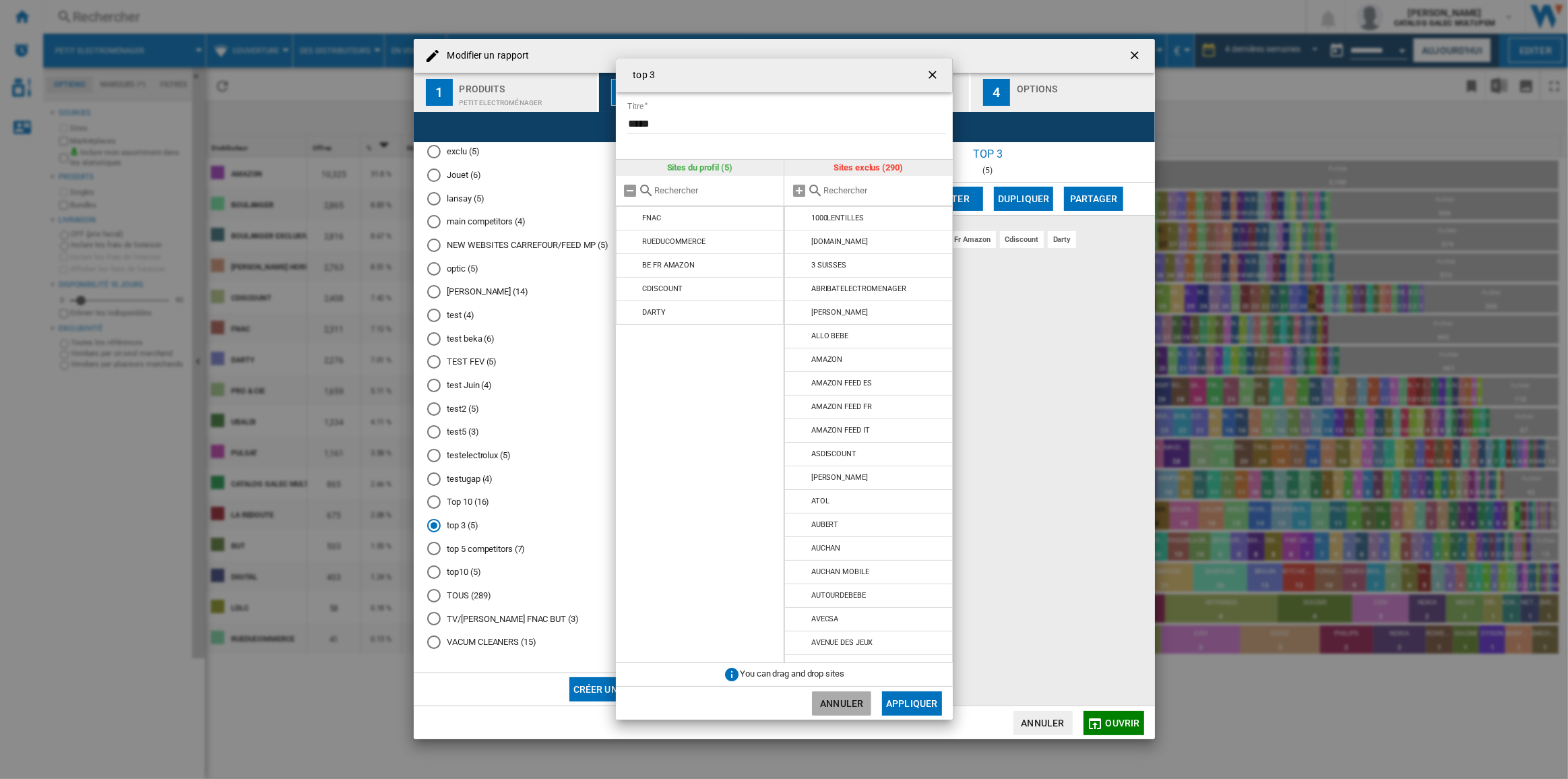 click on "Annuler" 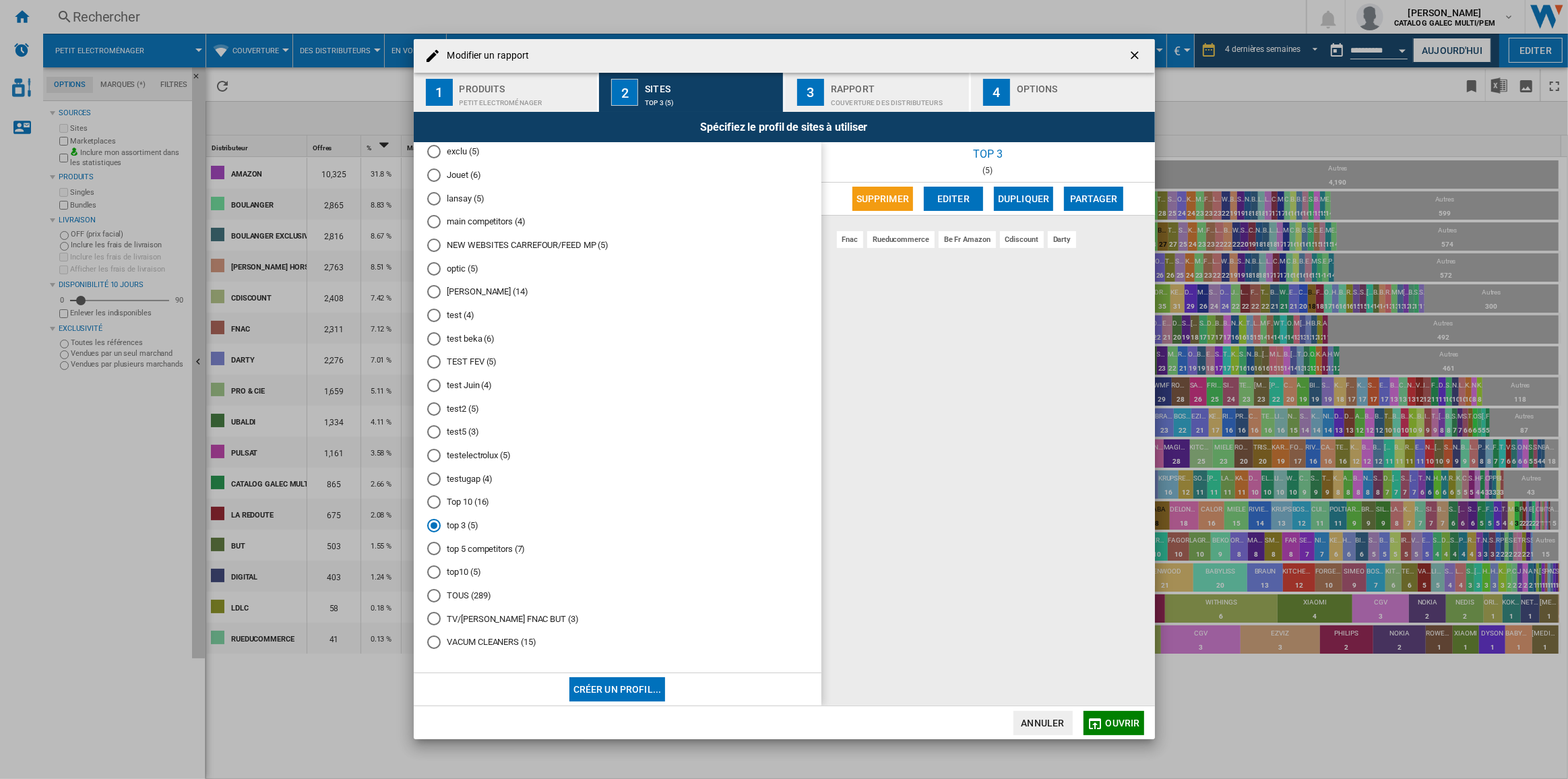 click on "Profil par défaut (289)
ALL FR  (217)
amazon (4)
Camescopes top 4 (5)
carrefour Have [DATE] (3)
carrefour perimeter (12)
confo (3)
dyson (5)
exclu (5)
Jouet (6)
lansay (5)
main competitors (4)
NEW WEBSITES CARREFOUR/FEED MP (5)
optic (5)
phil pem (14)
test (4)
test beka (6)
TEST FEV (5)
test Juin (4)
test2 (5)
test5 (3)
testelectrolux (5)
testugap (4)
Top 10 (16)
top 3 (5)
top 5 competitors (7)
top10 (5)
TOUS (289)
TV/[PERSON_NAME] FNAC BUT (3)
VACUM CLEANERS (15)" at bounding box center [617, 309] 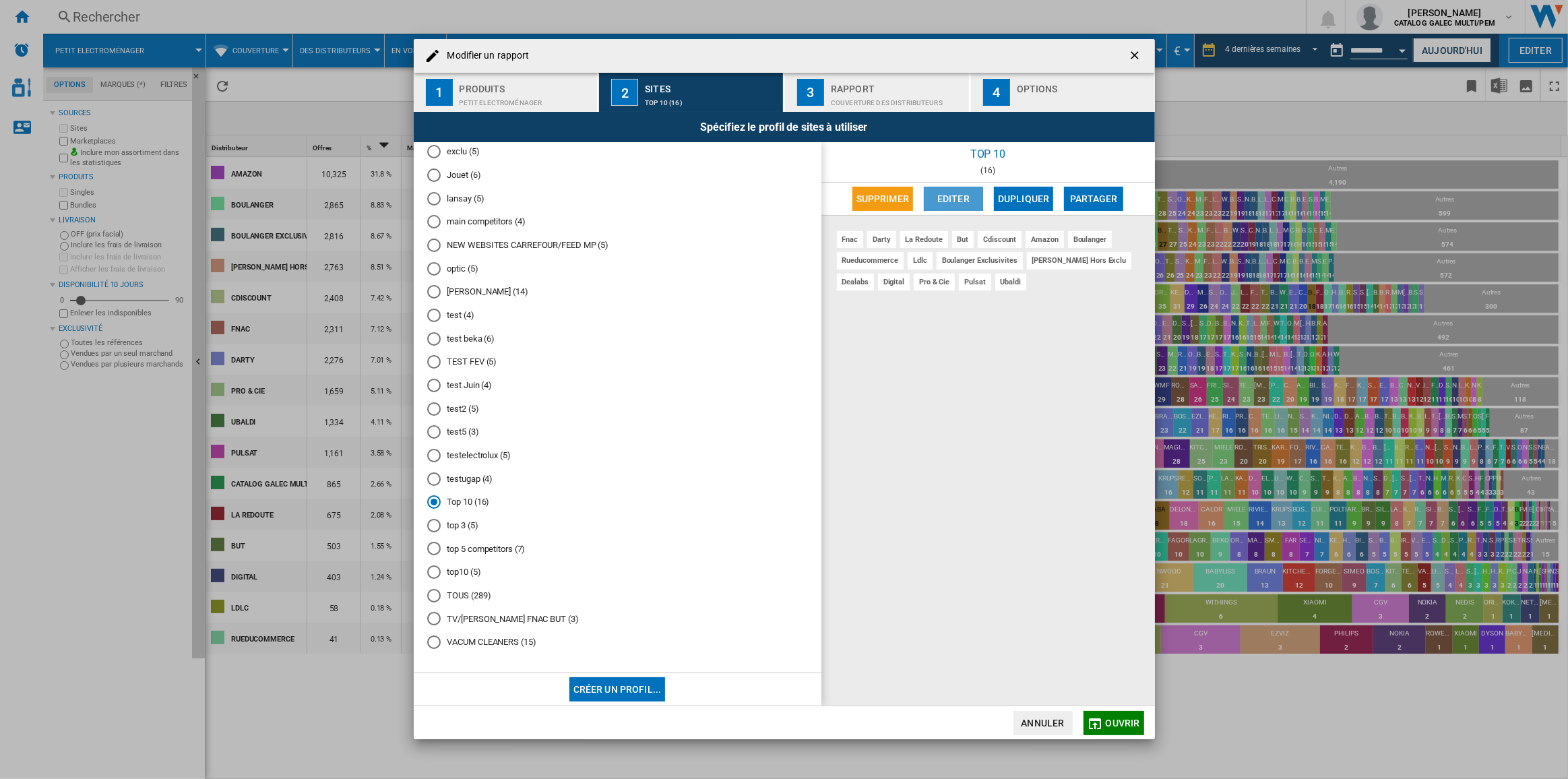 click on "Editer" at bounding box center [953, 199] 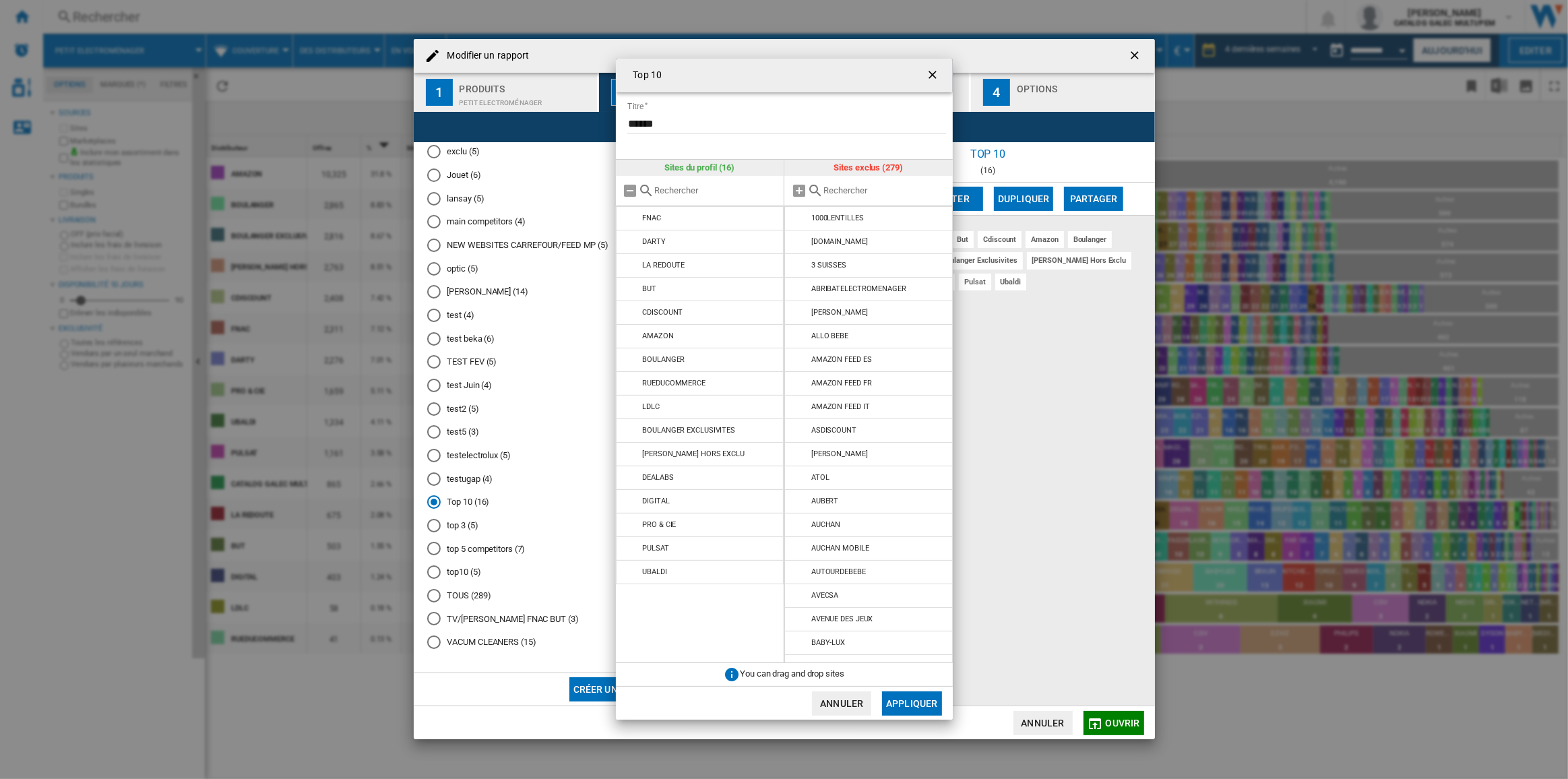 click at bounding box center [885, 190] 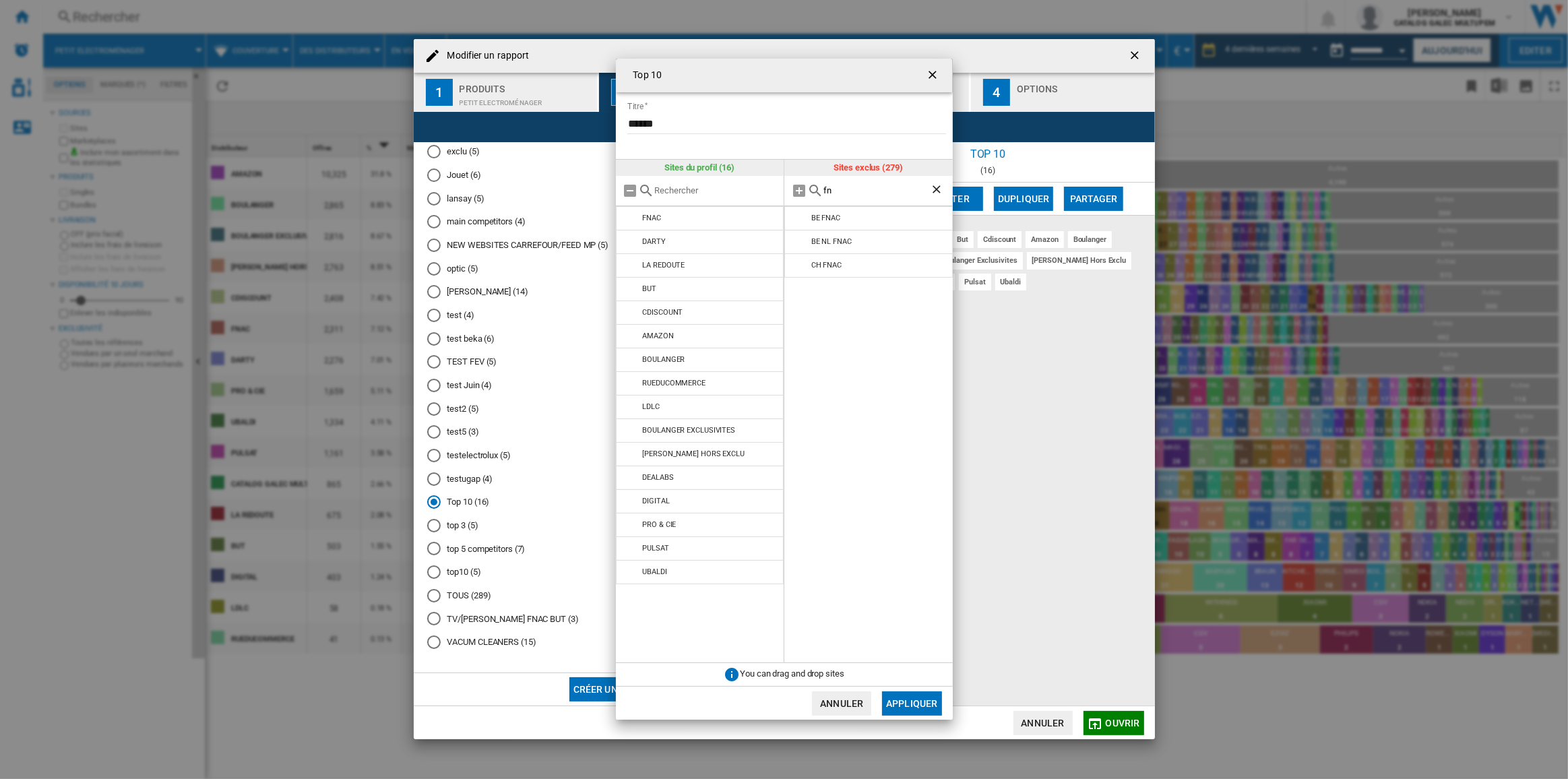 type on "f" 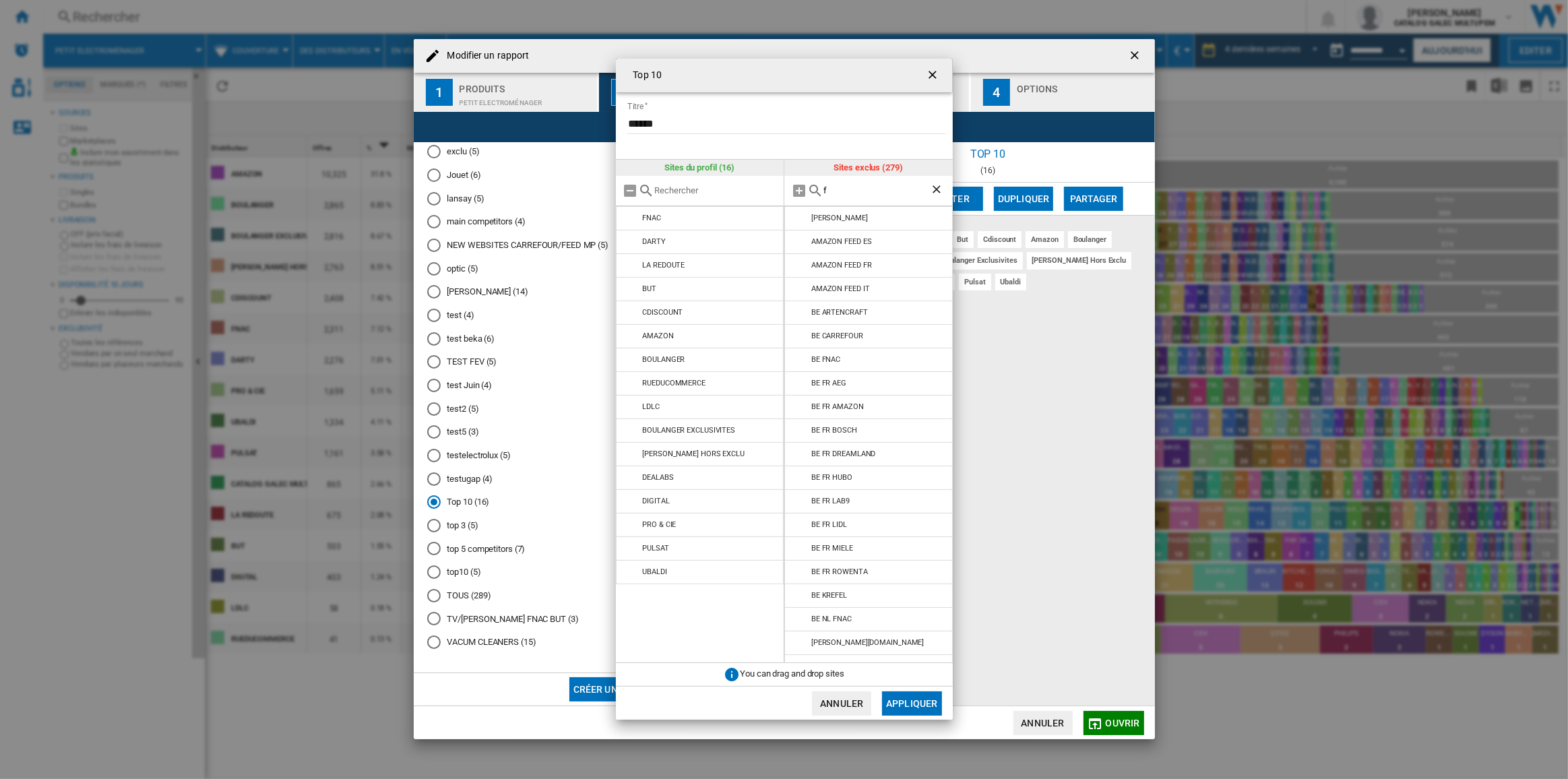 type 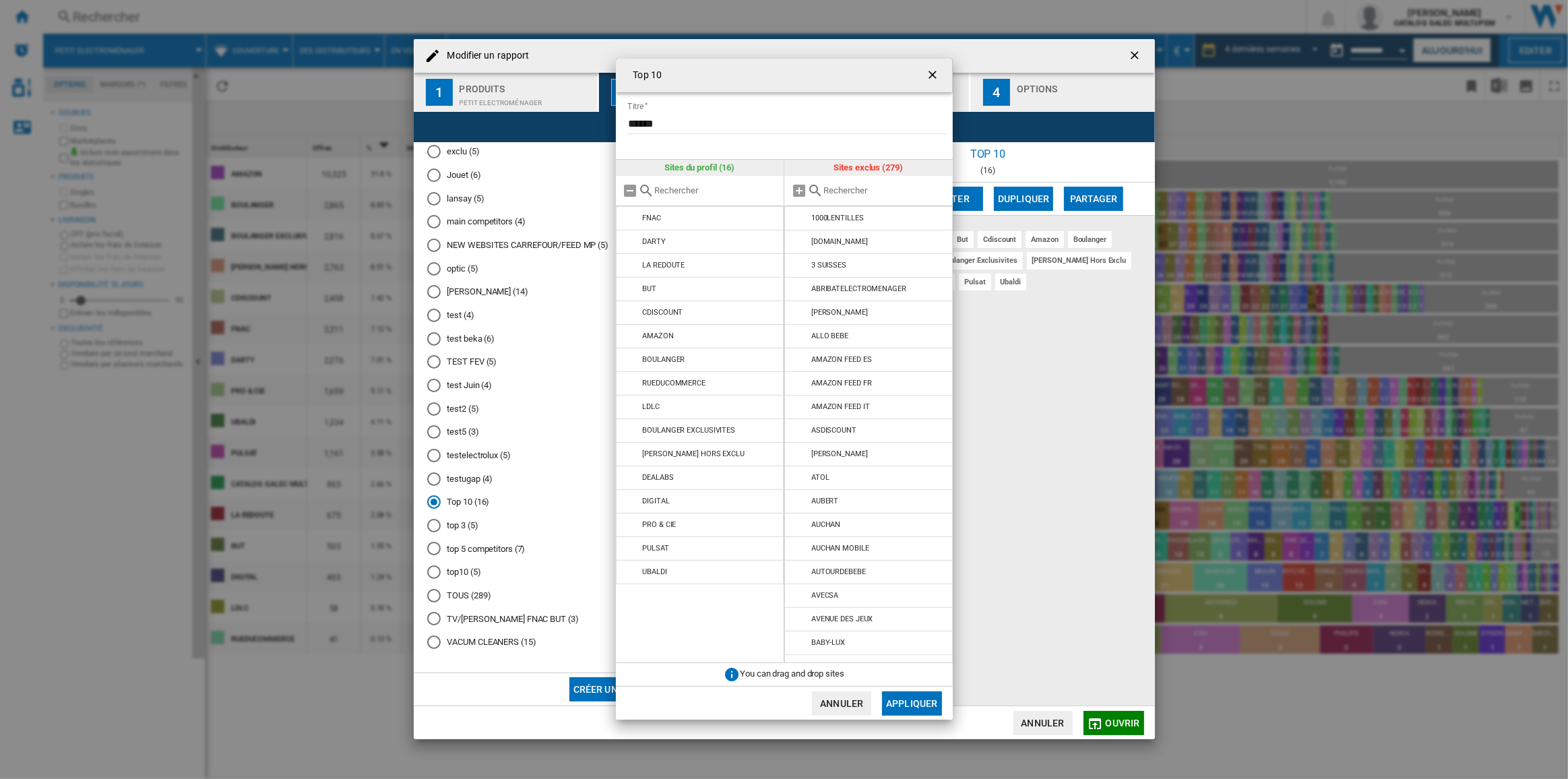click on "Top 10
Titre
******
Sites du profil (16)
FNAC
[GEOGRAPHIC_DATA]
LA REDOUTE
BUT
CDISCOUNT
AMAZON
[PERSON_NAME]
RUEDUCOMMERCE
LDLC
[PERSON_NAME] EXCLUSIVITES
[PERSON_NAME] HORS EXCLU
DEALABS
DIGITAL" at bounding box center [784, 389] 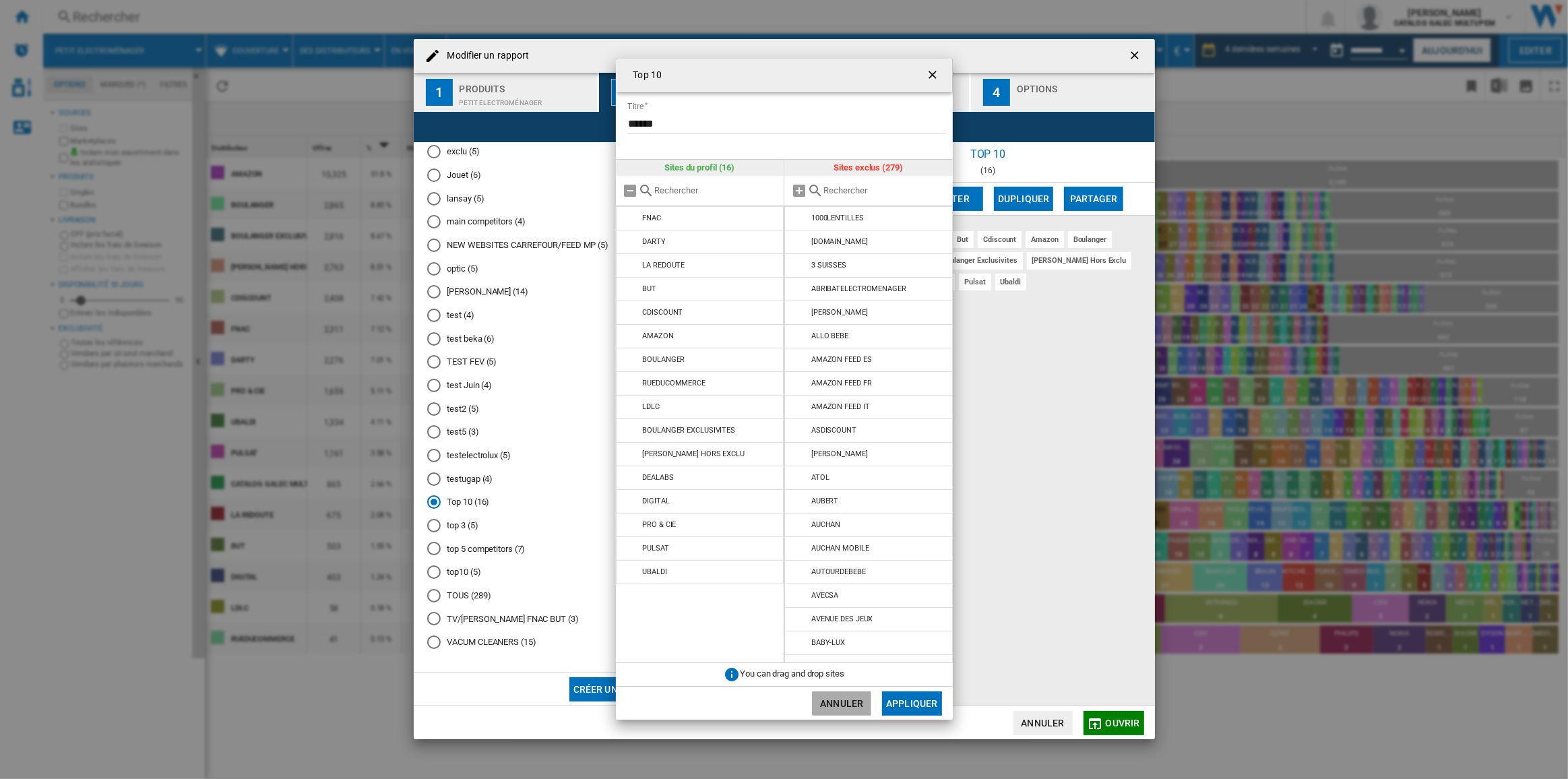 click on "Annuler" 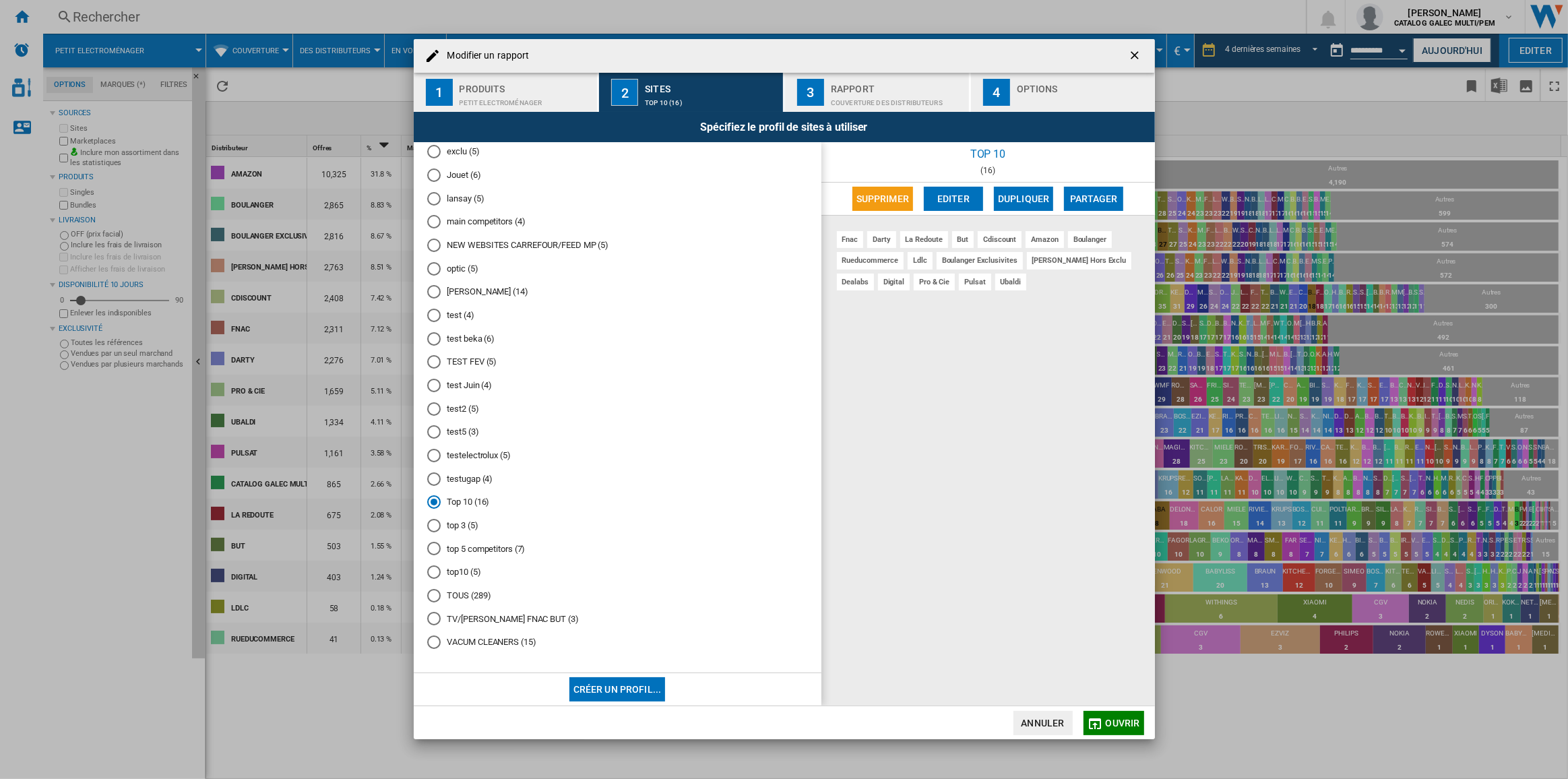 click on "top 3 (5)" at bounding box center [617, 526] 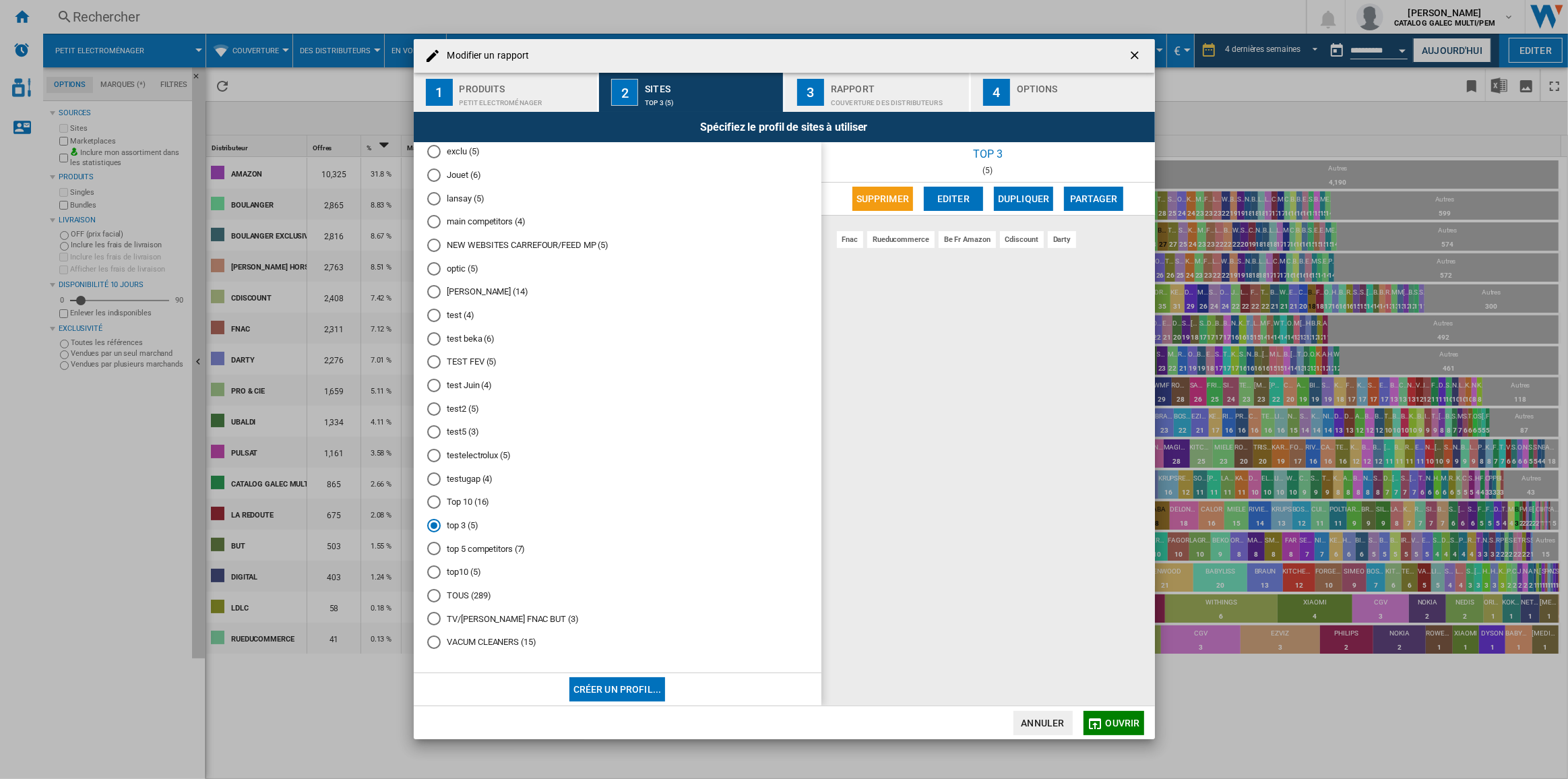 click on "Editer" at bounding box center [953, 199] 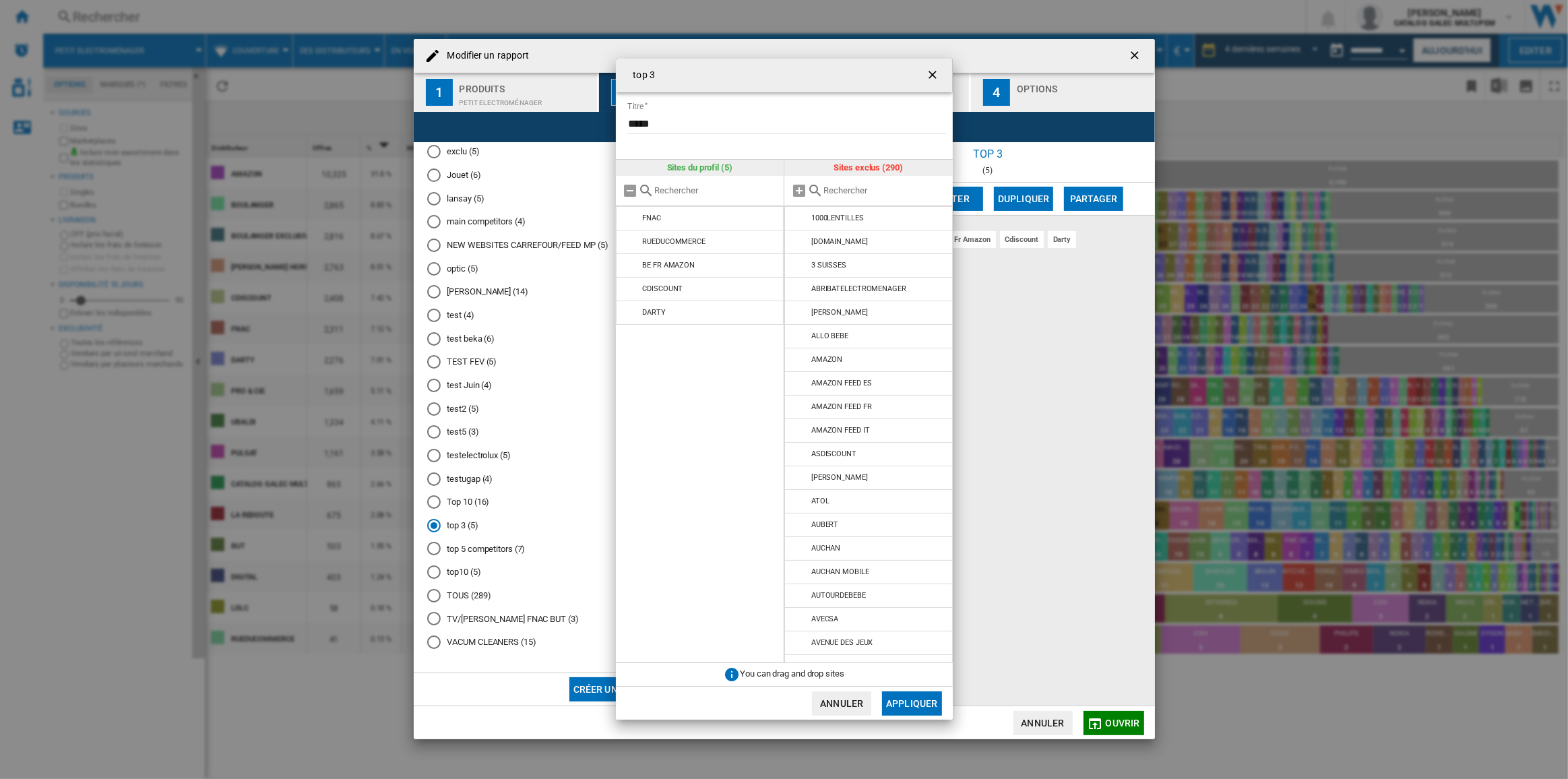 click at bounding box center [885, 190] 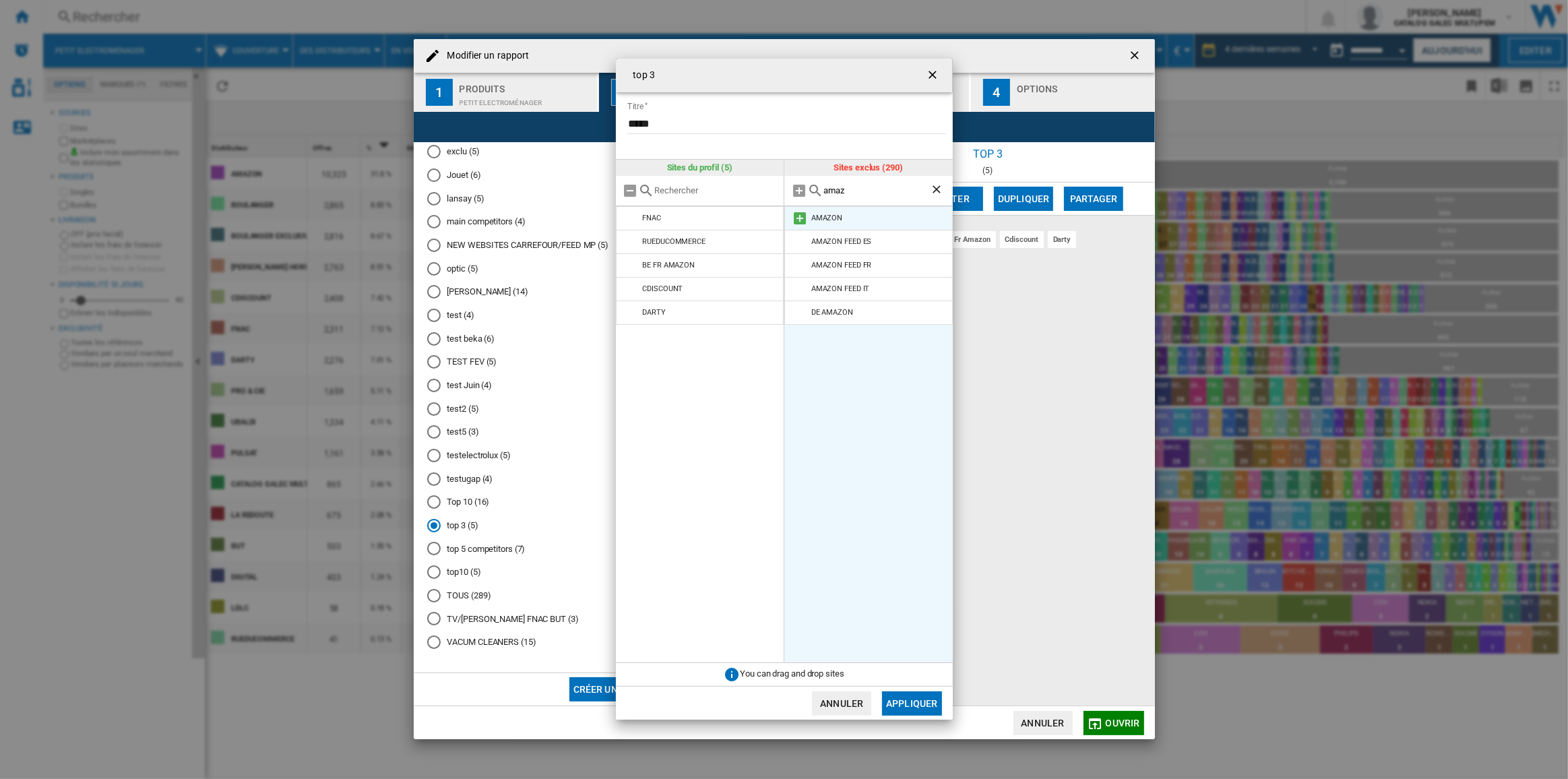 click at bounding box center (800, 218) 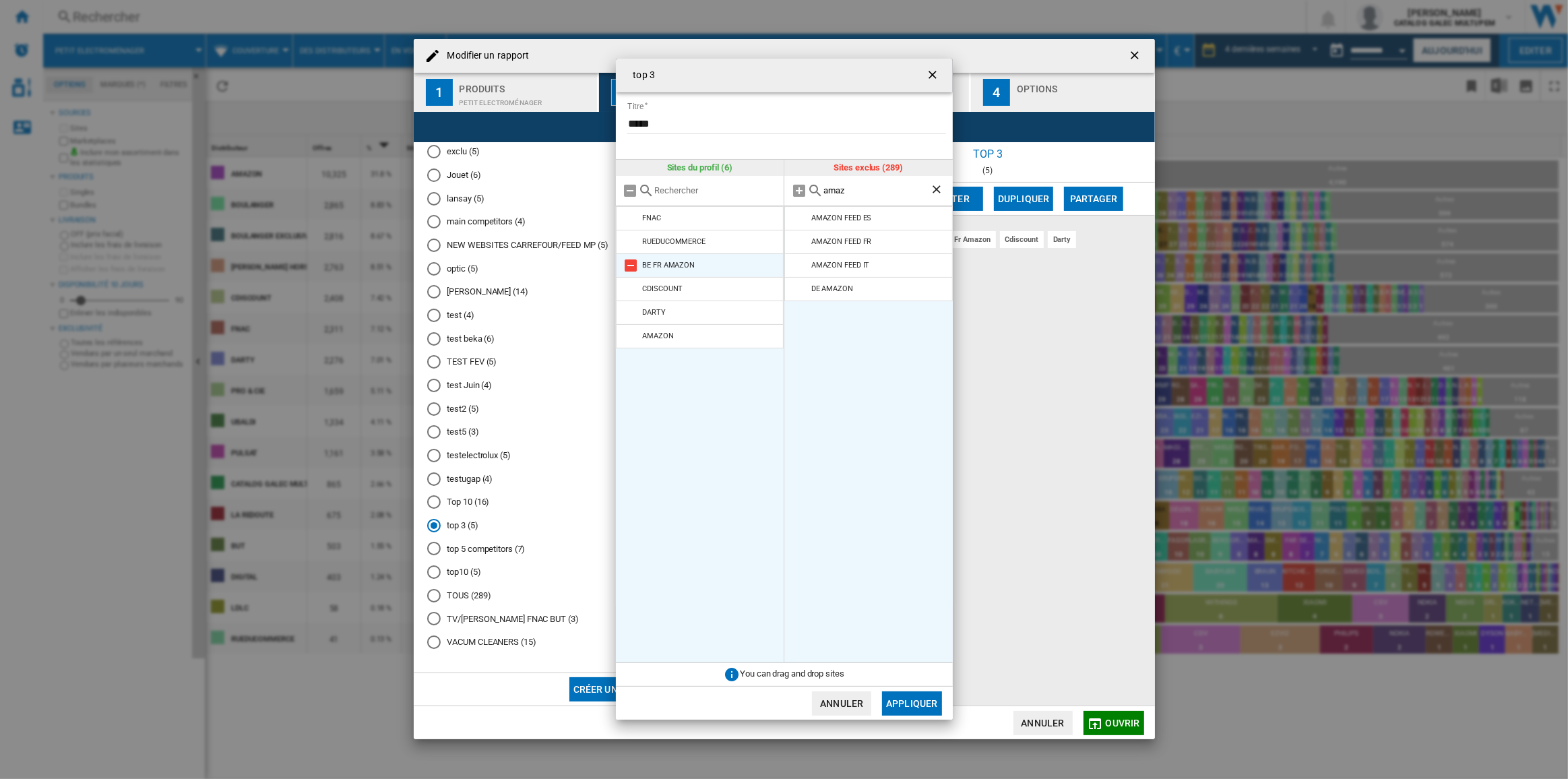 click at bounding box center (631, 266) 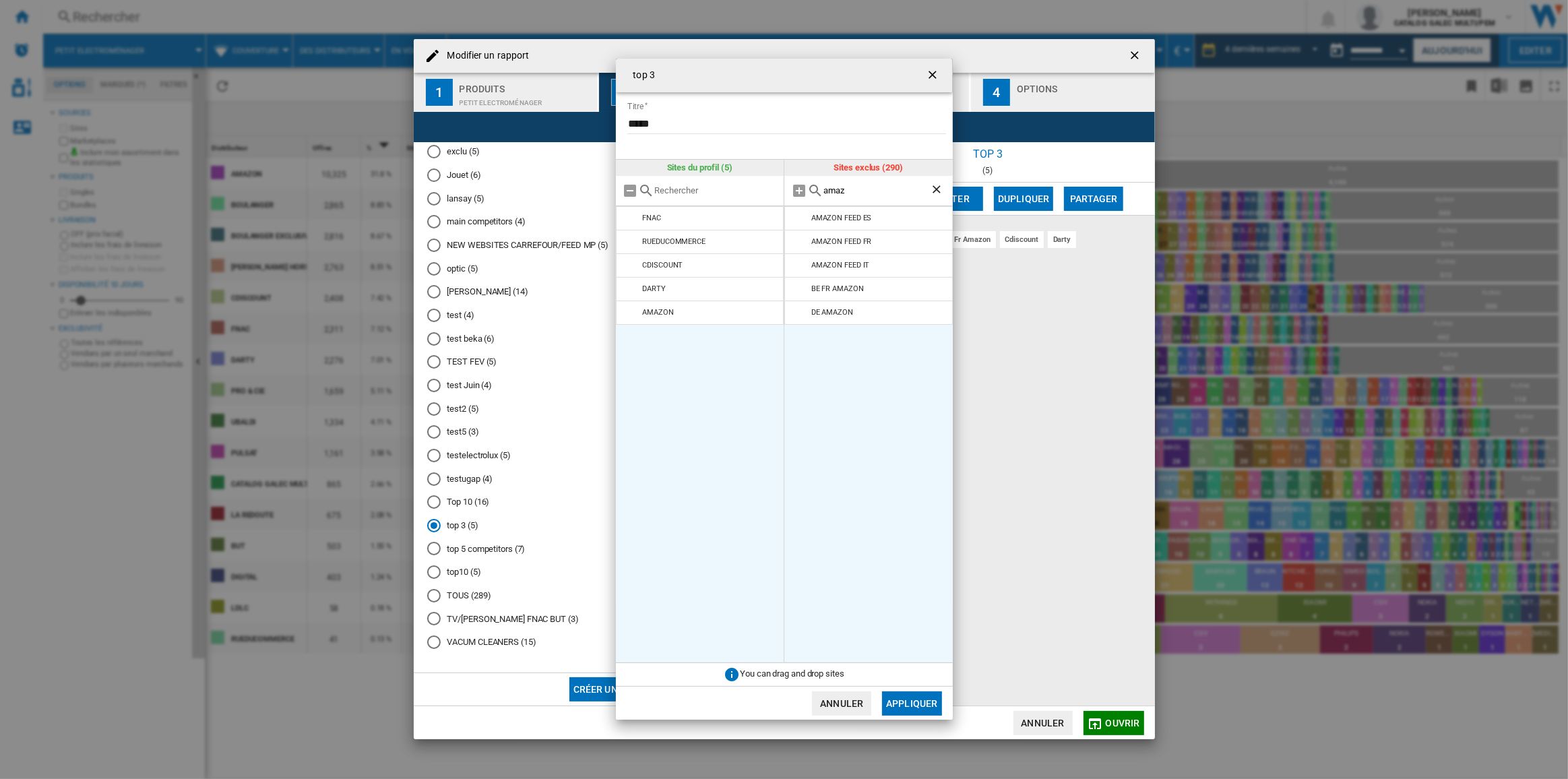 drag, startPoint x: 863, startPoint y: 193, endPoint x: 780, endPoint y: 189, distance: 83.09633 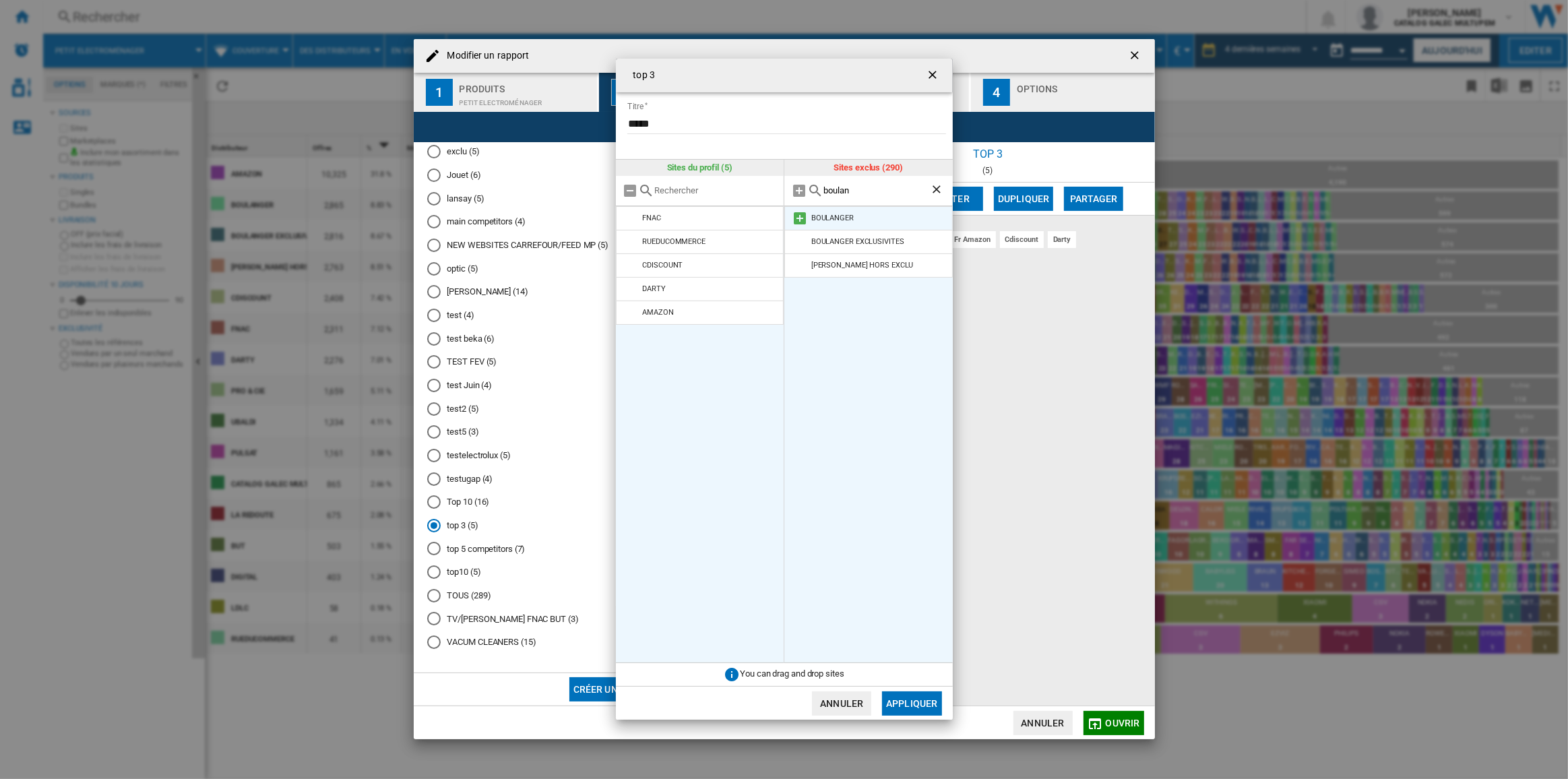type on "boulan" 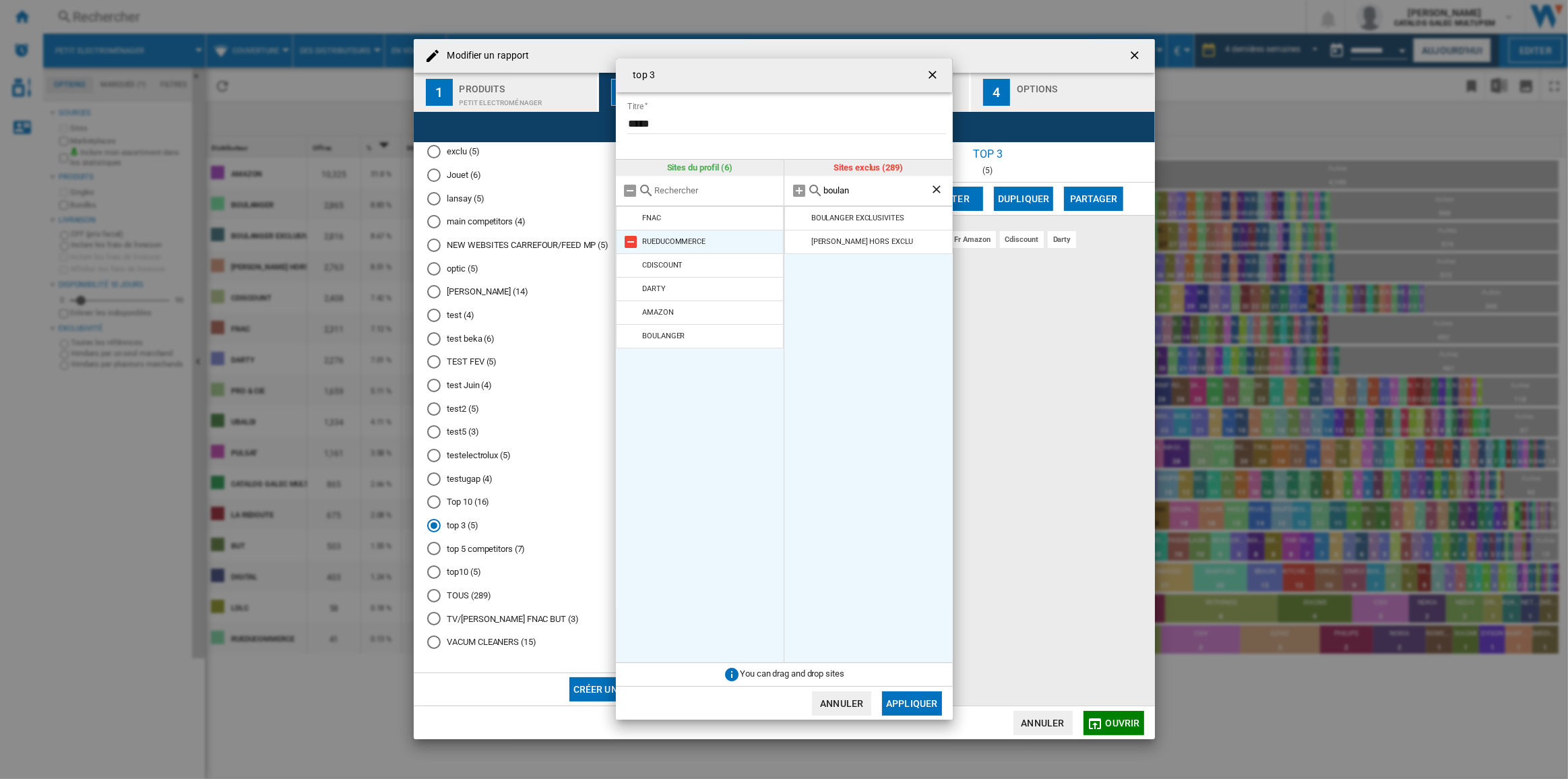 click at bounding box center [631, 242] 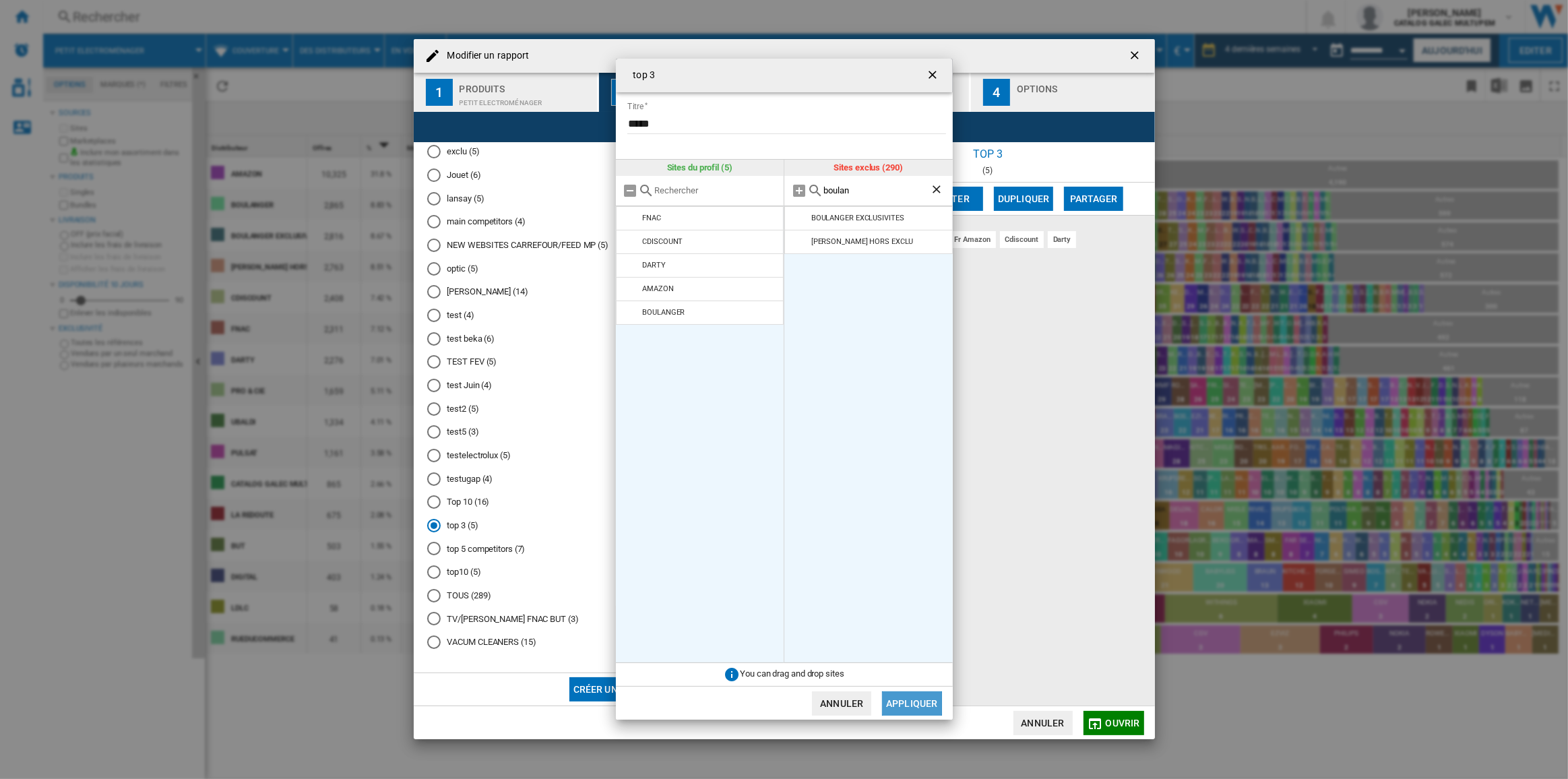 click on "Appliquer" 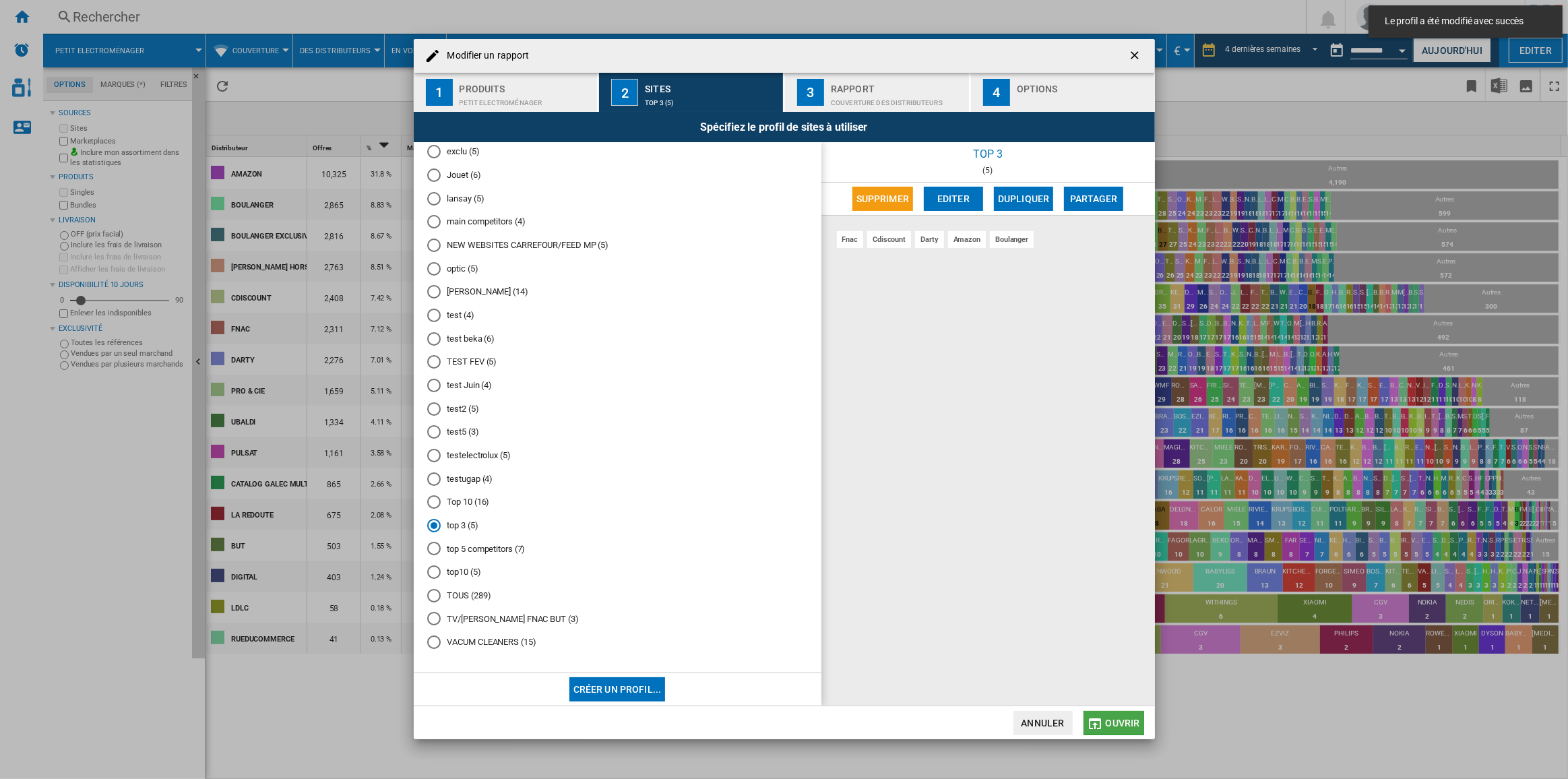 click on "Ouvrir" 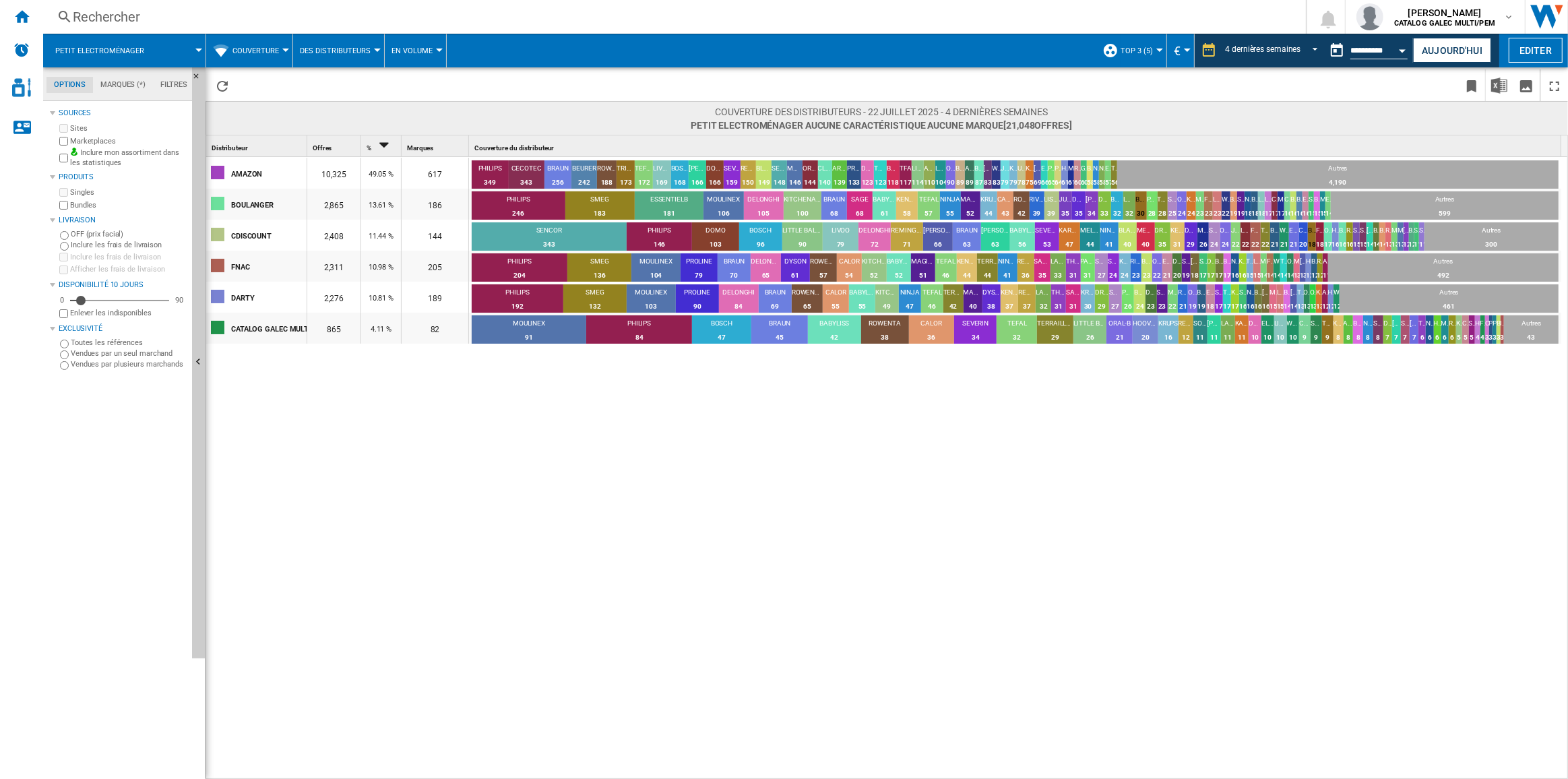 click on "AMAZON
10,325
49.05 %
617
PHILIPS
349
3.38%
CECOTEC
343
3.32%
[PERSON_NAME]
256
2.48%
BEURER
242
2.34%
ROWENTA
188
1.82%
TRISTAR
173
1.68%
TEFAL
172
1.67%
LIVOO
169
1.64%
BOSCH
168
1.63%
[PERSON_NAME]
166
1.61%
DOMO
166
1.61%
SEVERIN
159
1.54%
REMINGTON
150
1.45%
BLACK&DECKER
149
1.44%
SENCOR
148
1.43%
MOULINEX
146
1.41%
ORBEGOZO
144
1.39%
CLATRONIC
140
1.36%
ARIETE
139
1.35%
PRINCESS
133
1.29%
DELONGHI
123
1.19%
TAURUS
123
1.19%
BESTRON
118
1.14%" at bounding box center (887, 469) 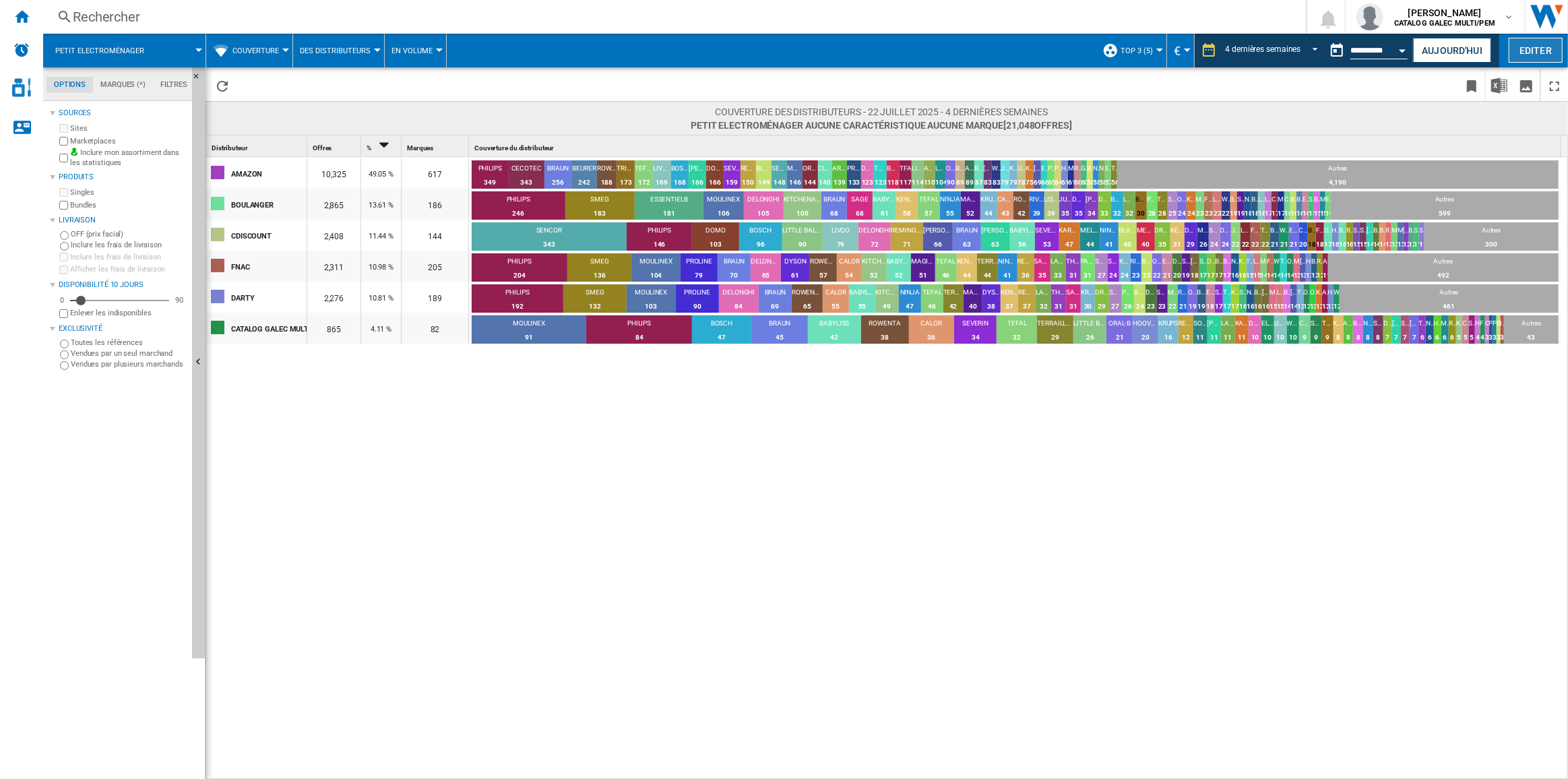 click on "Editer" at bounding box center [1536, 50] 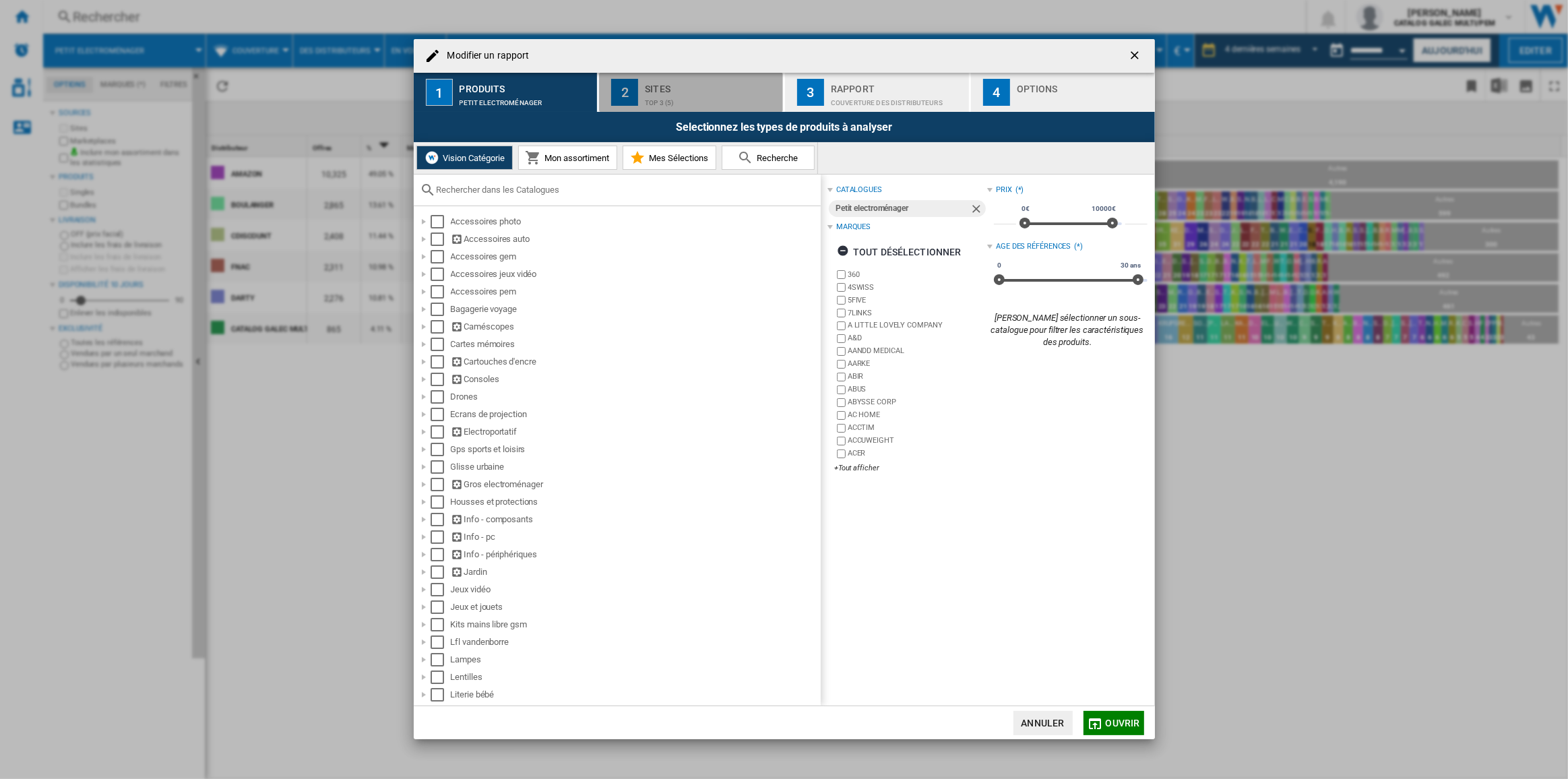 click on "Sites" at bounding box center (711, 85) 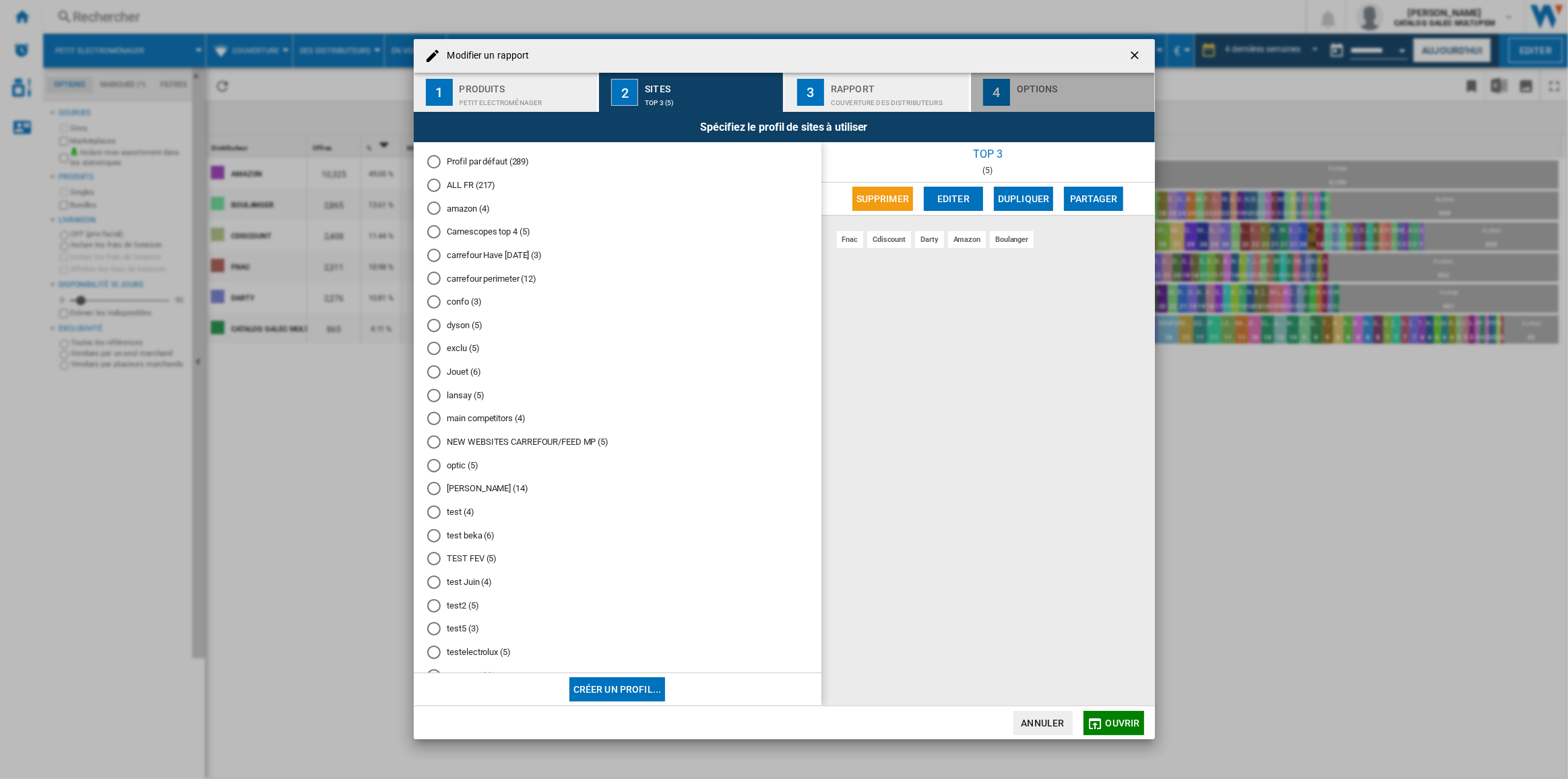 click at bounding box center (1083, 99) 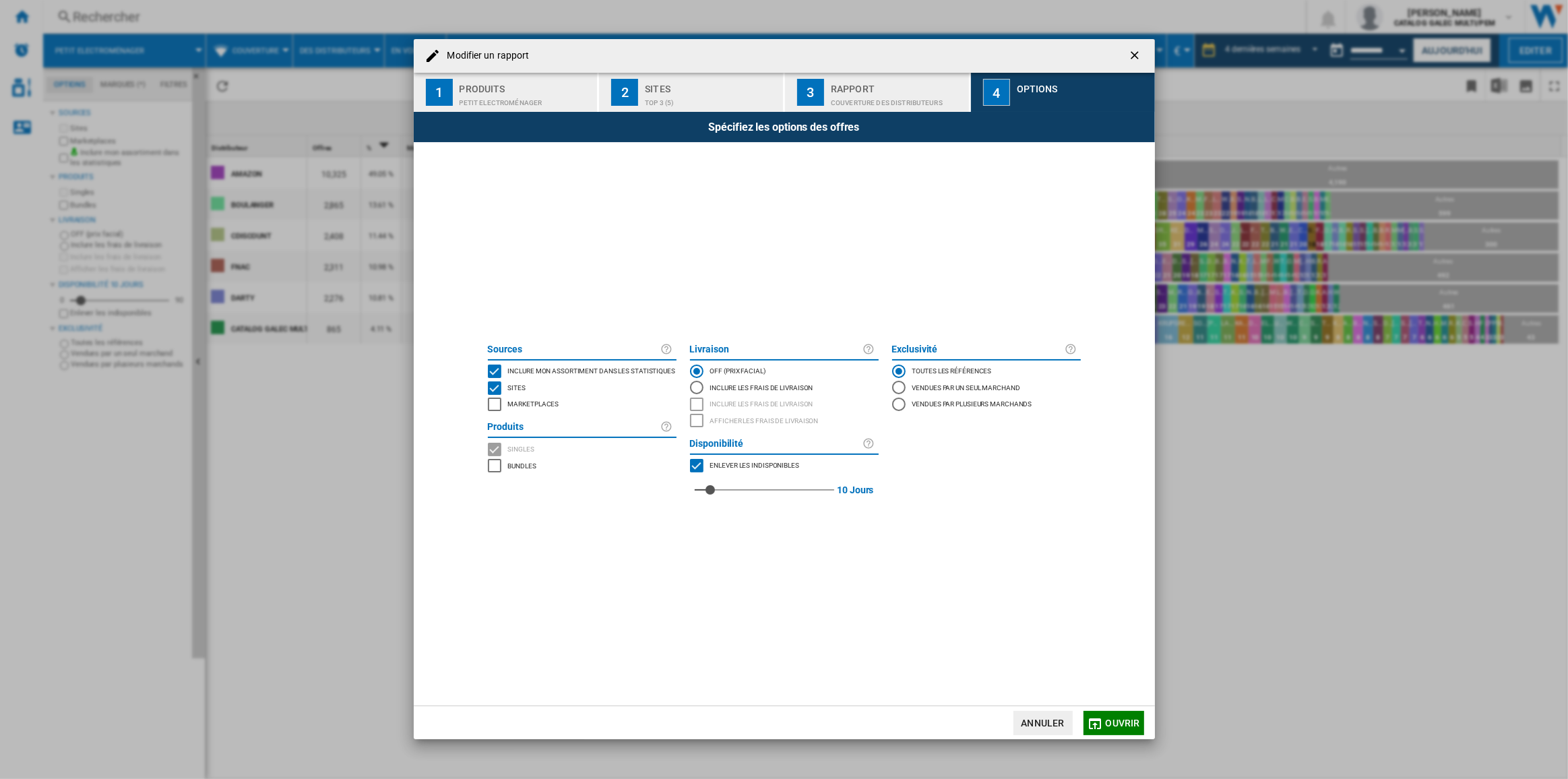 click on "Inclure mon assortiment dans les statistiques" 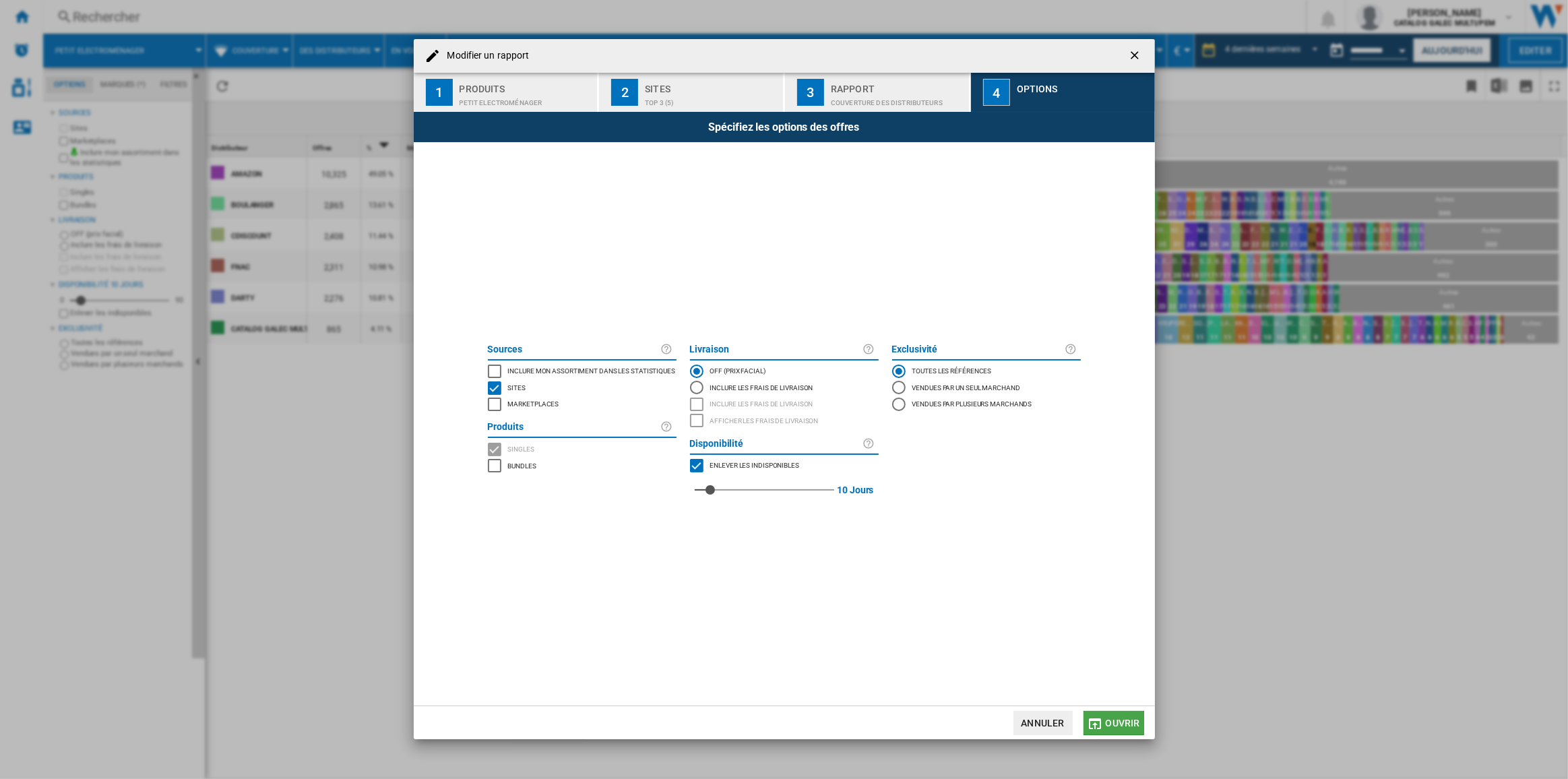 click on "Ouvrir" 